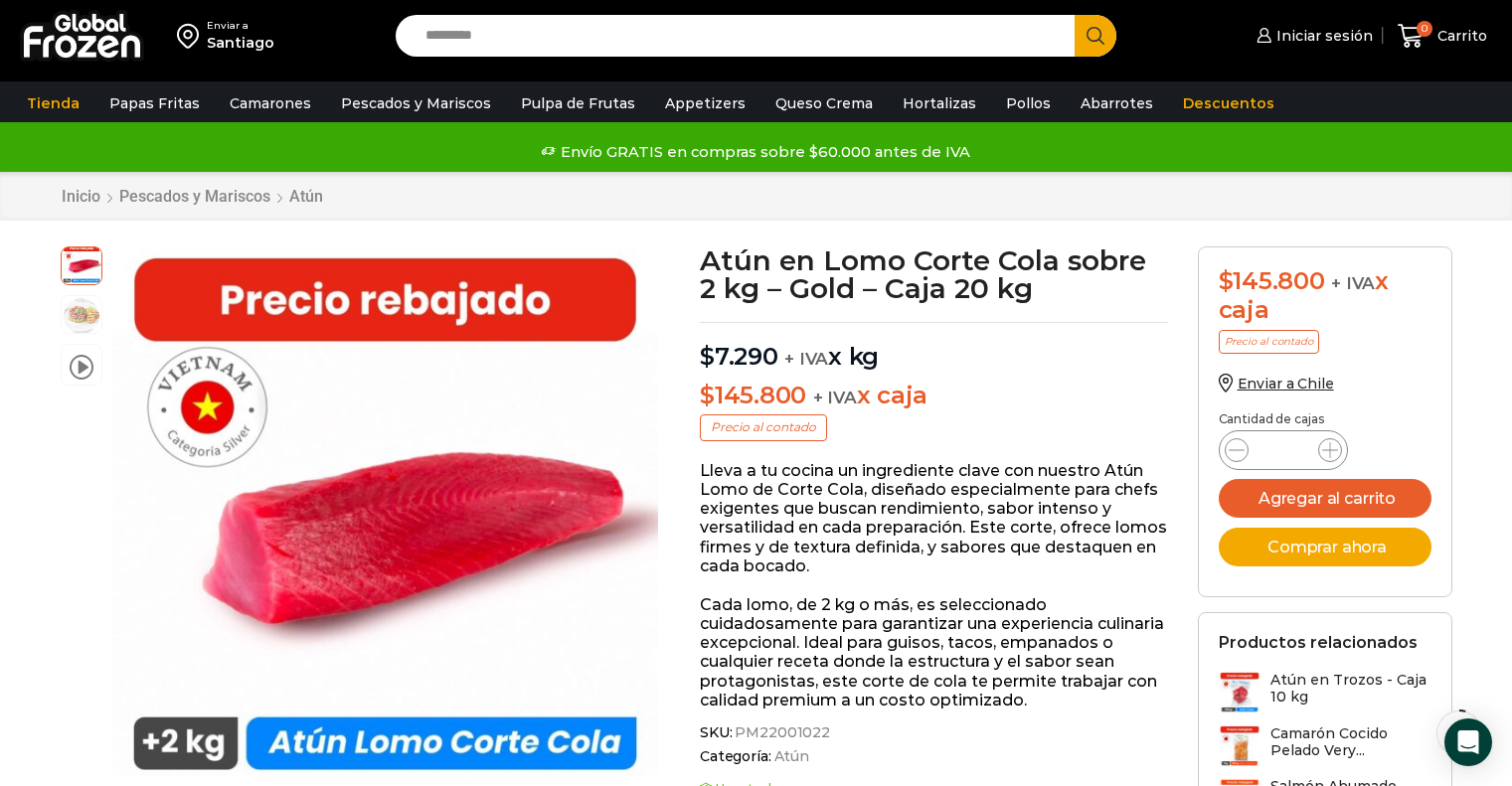 scroll, scrollTop: 99, scrollLeft: 0, axis: vertical 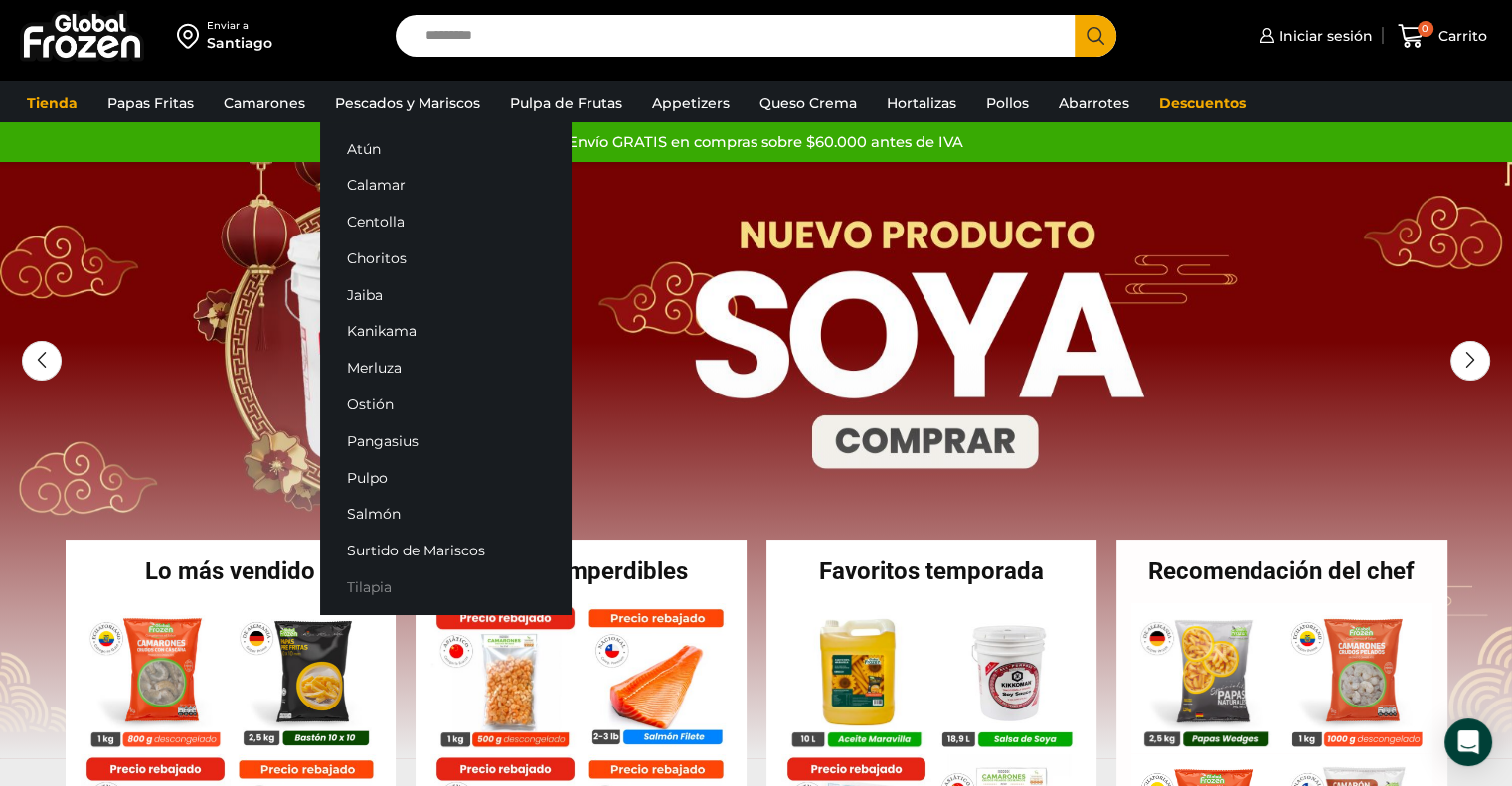 click on "Tilapia" at bounding box center [445, 587] 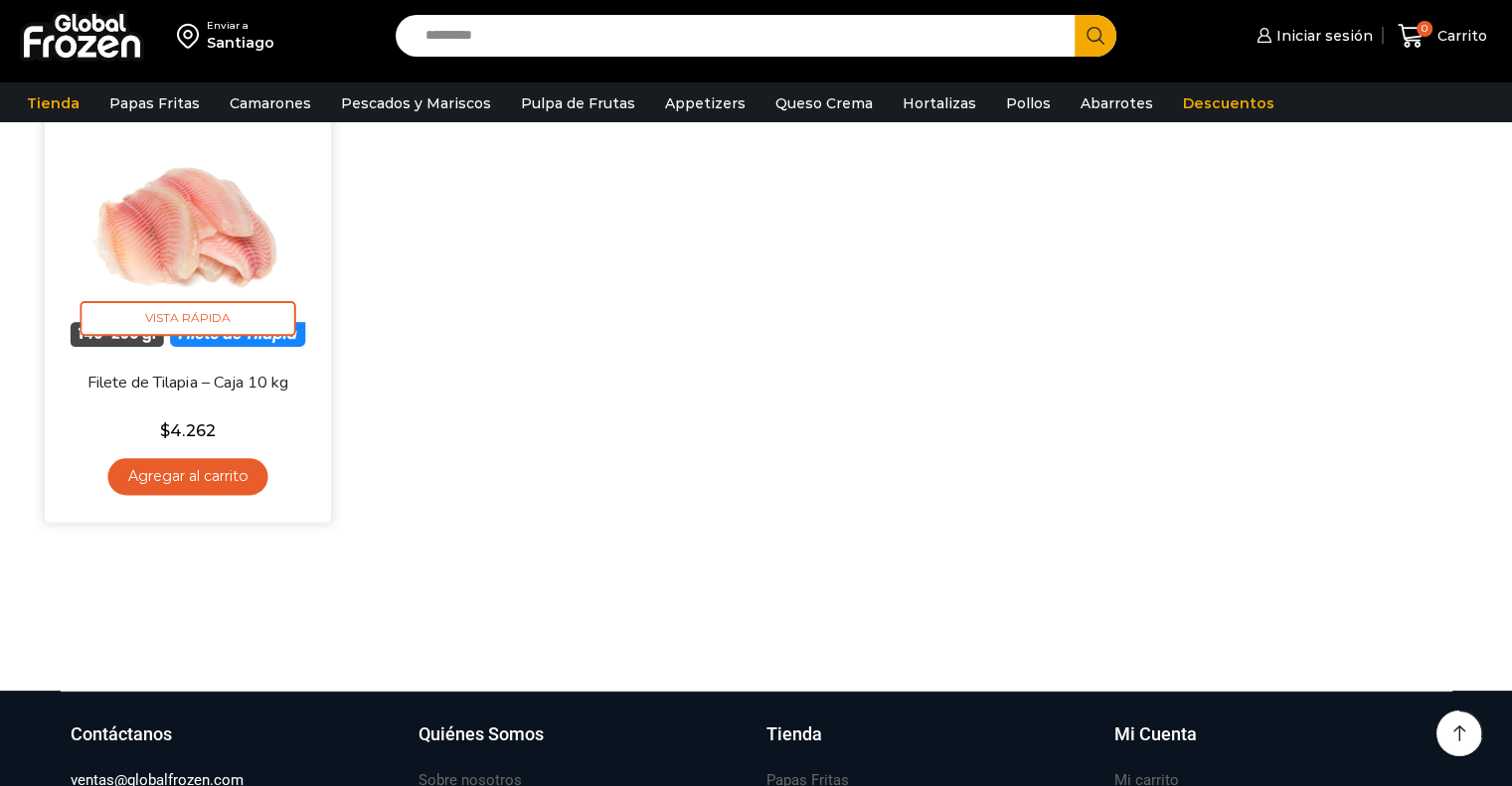 scroll, scrollTop: 199, scrollLeft: 0, axis: vertical 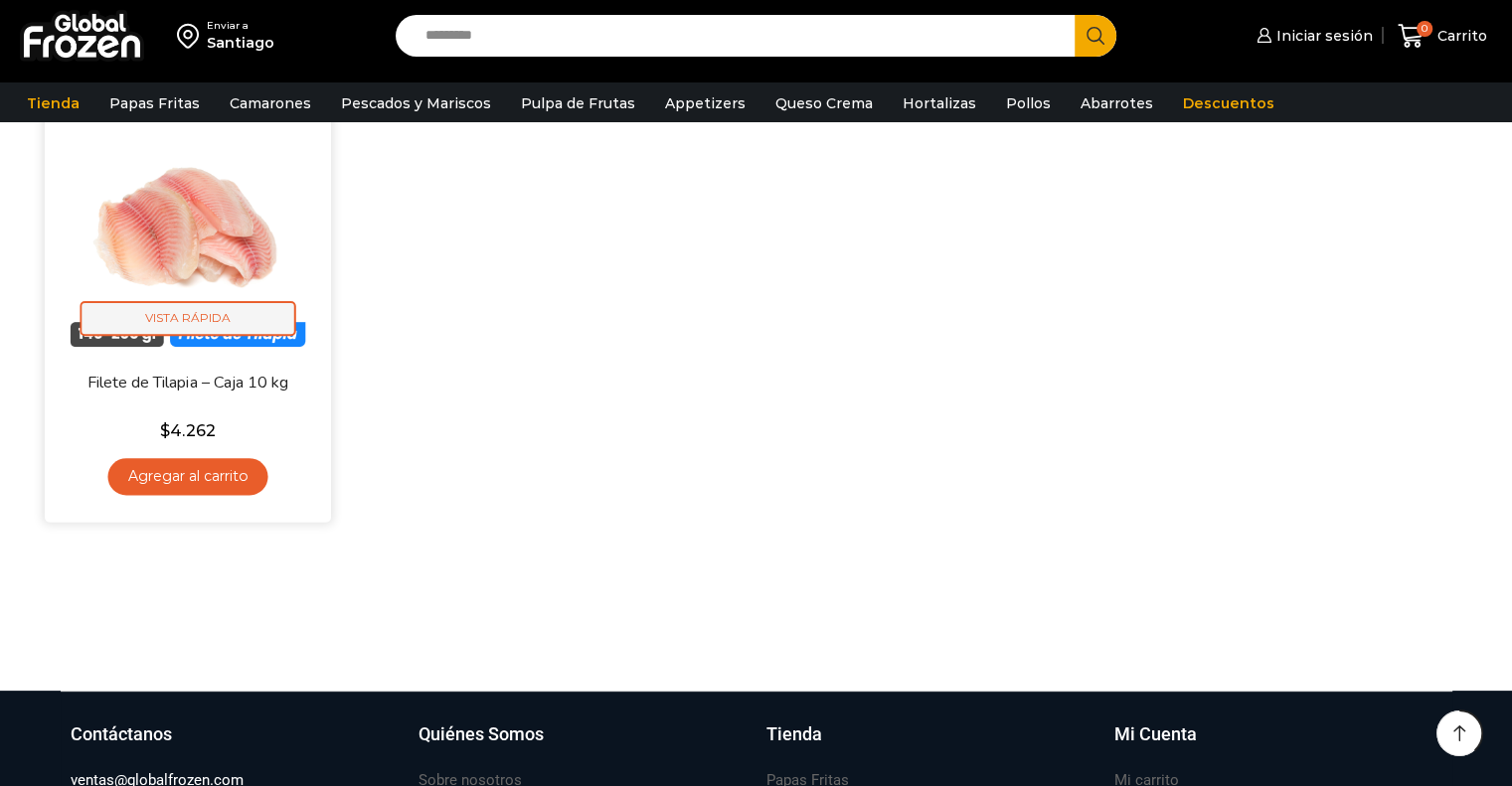 click on "Vista Rápida" at bounding box center (187, 318) 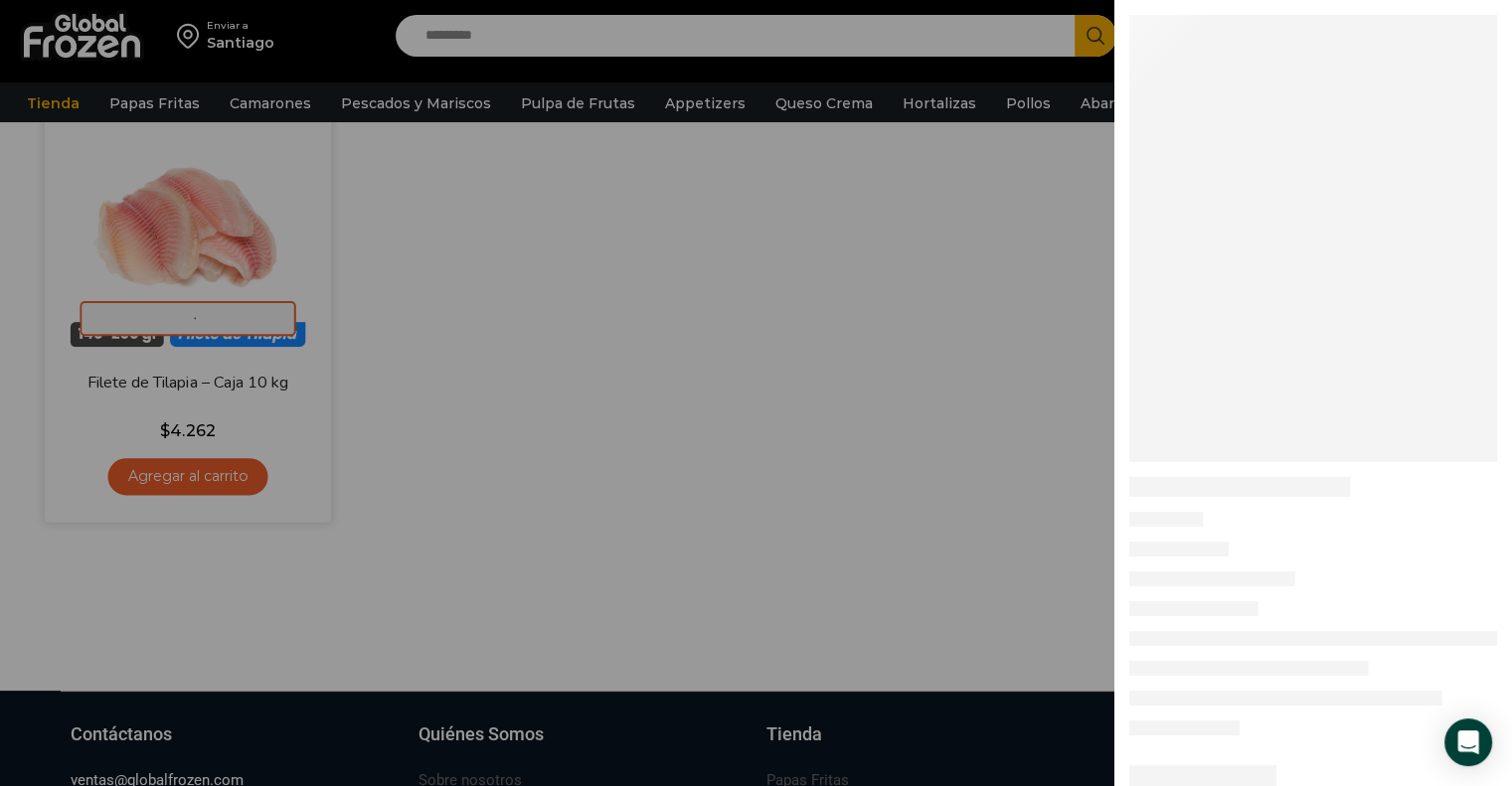 scroll, scrollTop: 0, scrollLeft: 0, axis: both 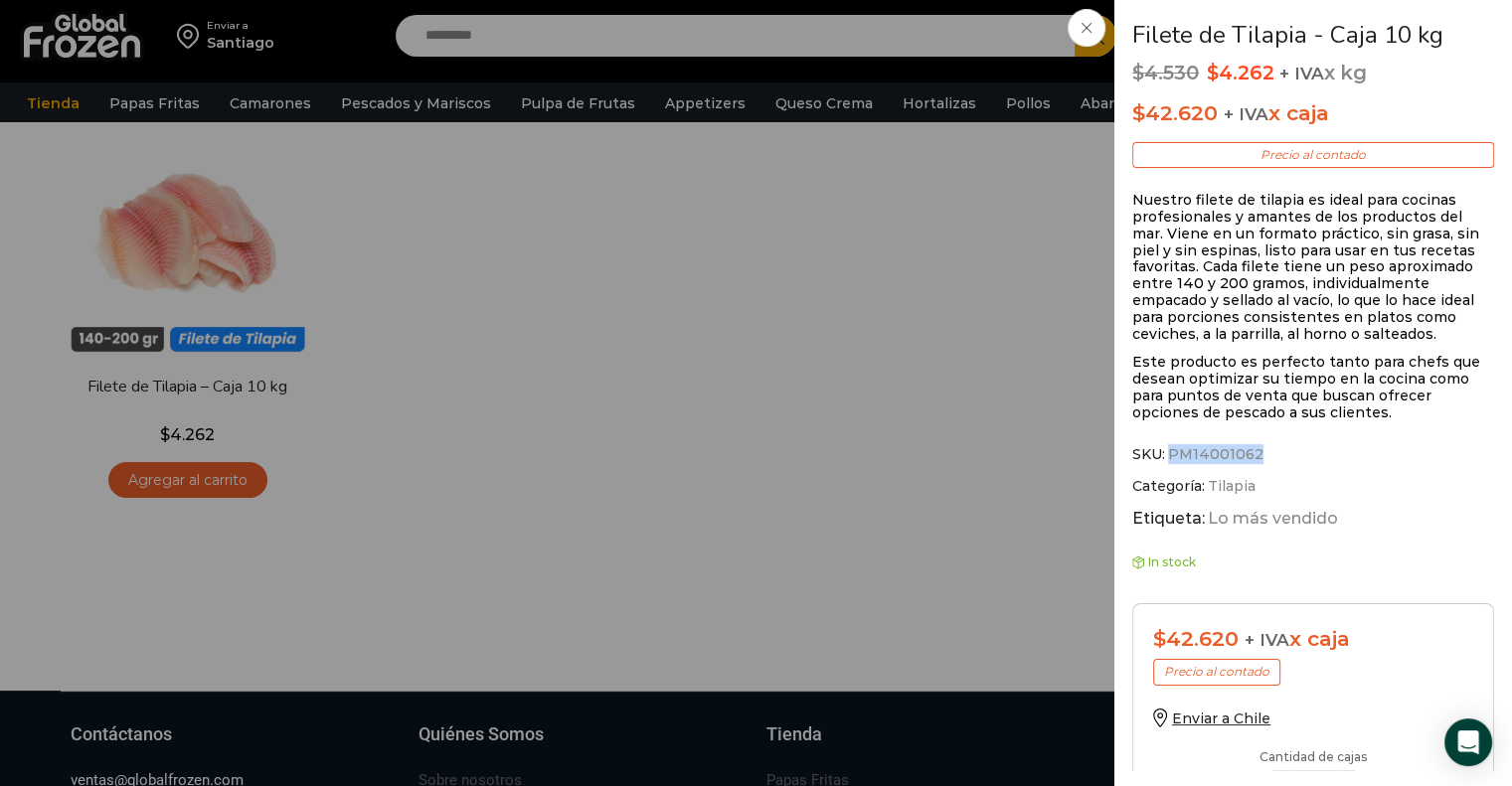 drag, startPoint x: 1253, startPoint y: 455, endPoint x: 1171, endPoint y: 452, distance: 82.05486 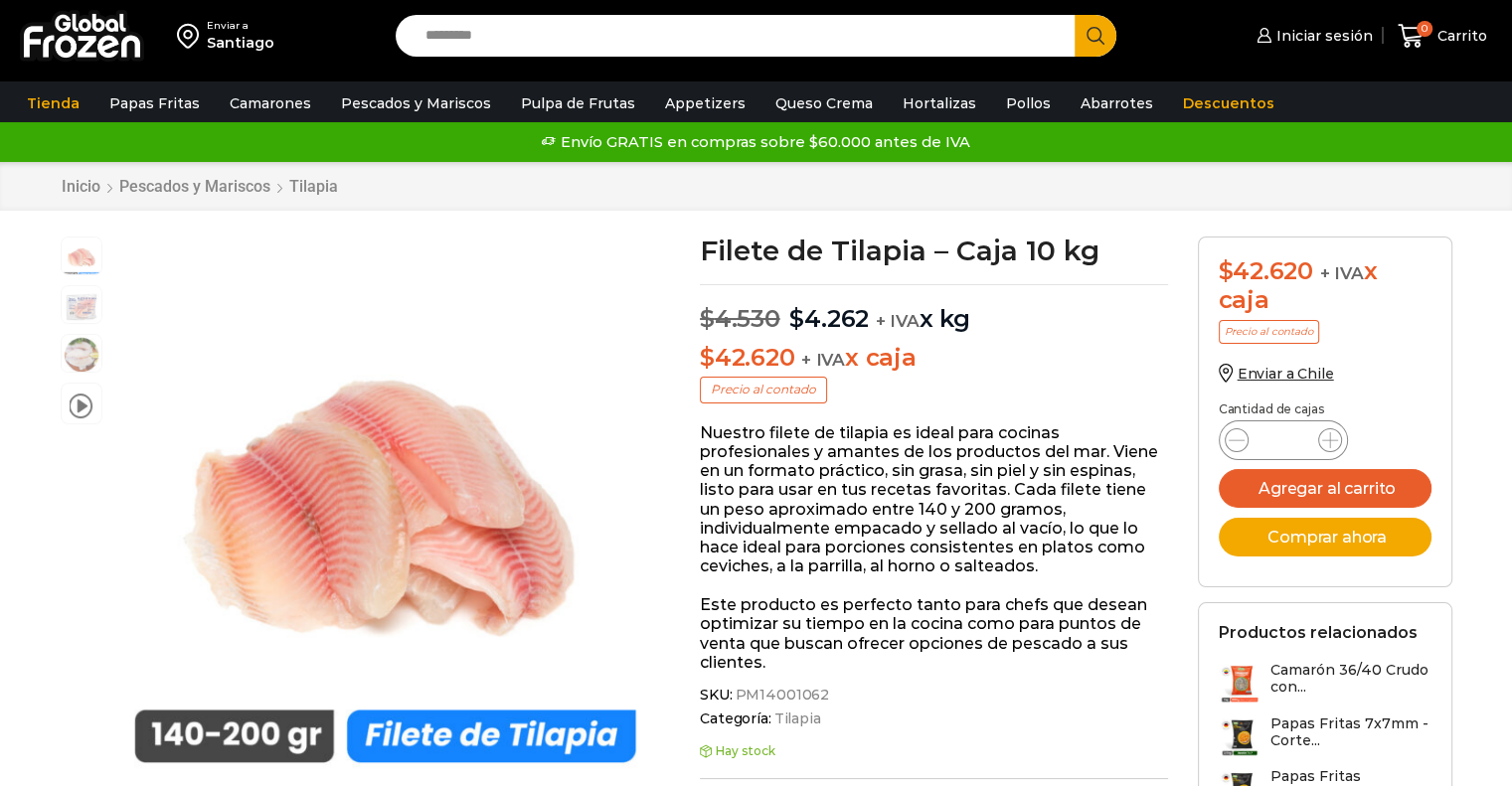 scroll, scrollTop: 0, scrollLeft: 0, axis: both 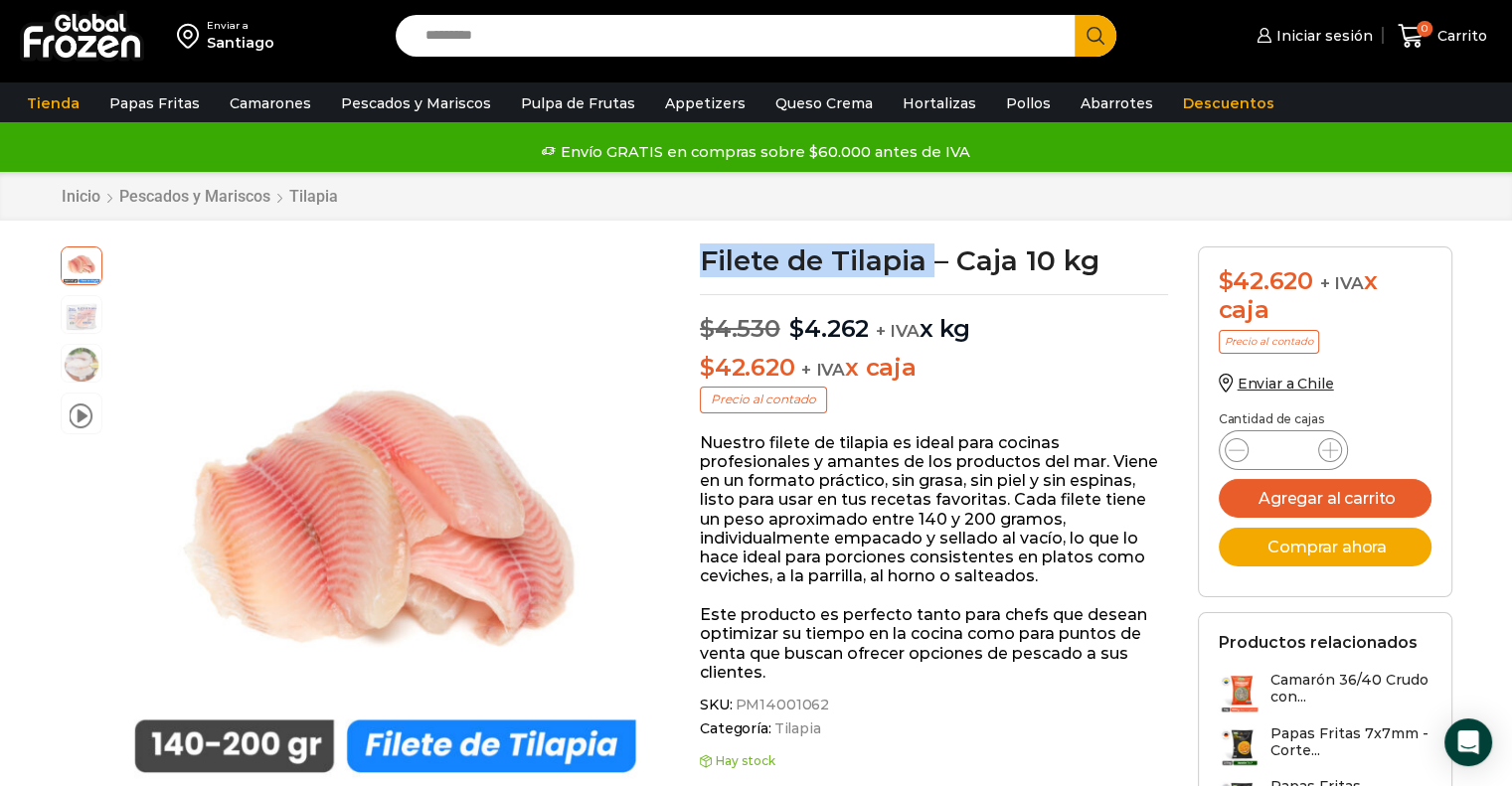 drag, startPoint x: 932, startPoint y: 257, endPoint x: 700, endPoint y: 269, distance: 232.3101 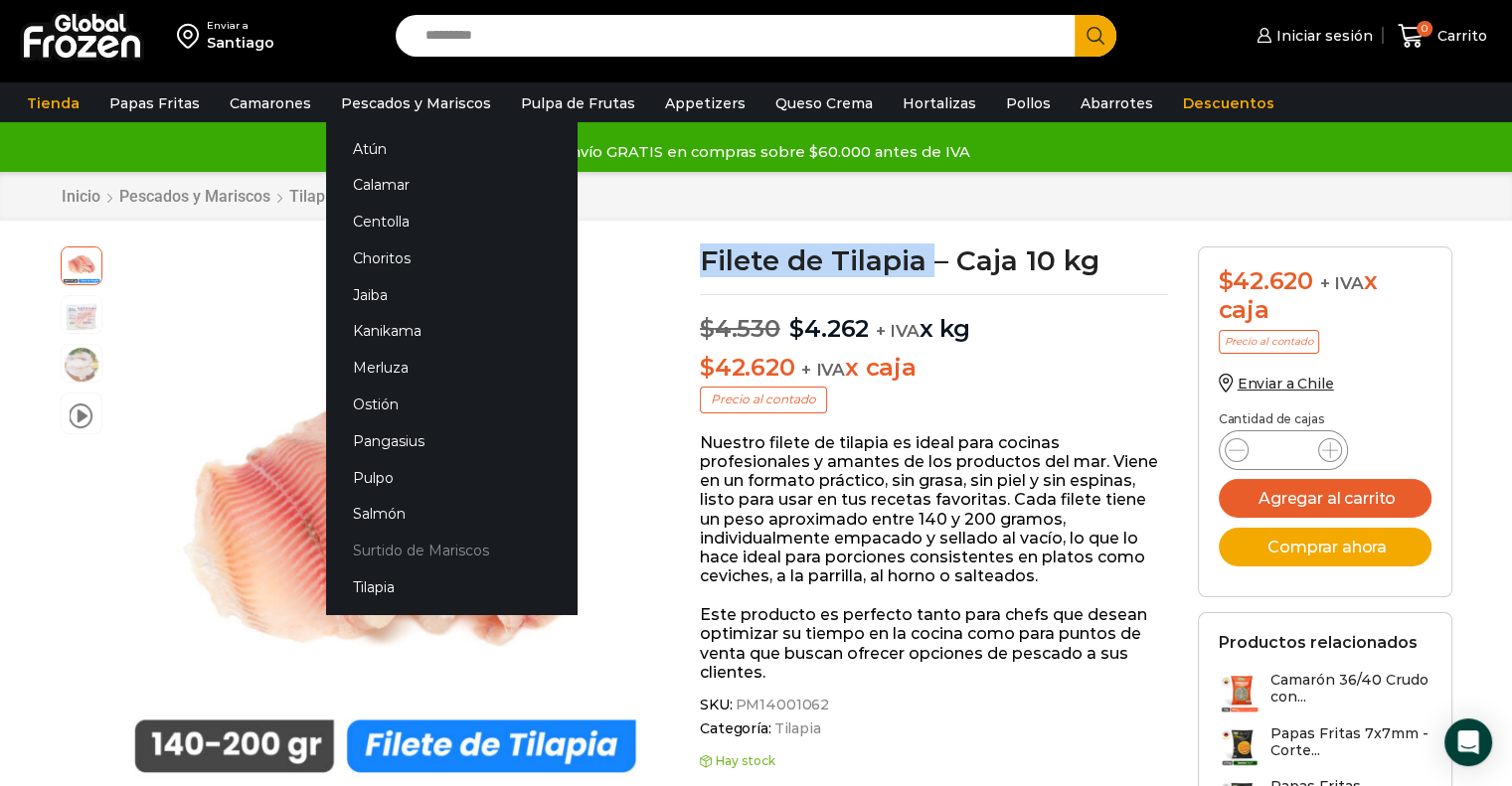 click on "Surtido de Mariscos" at bounding box center (451, 550) 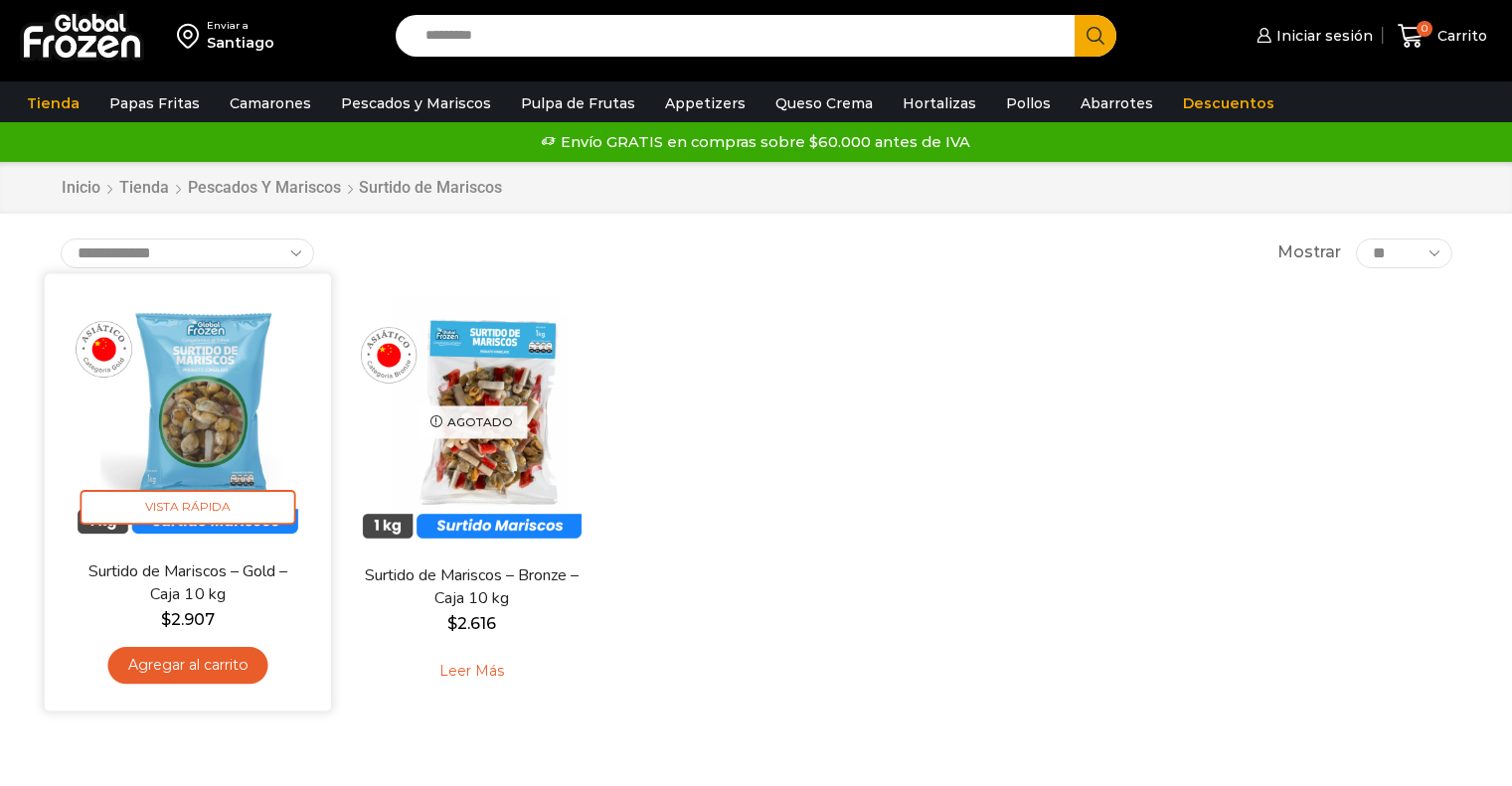 scroll, scrollTop: 0, scrollLeft: 0, axis: both 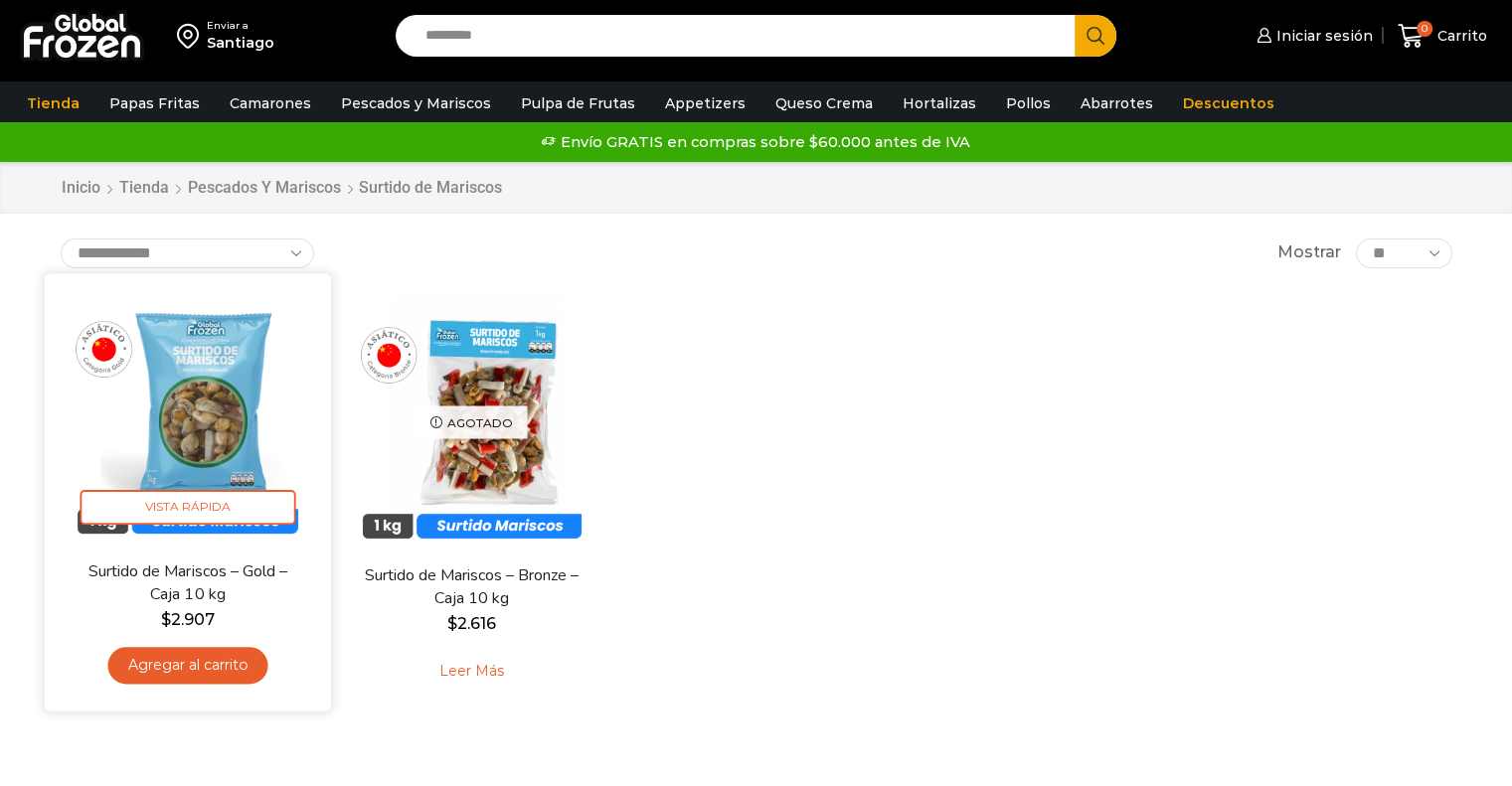click at bounding box center [188, 416] 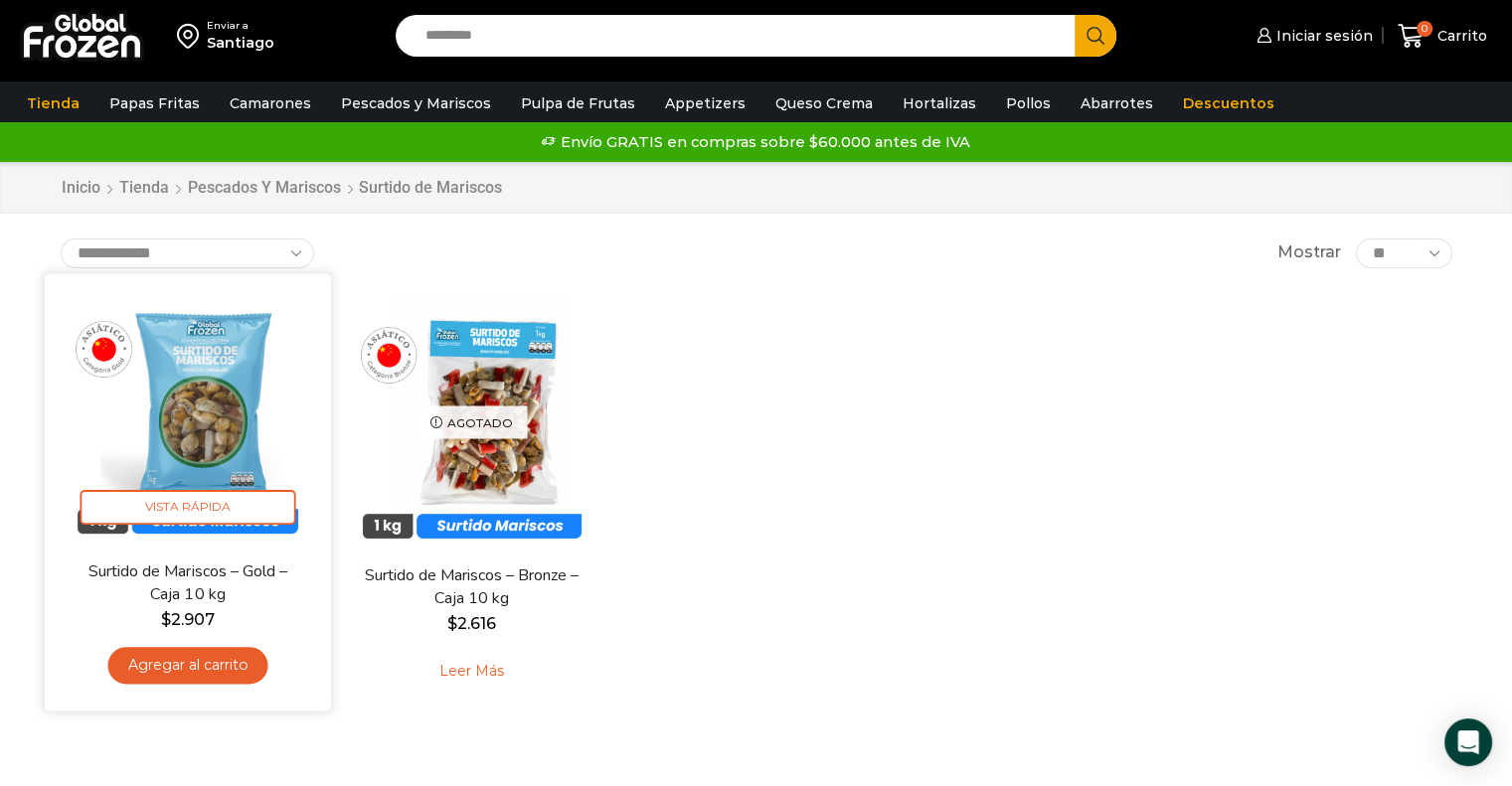 scroll, scrollTop: 0, scrollLeft: 0, axis: both 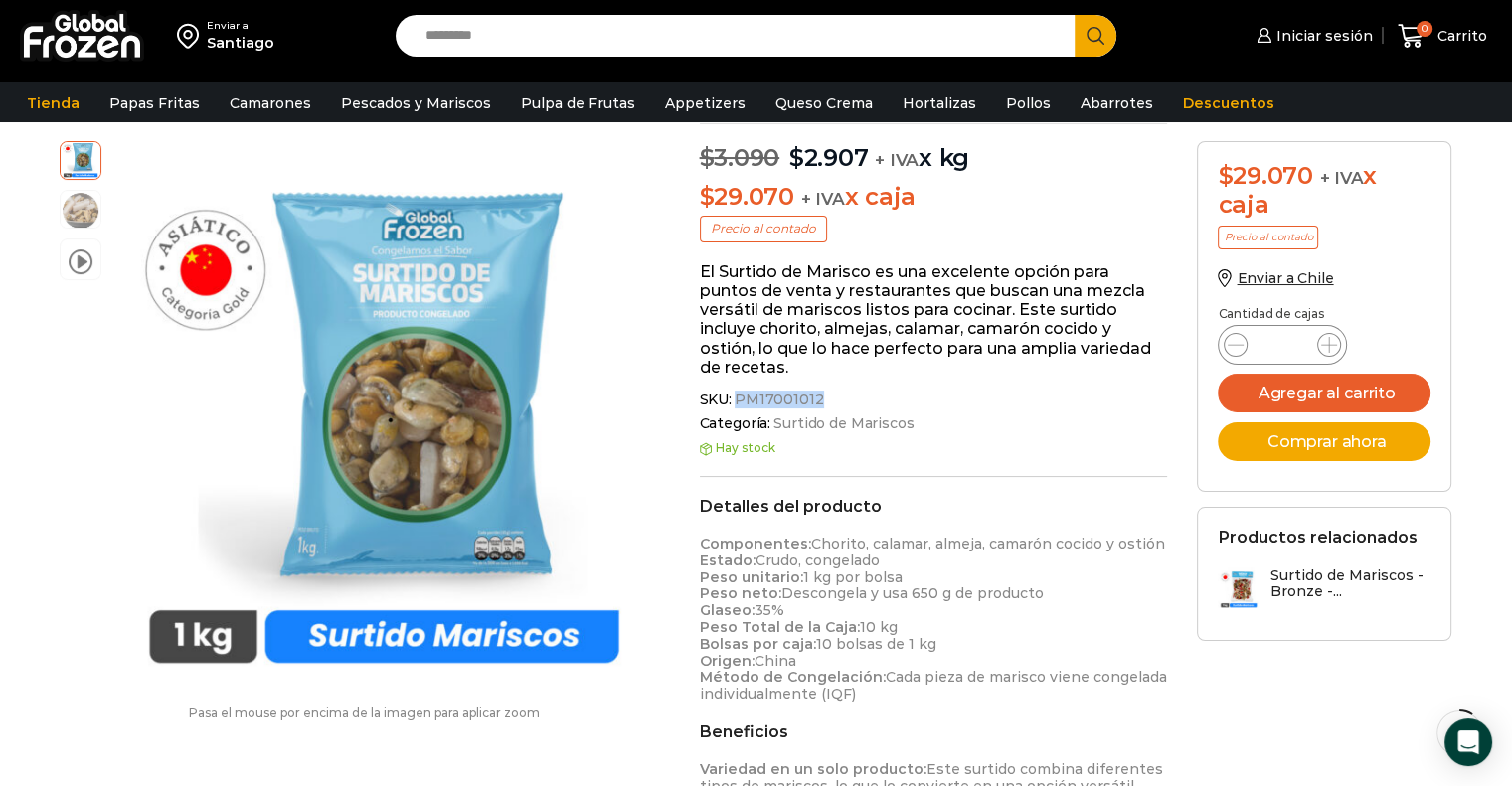 drag, startPoint x: 814, startPoint y: 396, endPoint x: 738, endPoint y: 401, distance: 76.1643 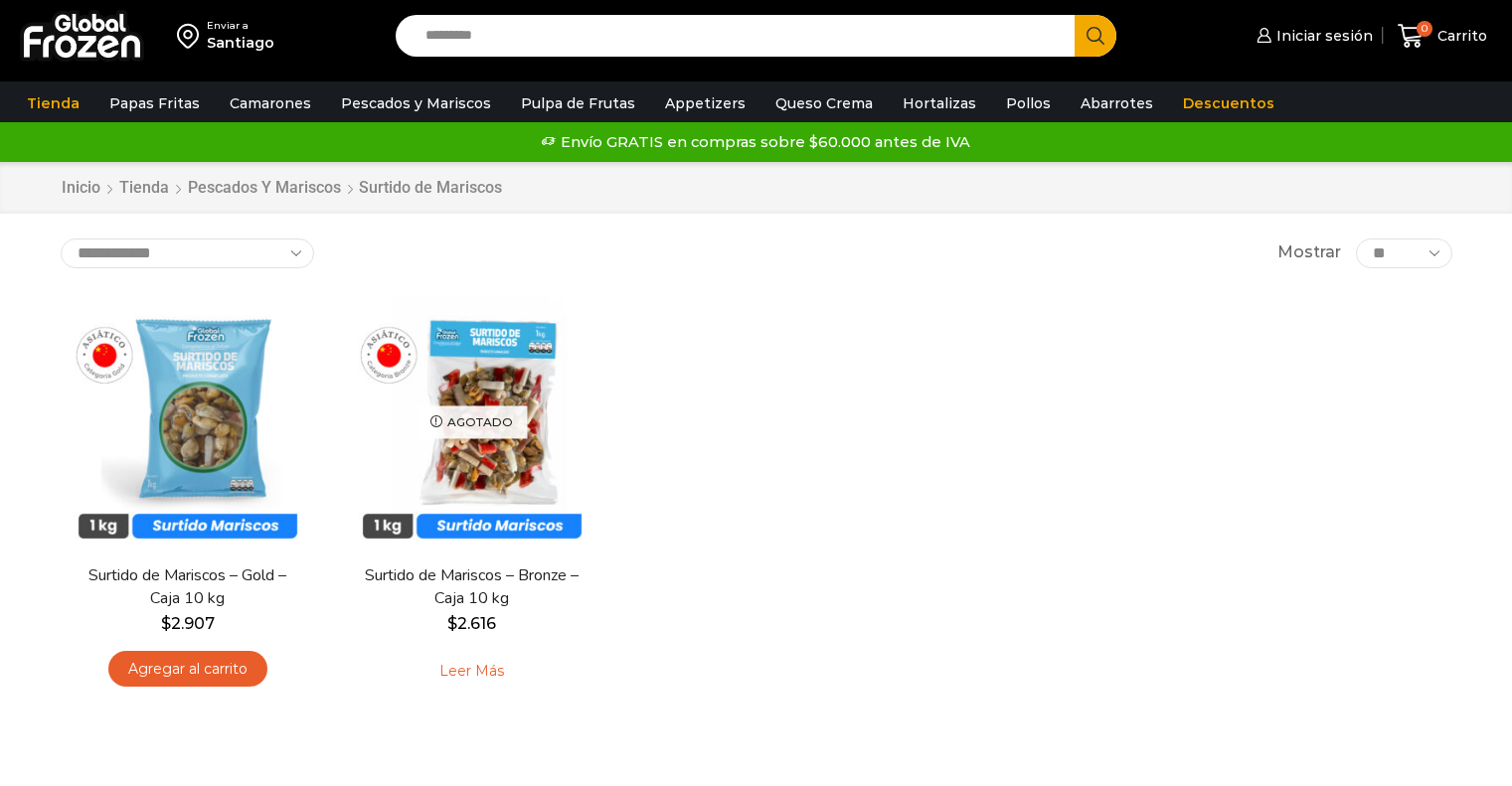 scroll, scrollTop: 0, scrollLeft: 0, axis: both 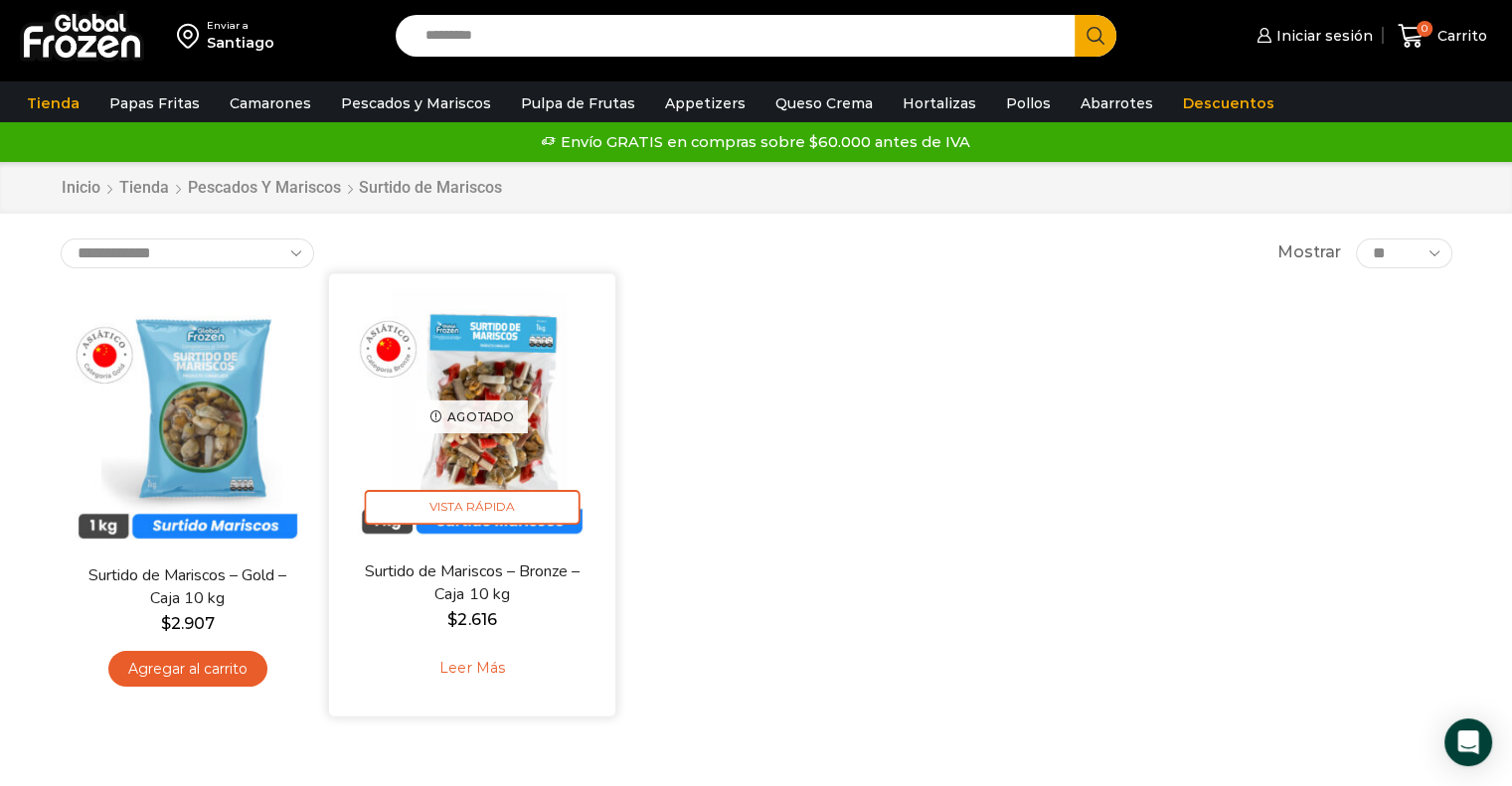 click on "Agotado" at bounding box center [472, 415] 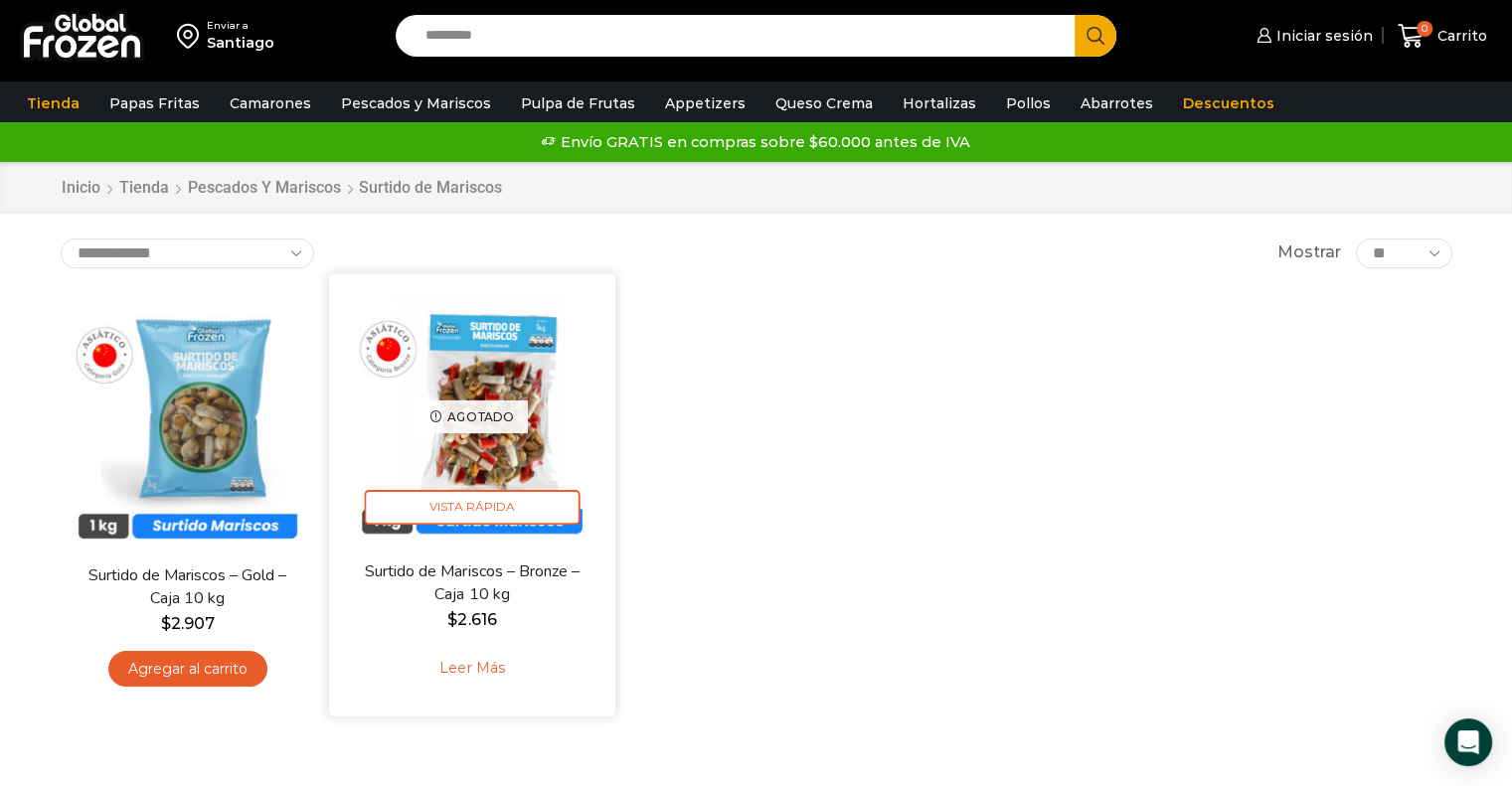click on "Agotado
Vista Rápida" at bounding box center (472, 416) 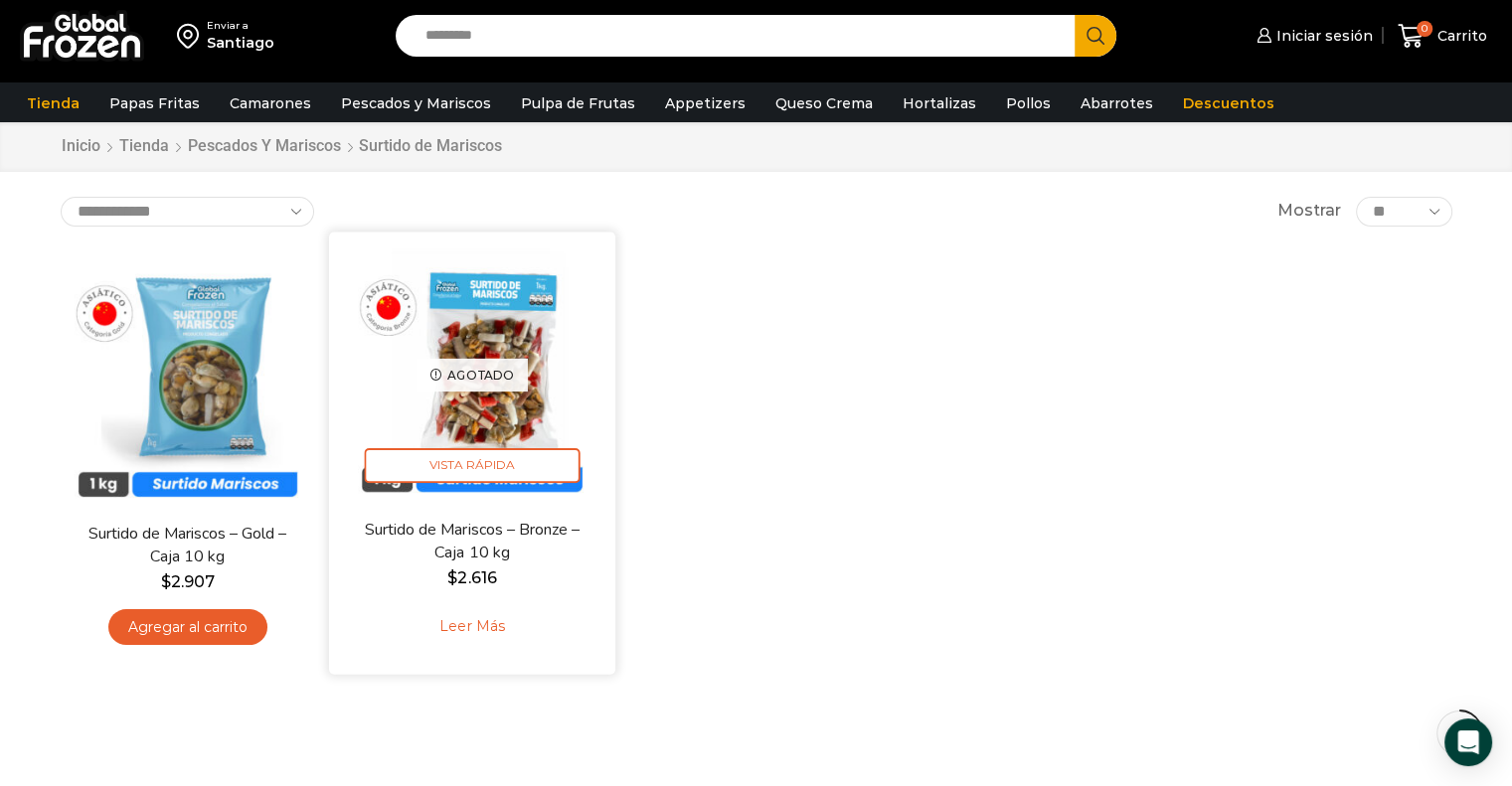 scroll, scrollTop: 99, scrollLeft: 0, axis: vertical 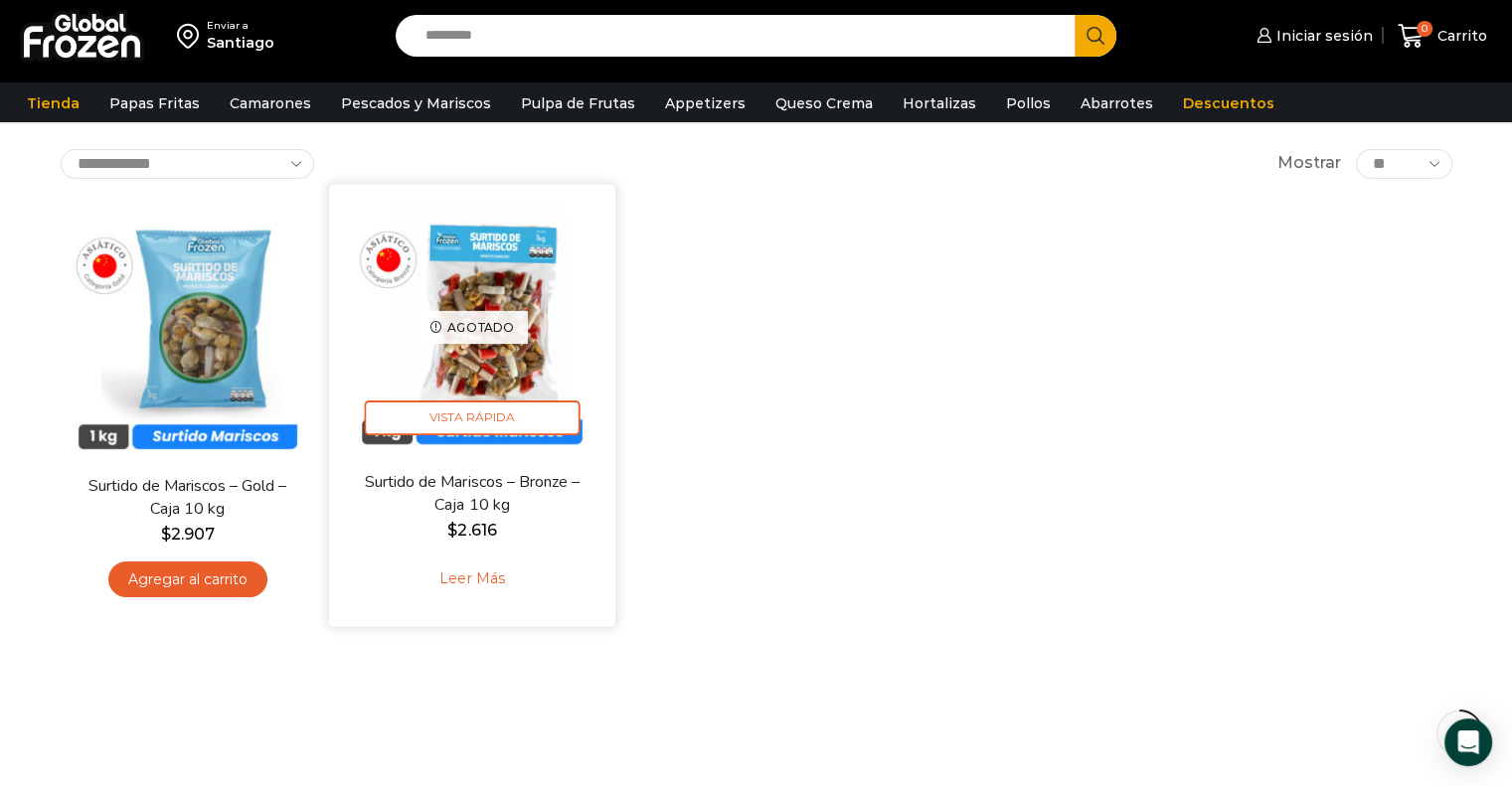 click on "Agotado" at bounding box center (472, 326) 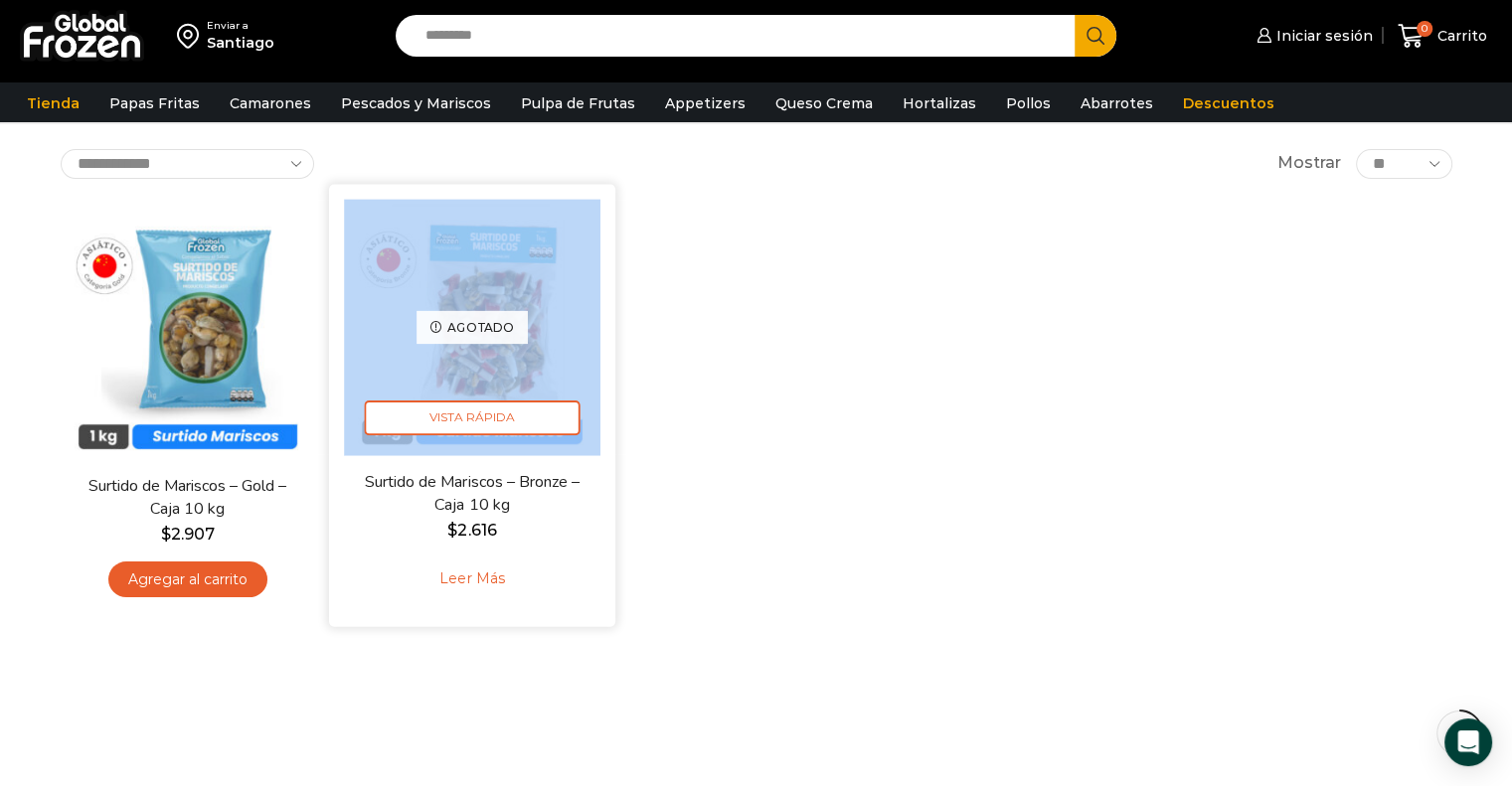 click on "Agotado
Vista Rápida" at bounding box center [472, 327] 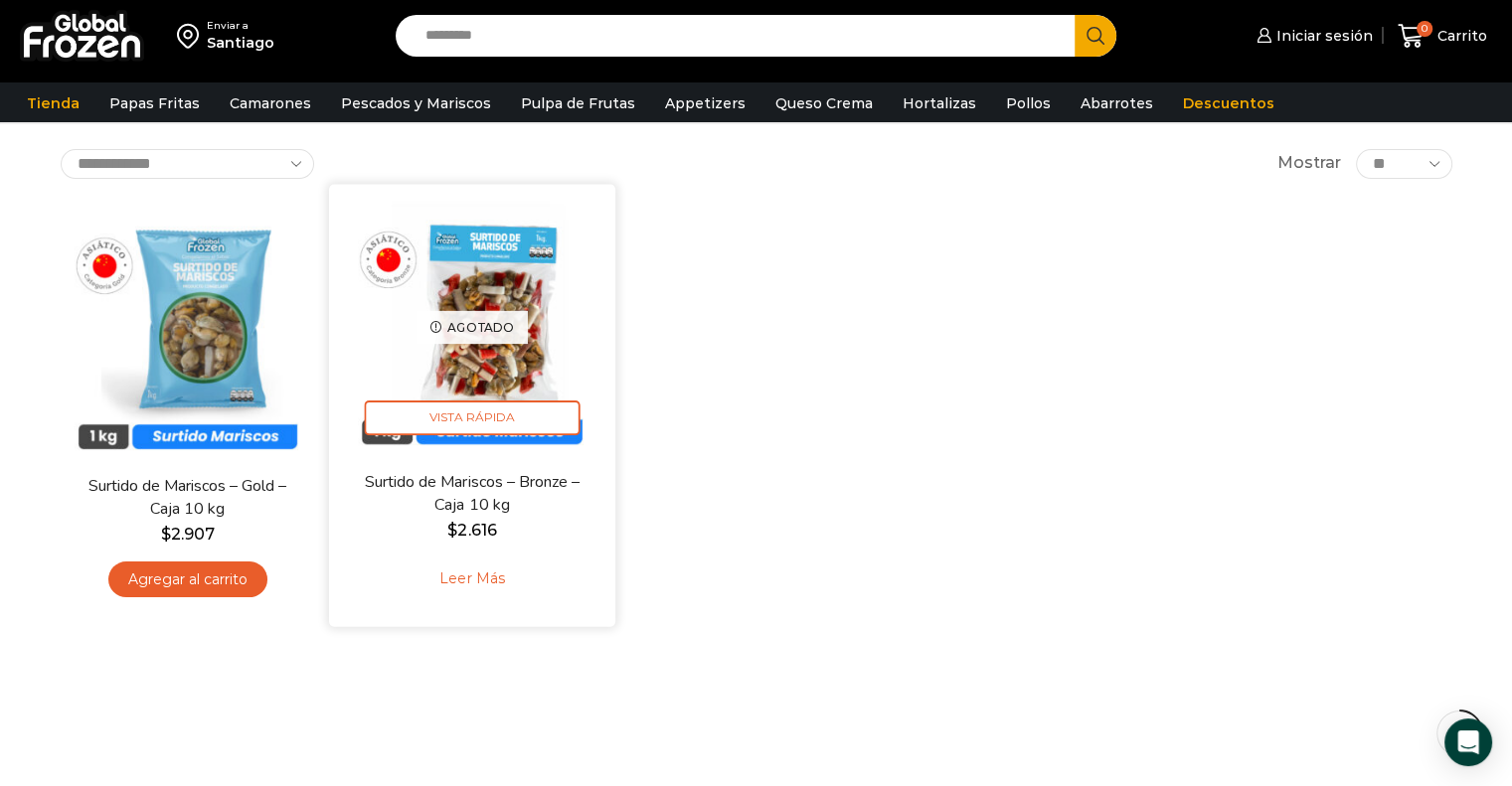 click on "Leer más" at bounding box center (471, 578) 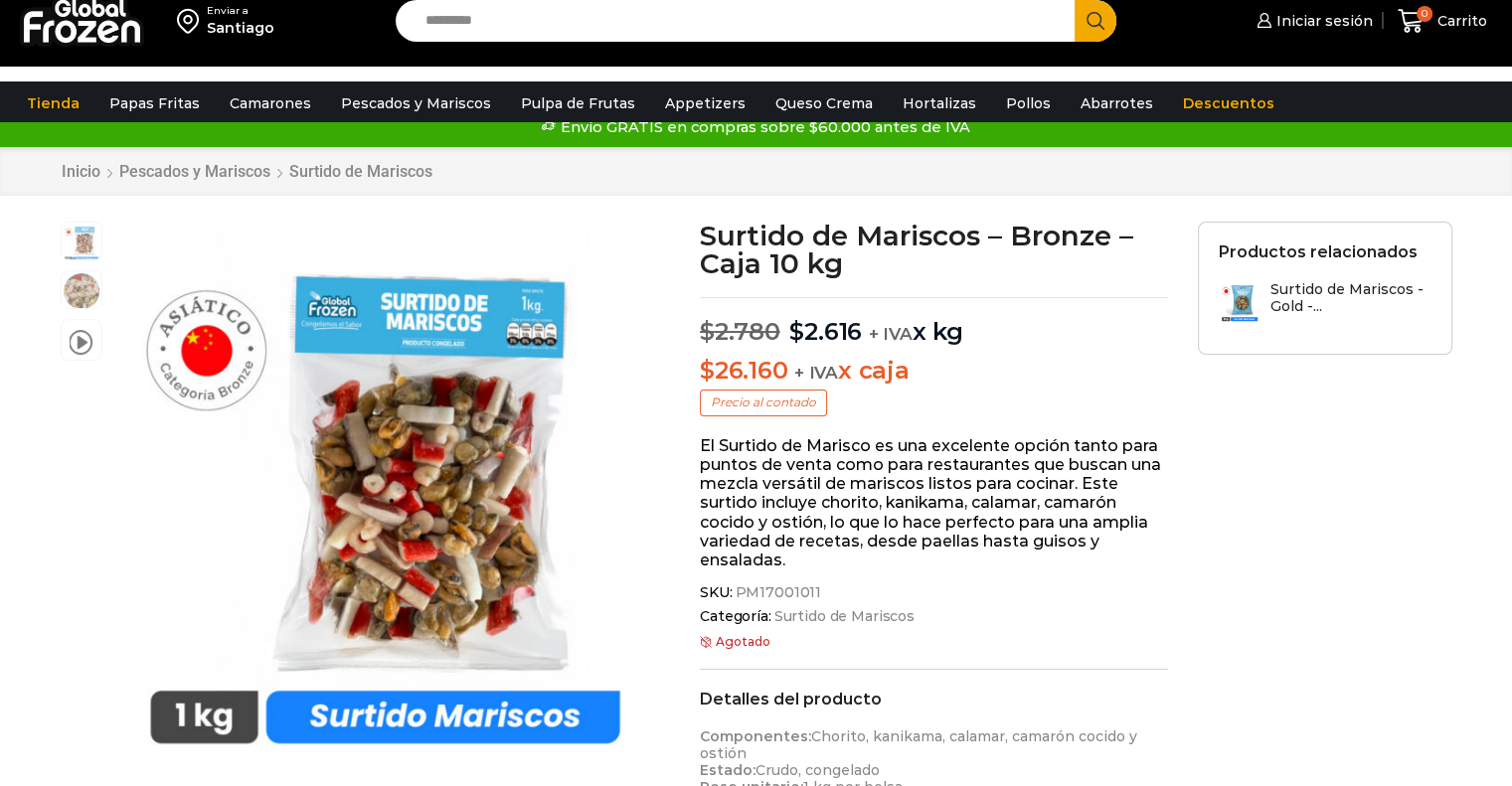scroll, scrollTop: 298, scrollLeft: 0, axis: vertical 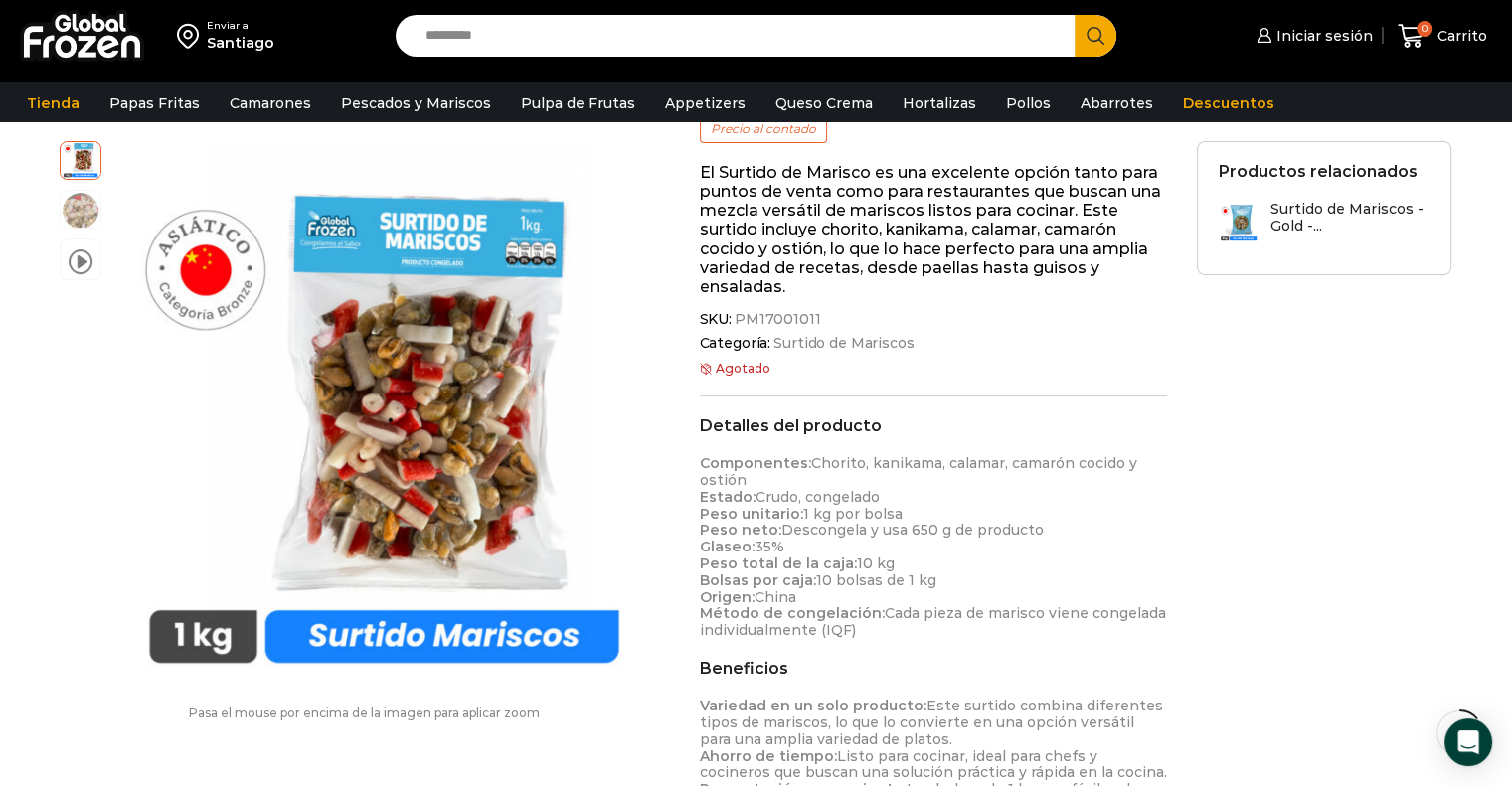 click on "SKU:  PM17001011" at bounding box center (933, 319) 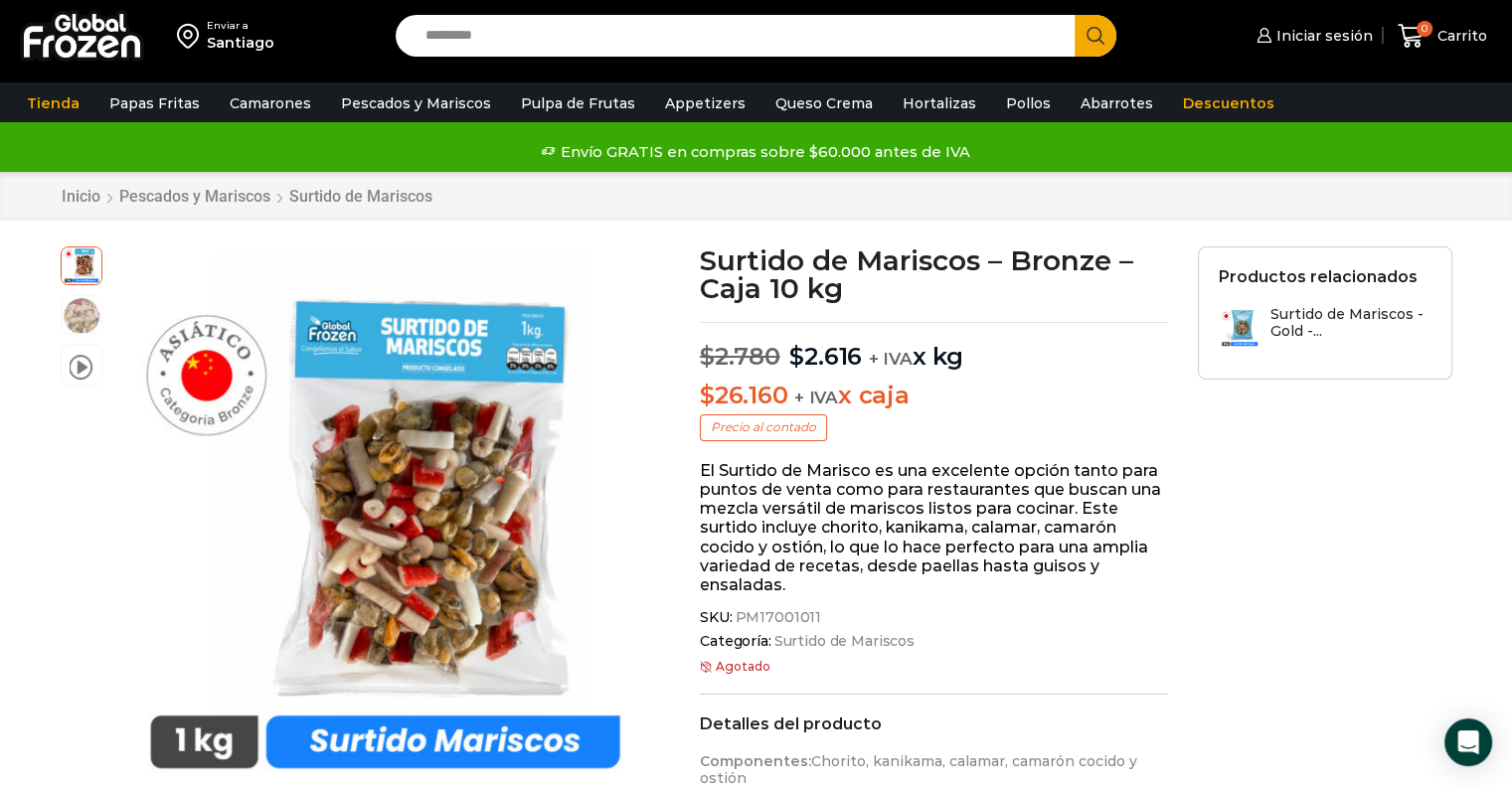 scroll, scrollTop: 0, scrollLeft: 0, axis: both 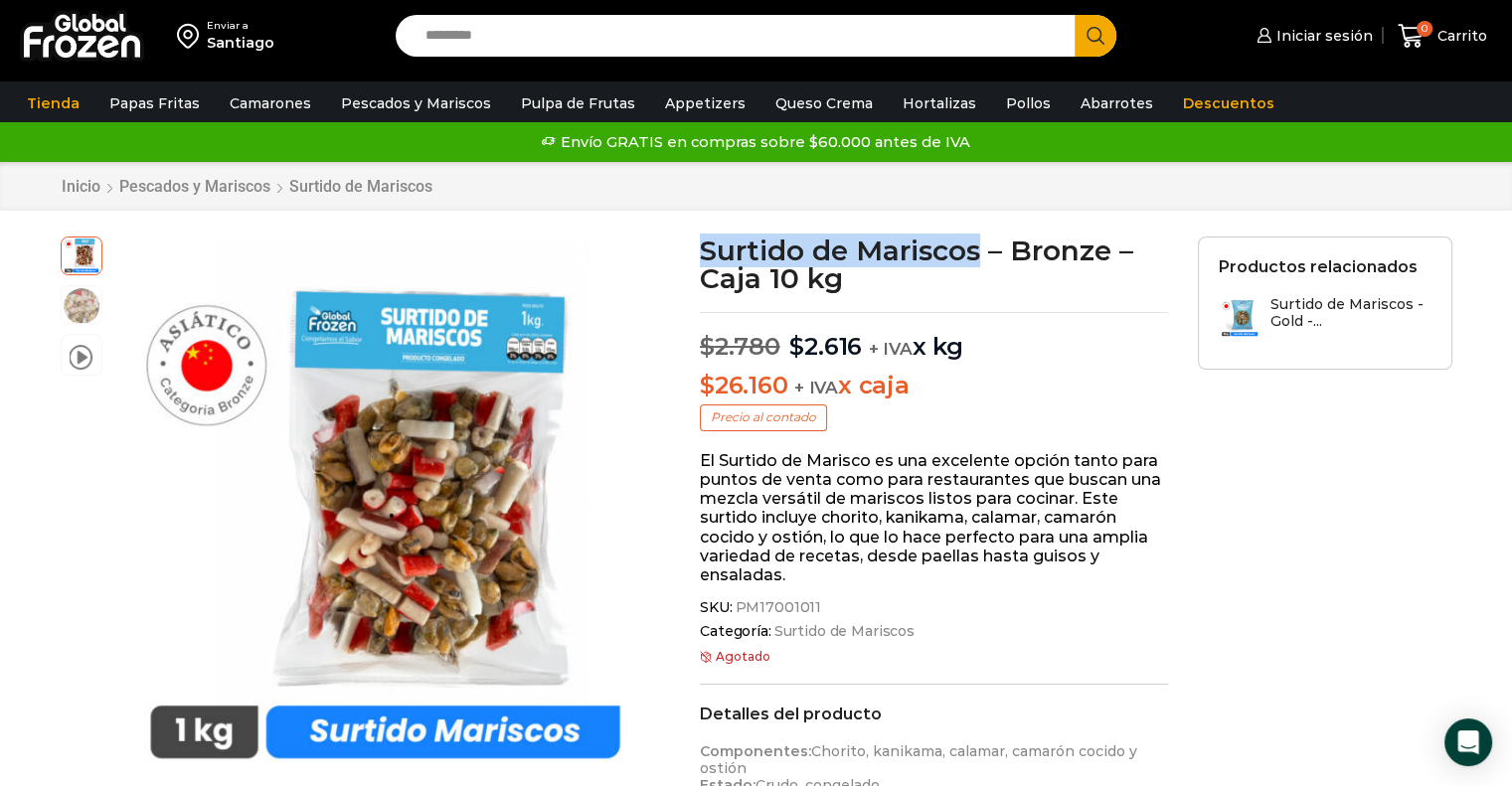 drag, startPoint x: 979, startPoint y: 249, endPoint x: 702, endPoint y: 254, distance: 277.0451 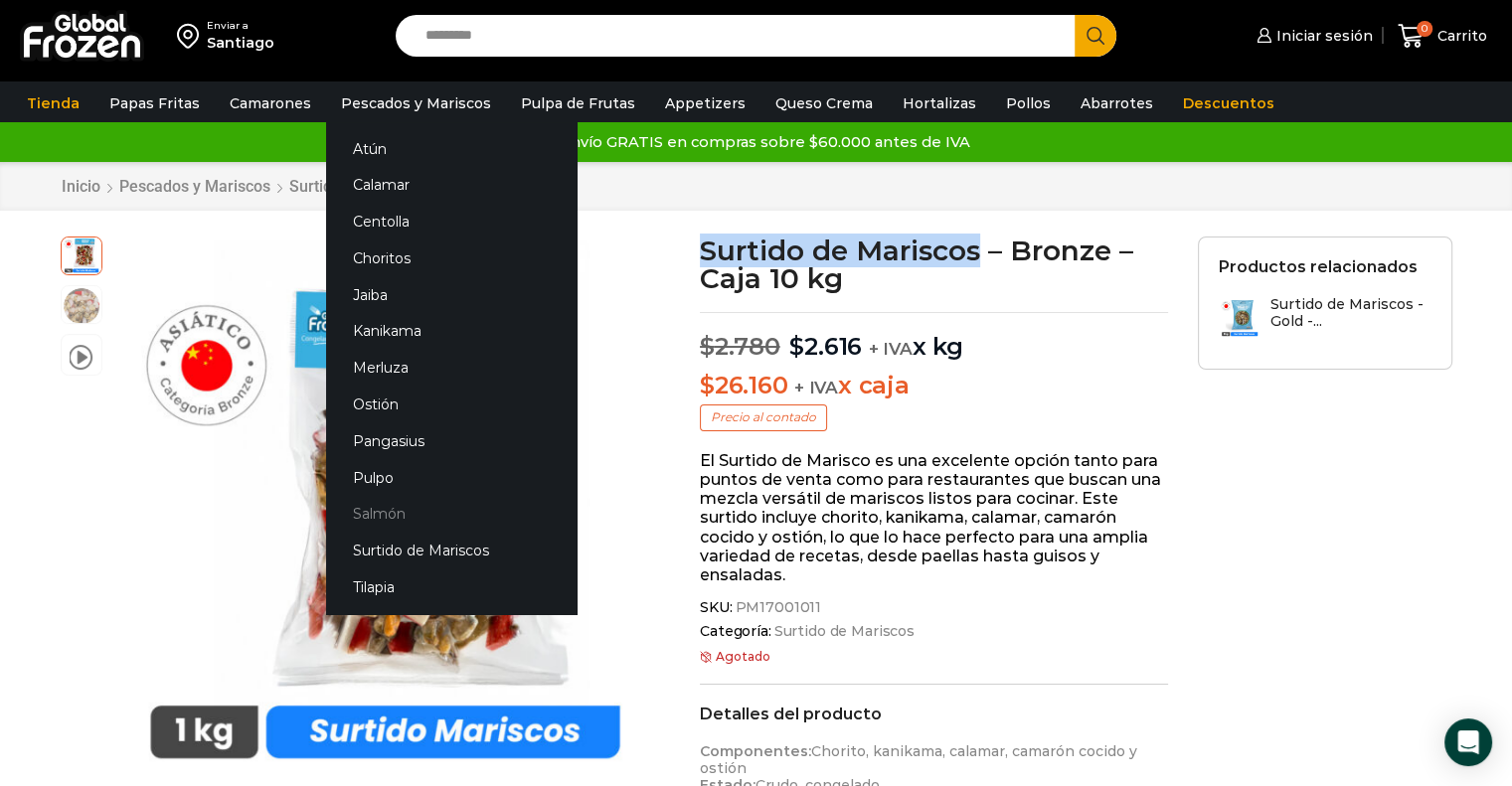 click on "Salmón" at bounding box center (451, 514) 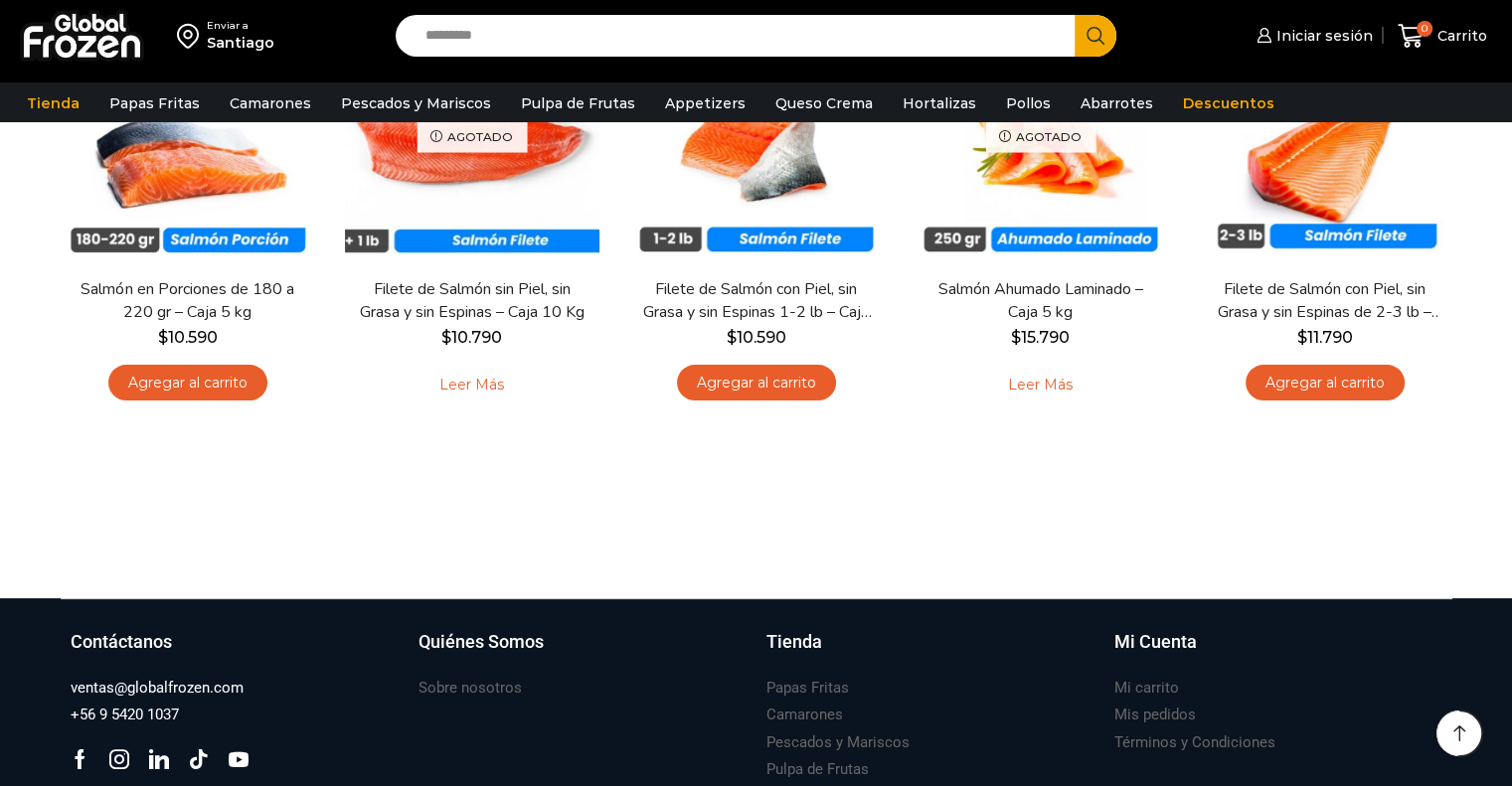 scroll, scrollTop: 24, scrollLeft: 0, axis: vertical 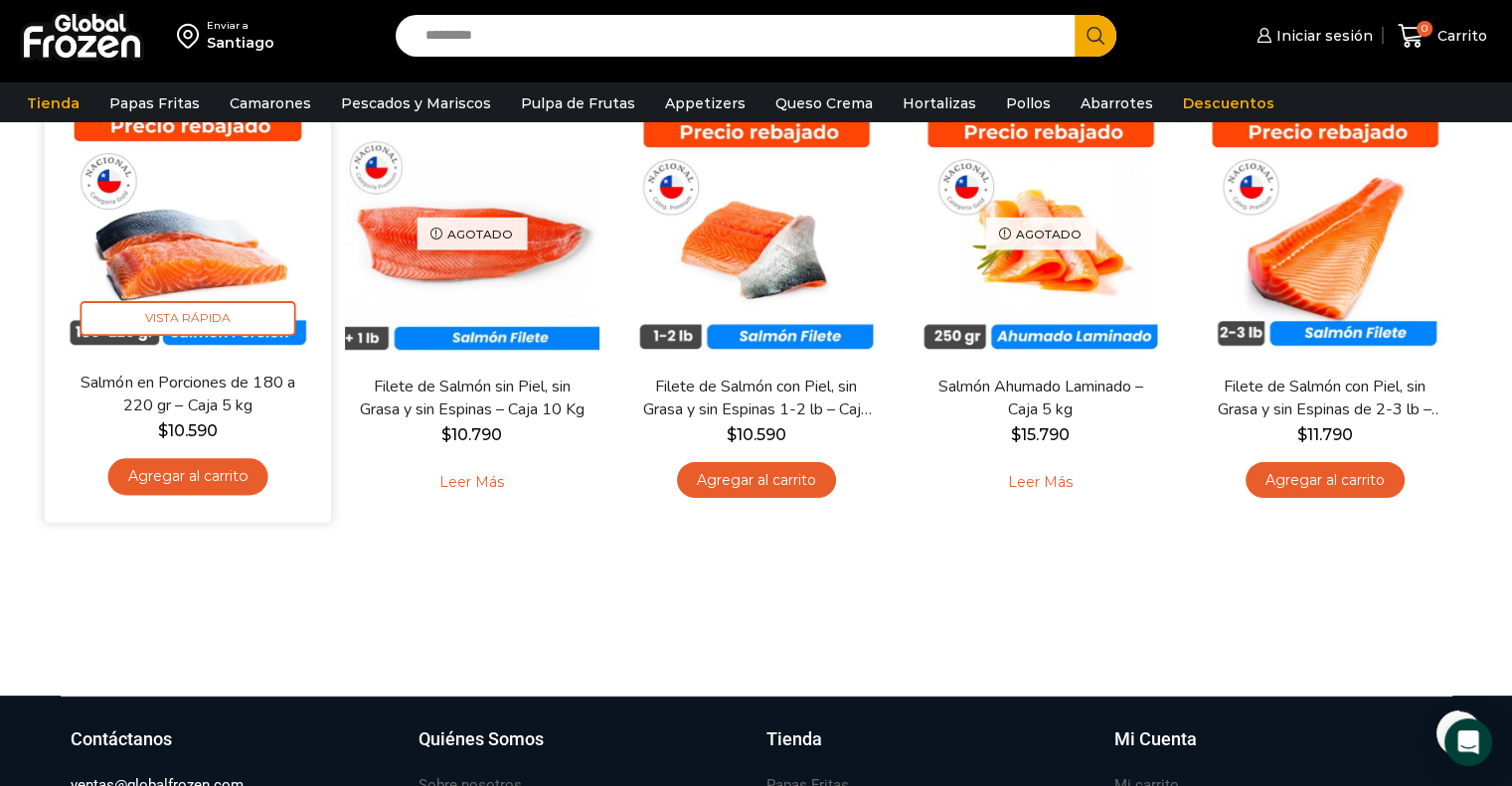 click at bounding box center (188, 228) 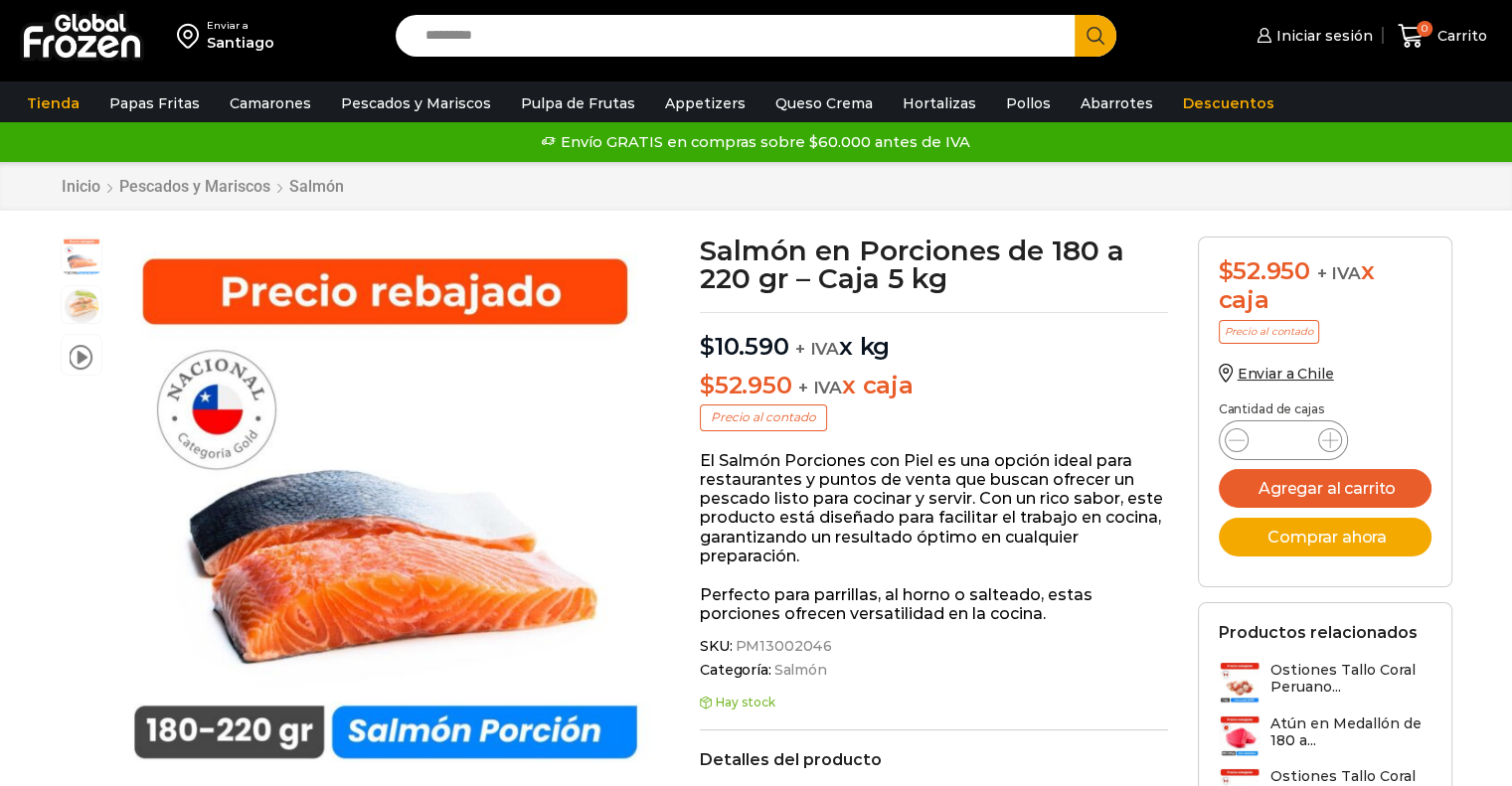 scroll, scrollTop: 0, scrollLeft: 0, axis: both 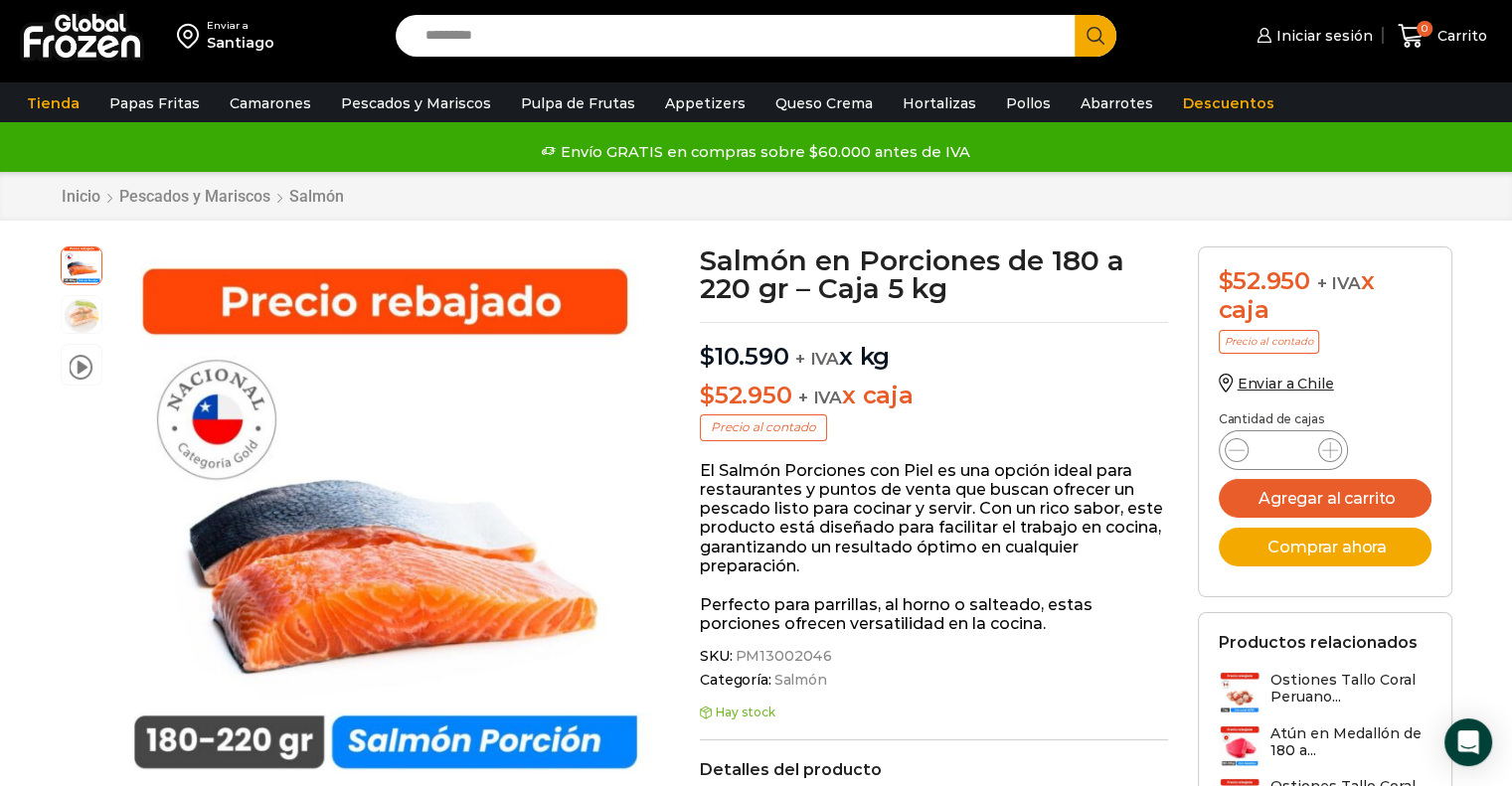 click on "SKU:  PM13002046" at bounding box center [933, 656] 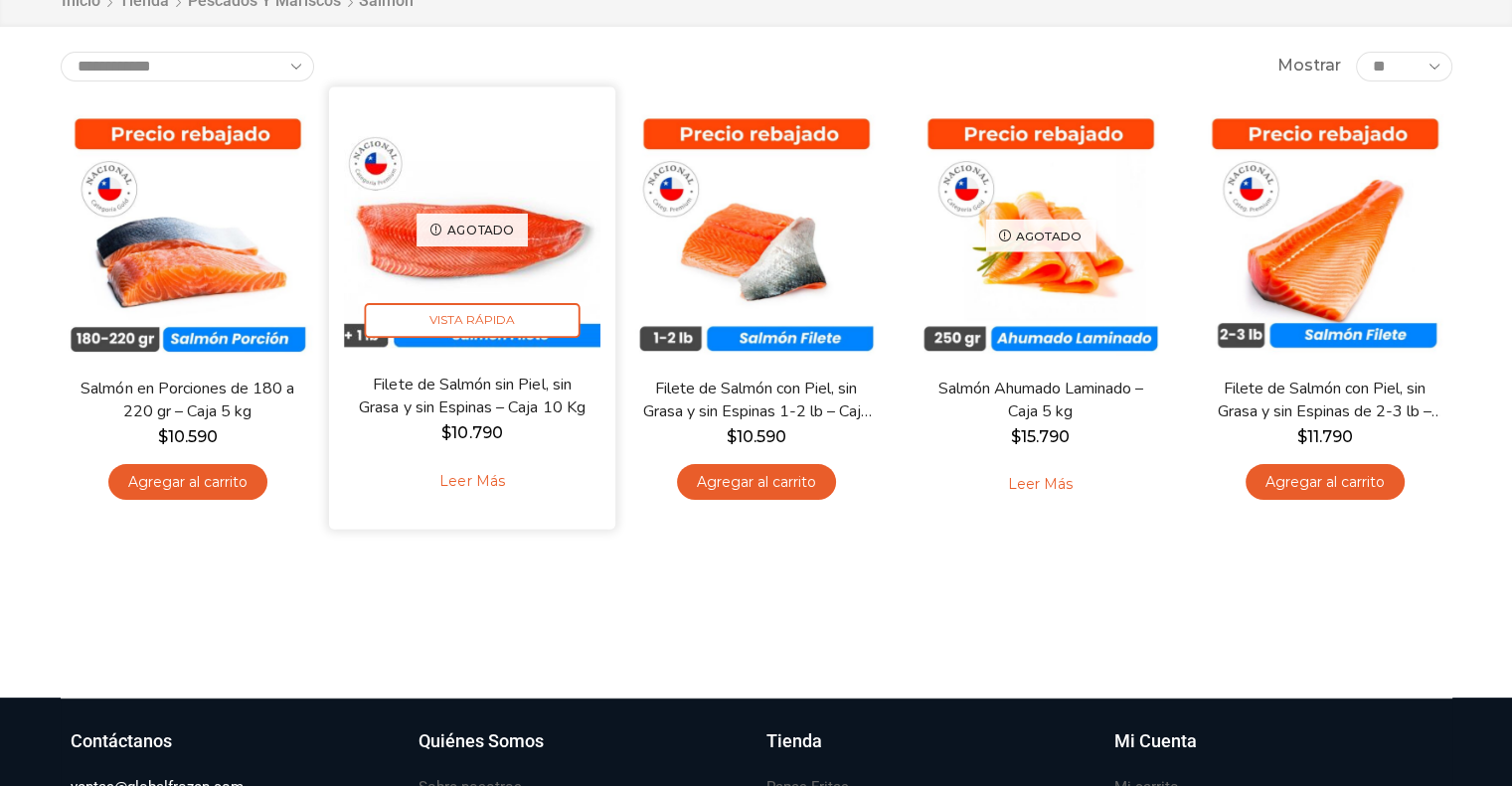 scroll, scrollTop: 199, scrollLeft: 0, axis: vertical 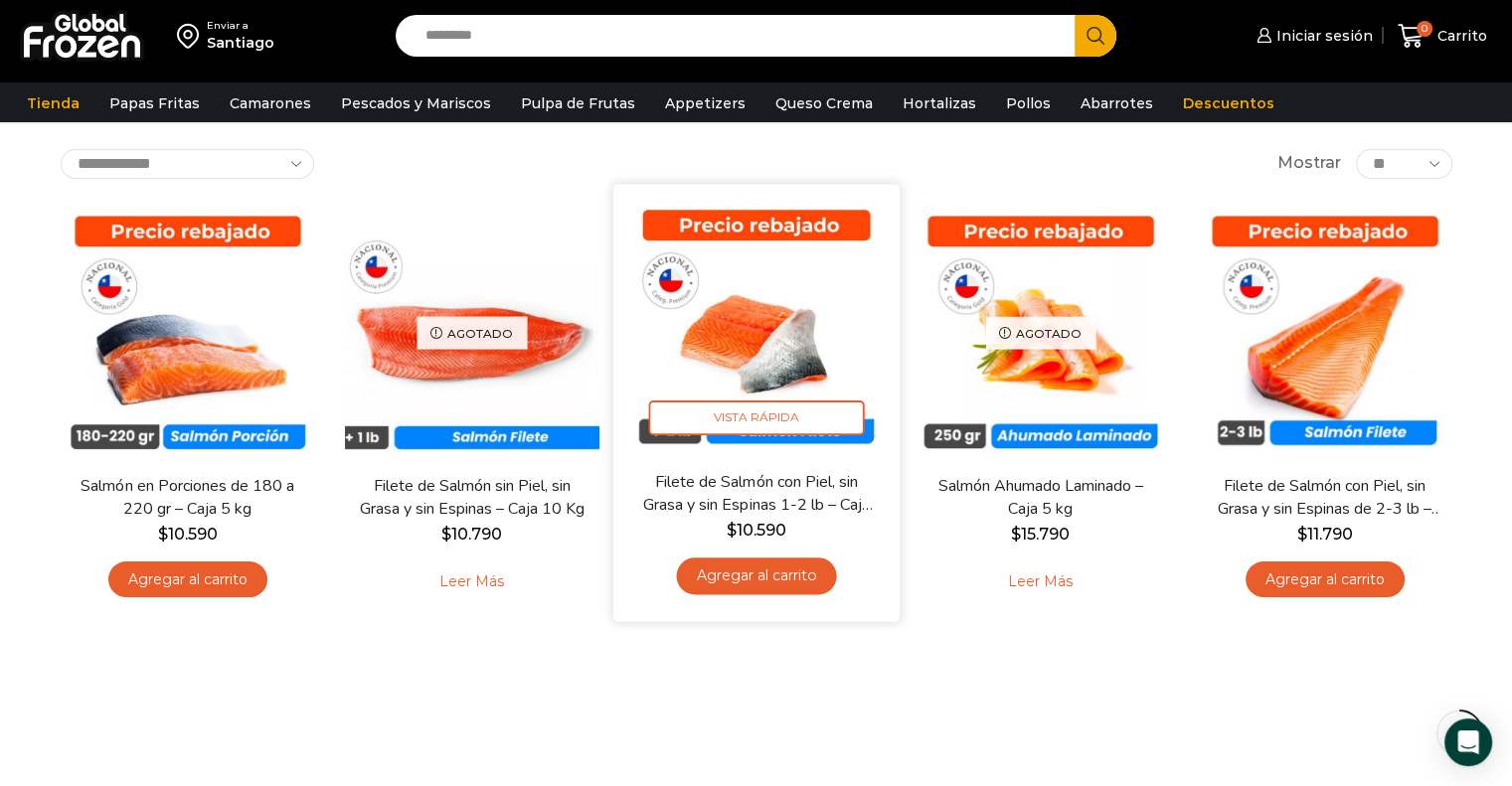 click at bounding box center [756, 327] 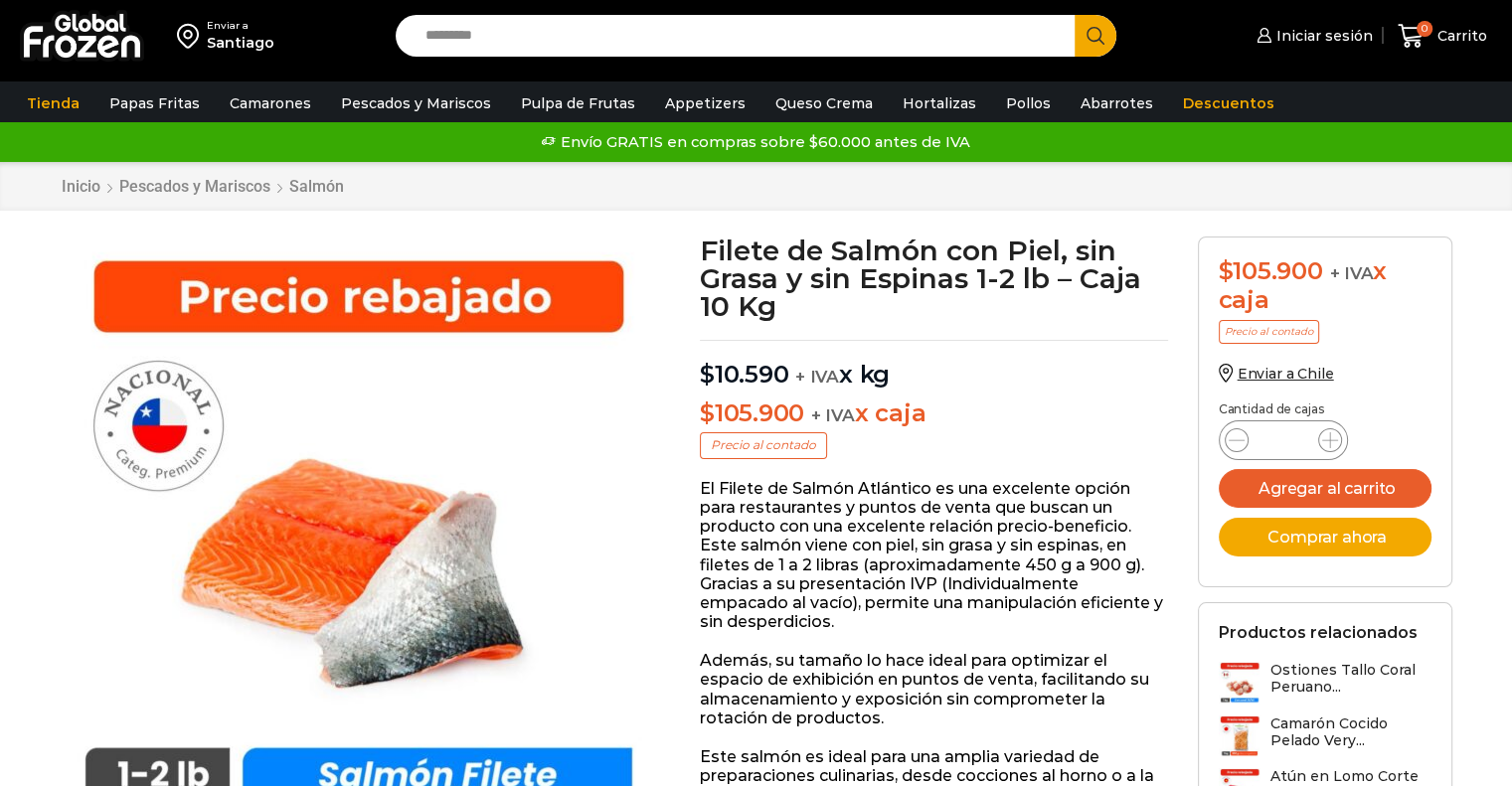 scroll, scrollTop: 0, scrollLeft: 0, axis: both 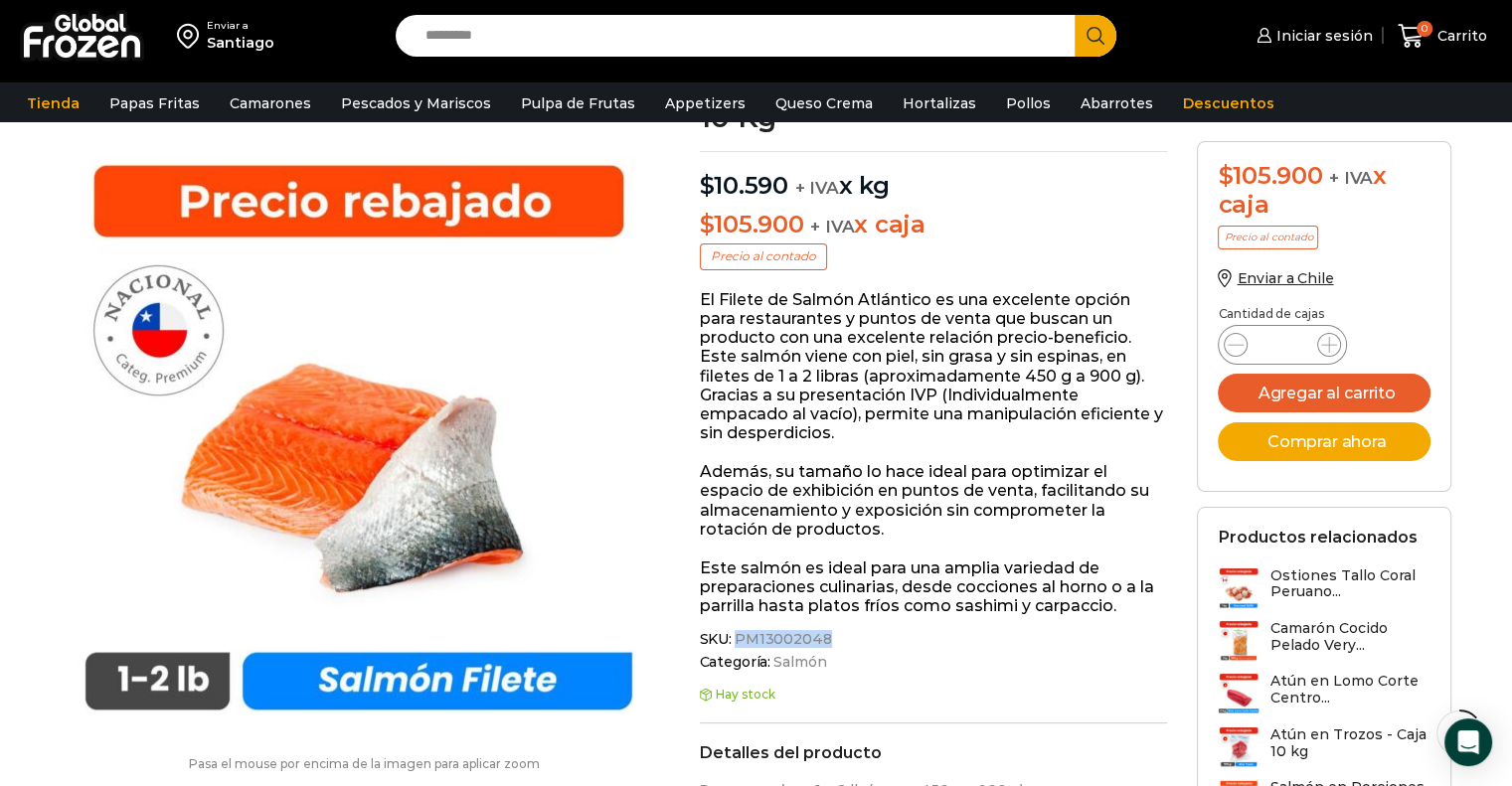 drag, startPoint x: 736, startPoint y: 635, endPoint x: 822, endPoint y: 640, distance: 86.14523 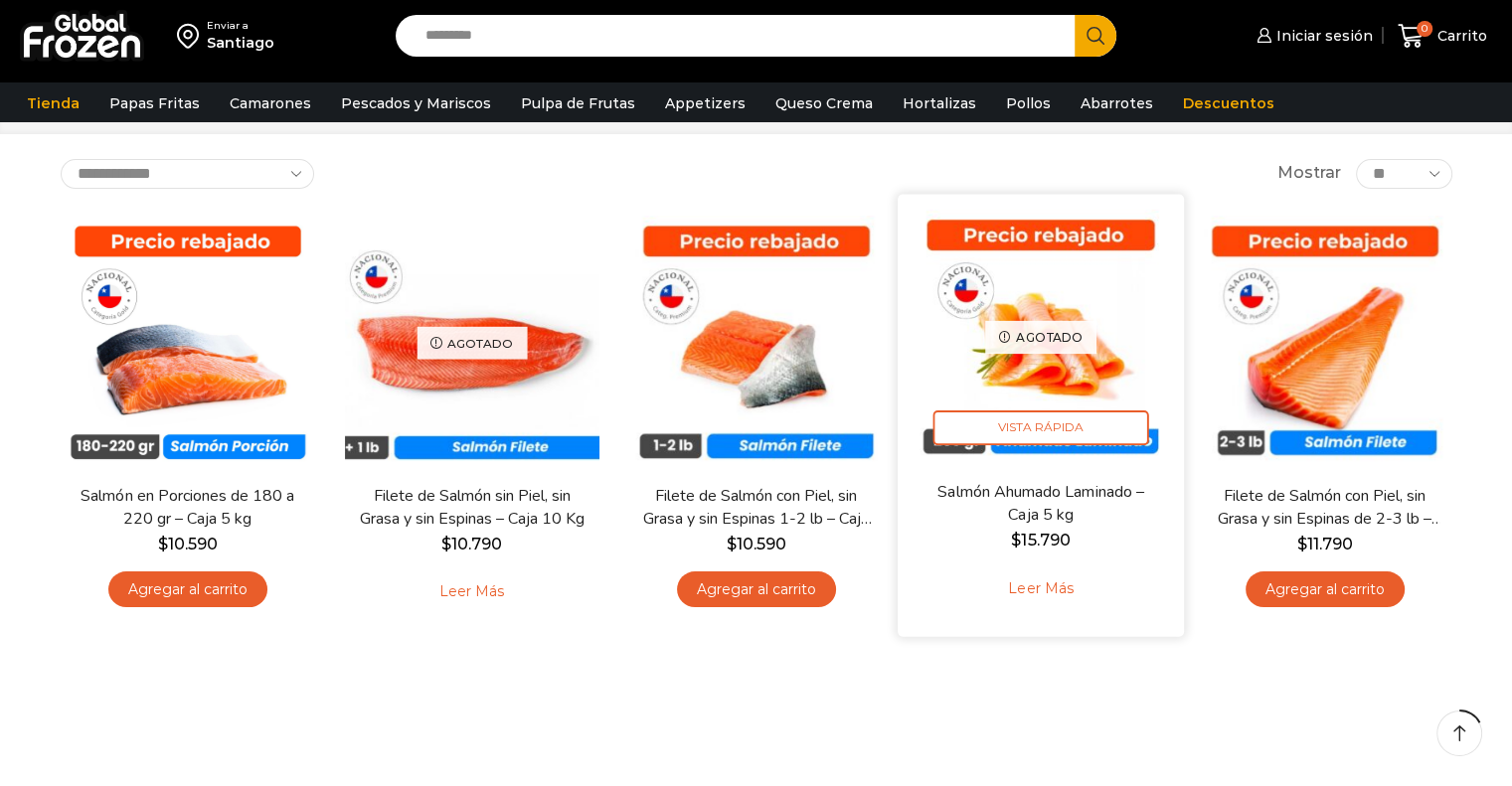 scroll, scrollTop: 99, scrollLeft: 0, axis: vertical 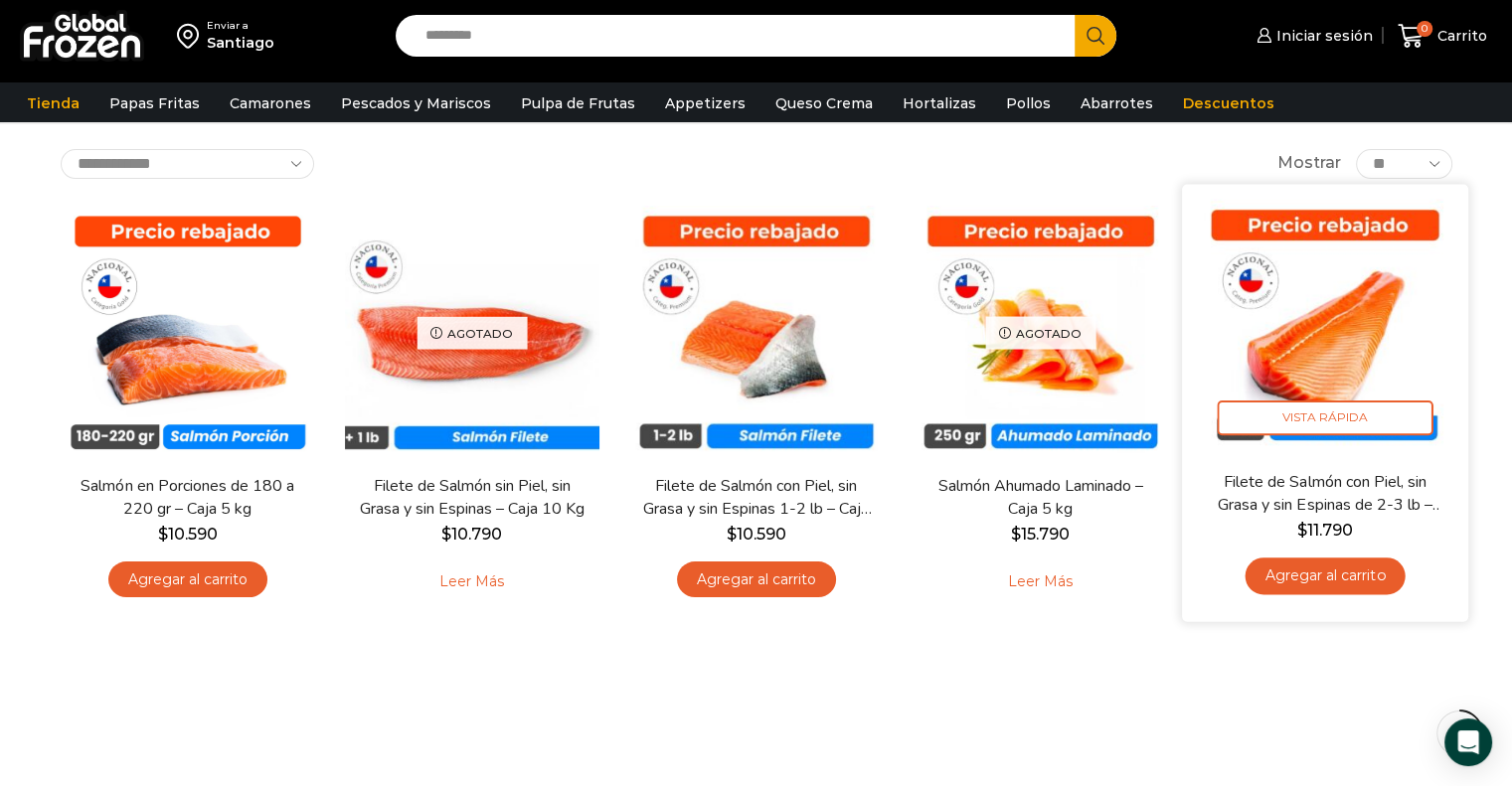 click at bounding box center (1325, 327) 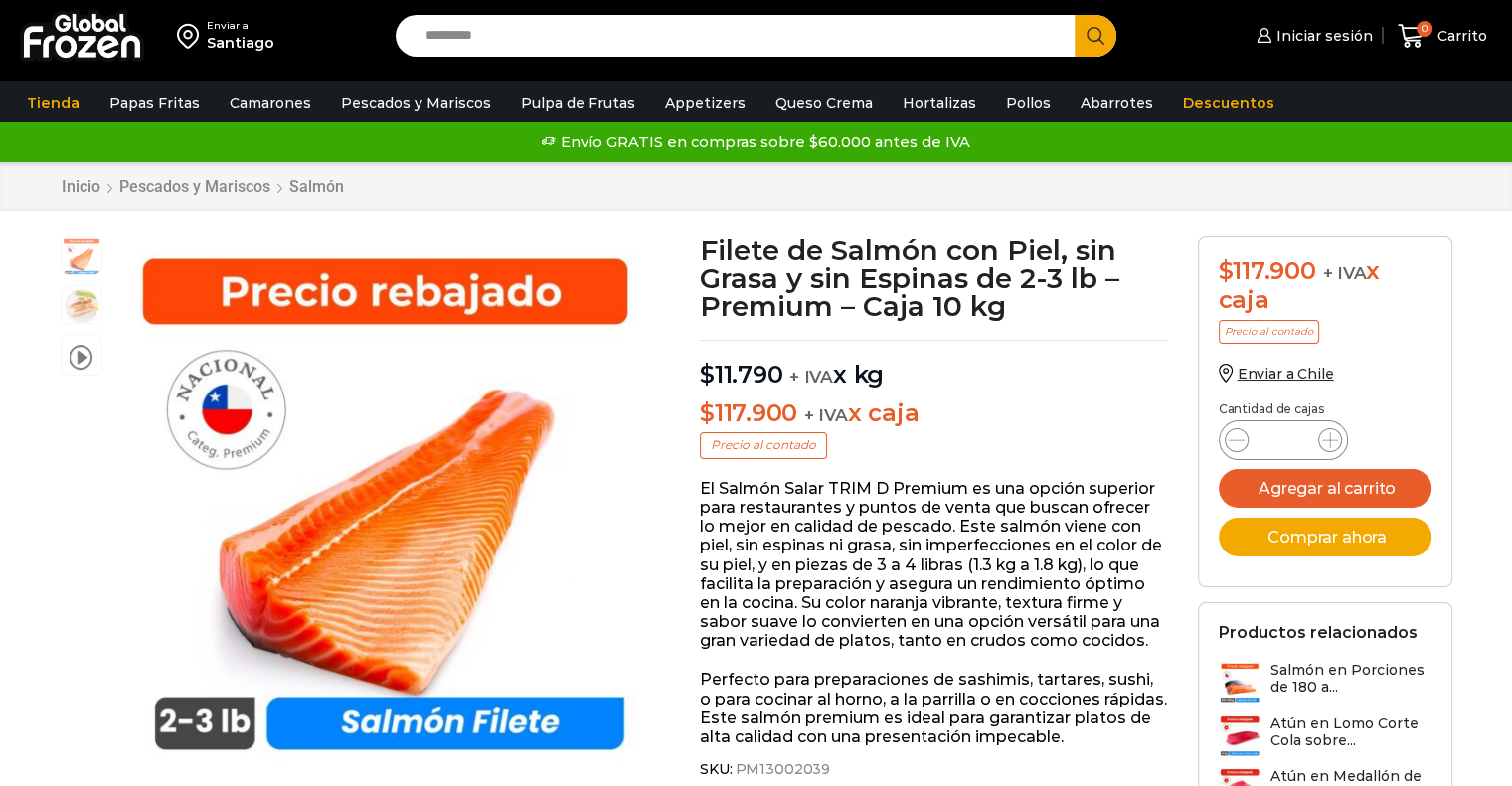 scroll, scrollTop: 0, scrollLeft: 0, axis: both 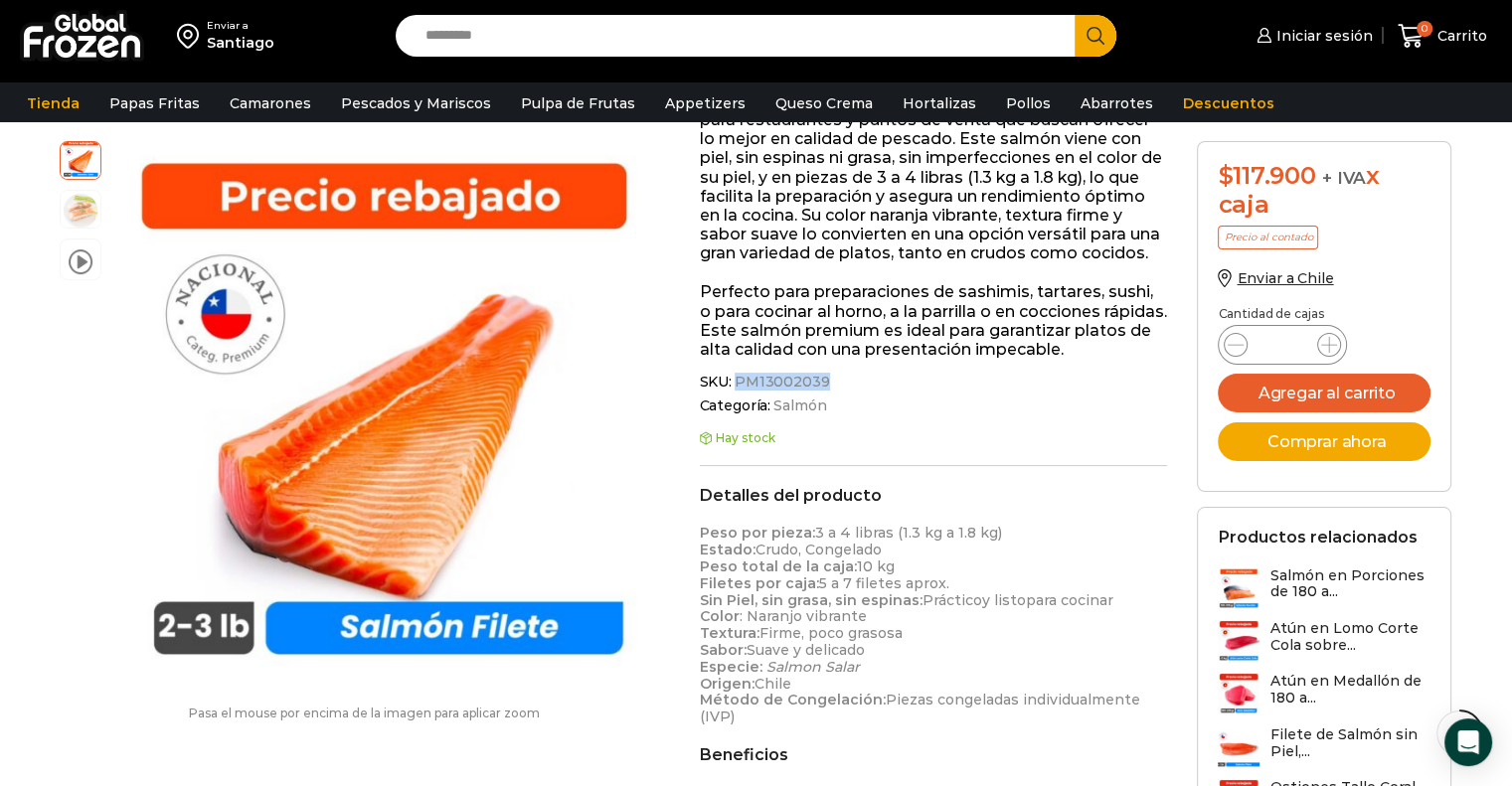 drag, startPoint x: 736, startPoint y: 380, endPoint x: 818, endPoint y: 387, distance: 82.298238 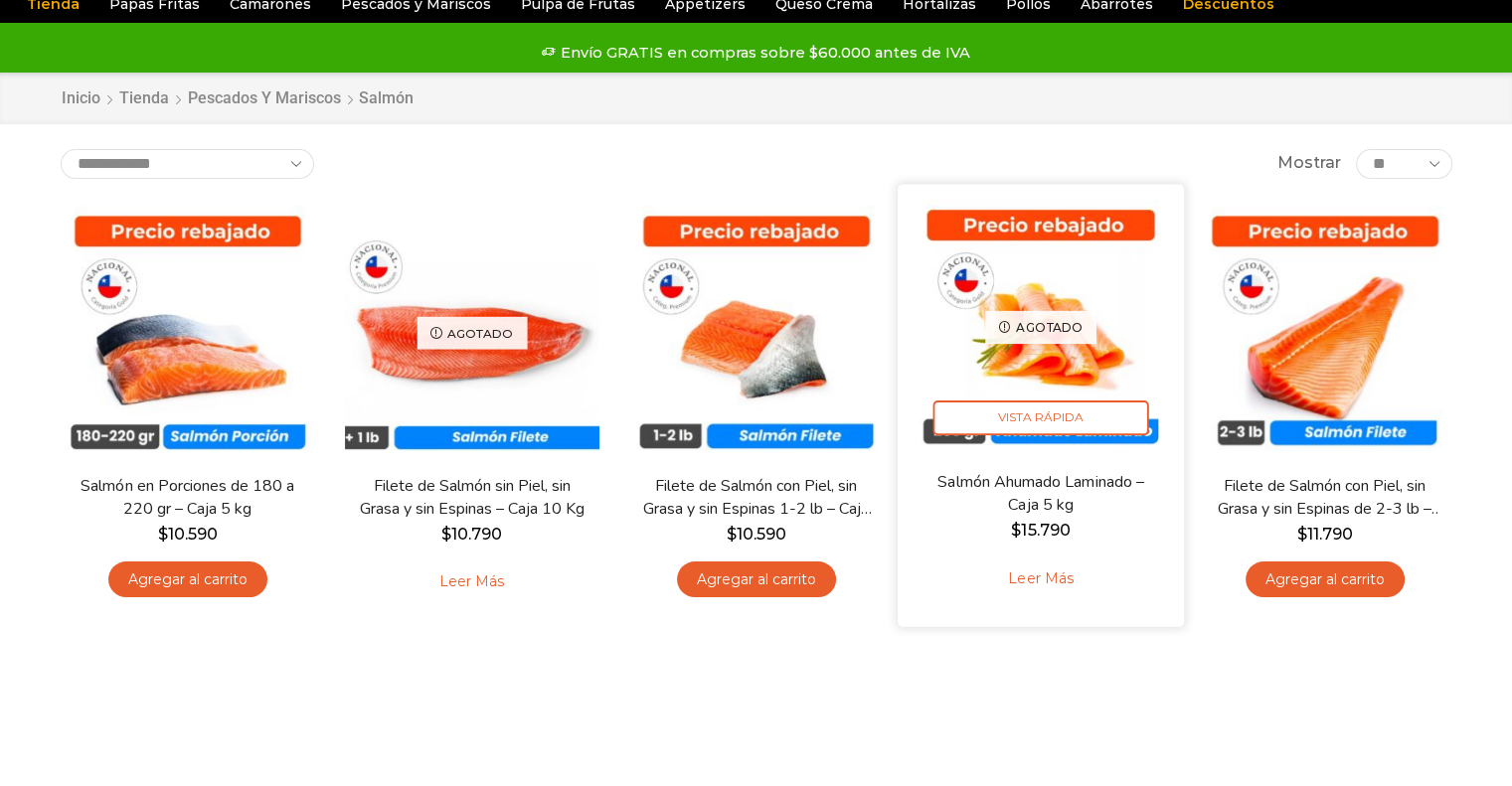 scroll, scrollTop: 99, scrollLeft: 0, axis: vertical 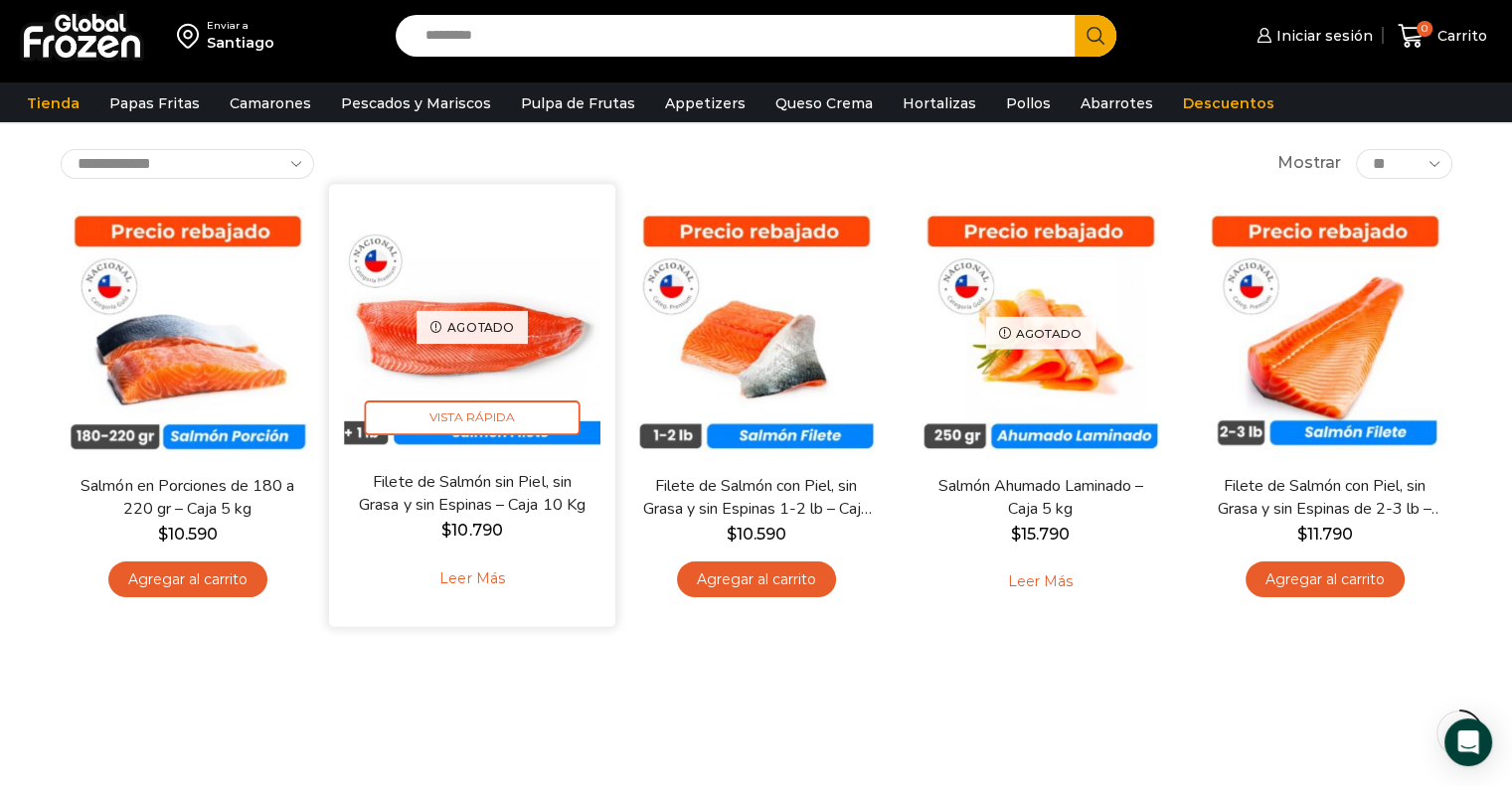 click on "Agotado
Vista Rápida" at bounding box center (472, 327) 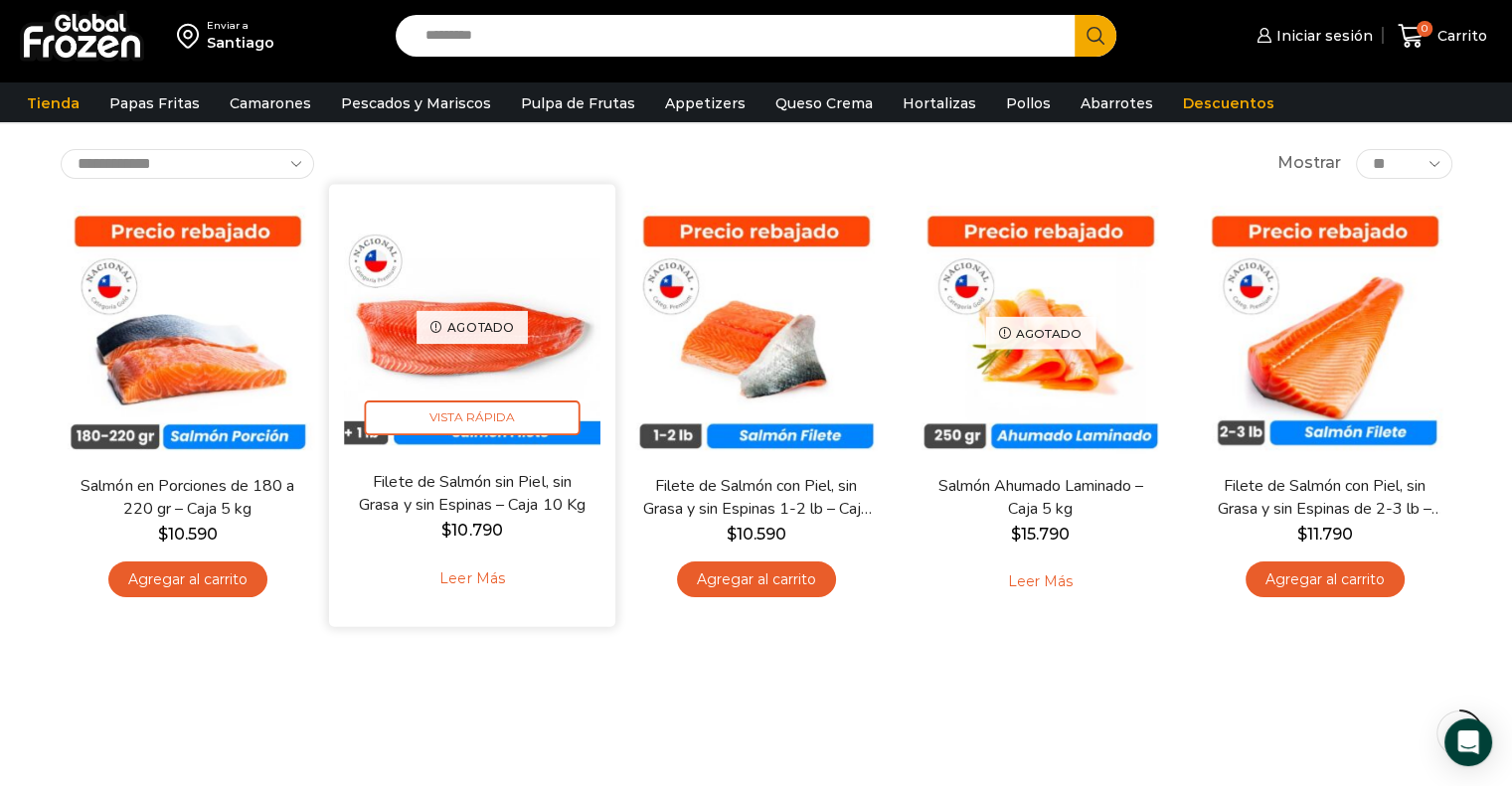 click on "Agotado
Vista Rápida" at bounding box center (472, 327) 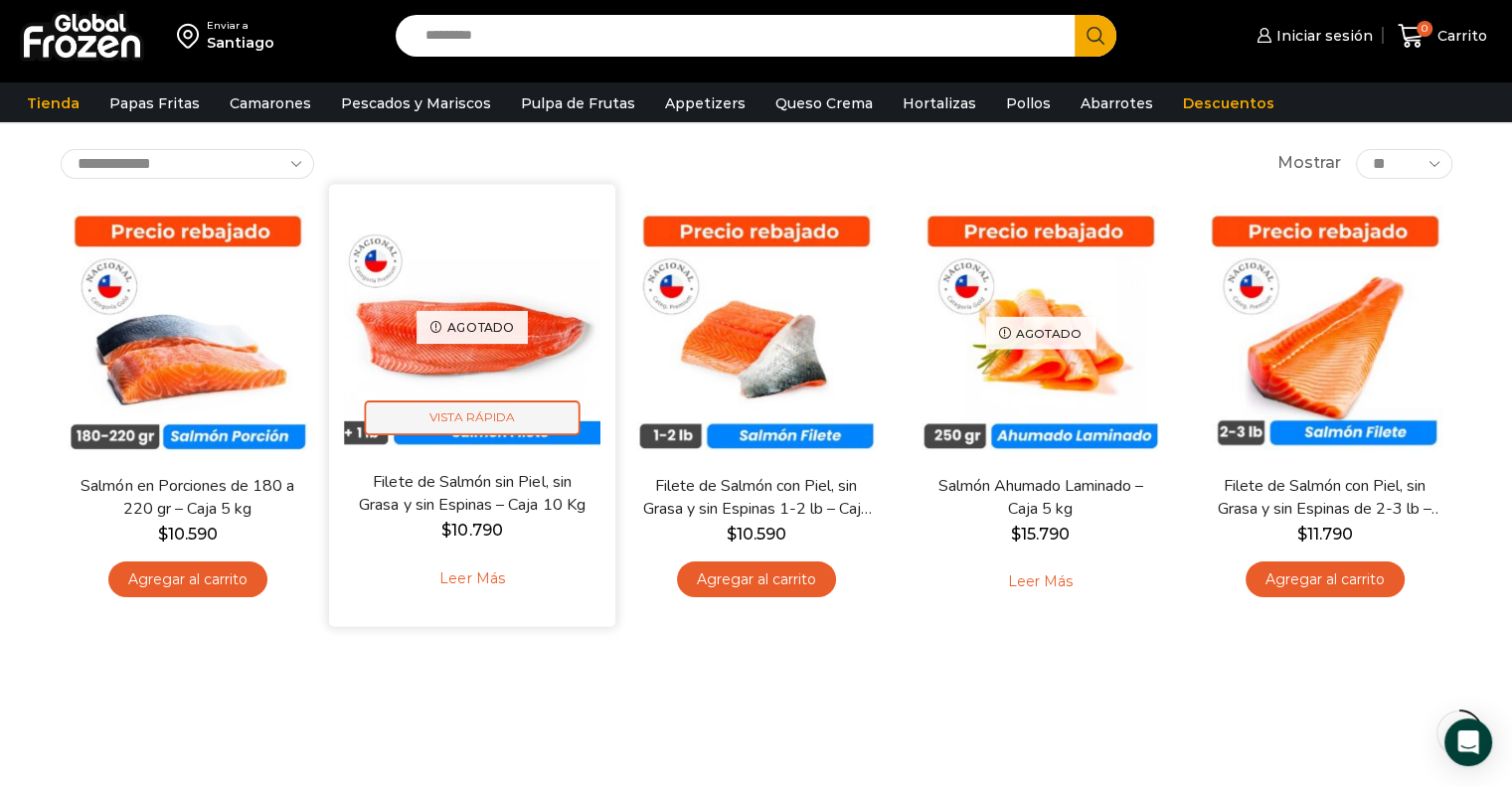 click on "Vista Rápida" at bounding box center (471, 417) 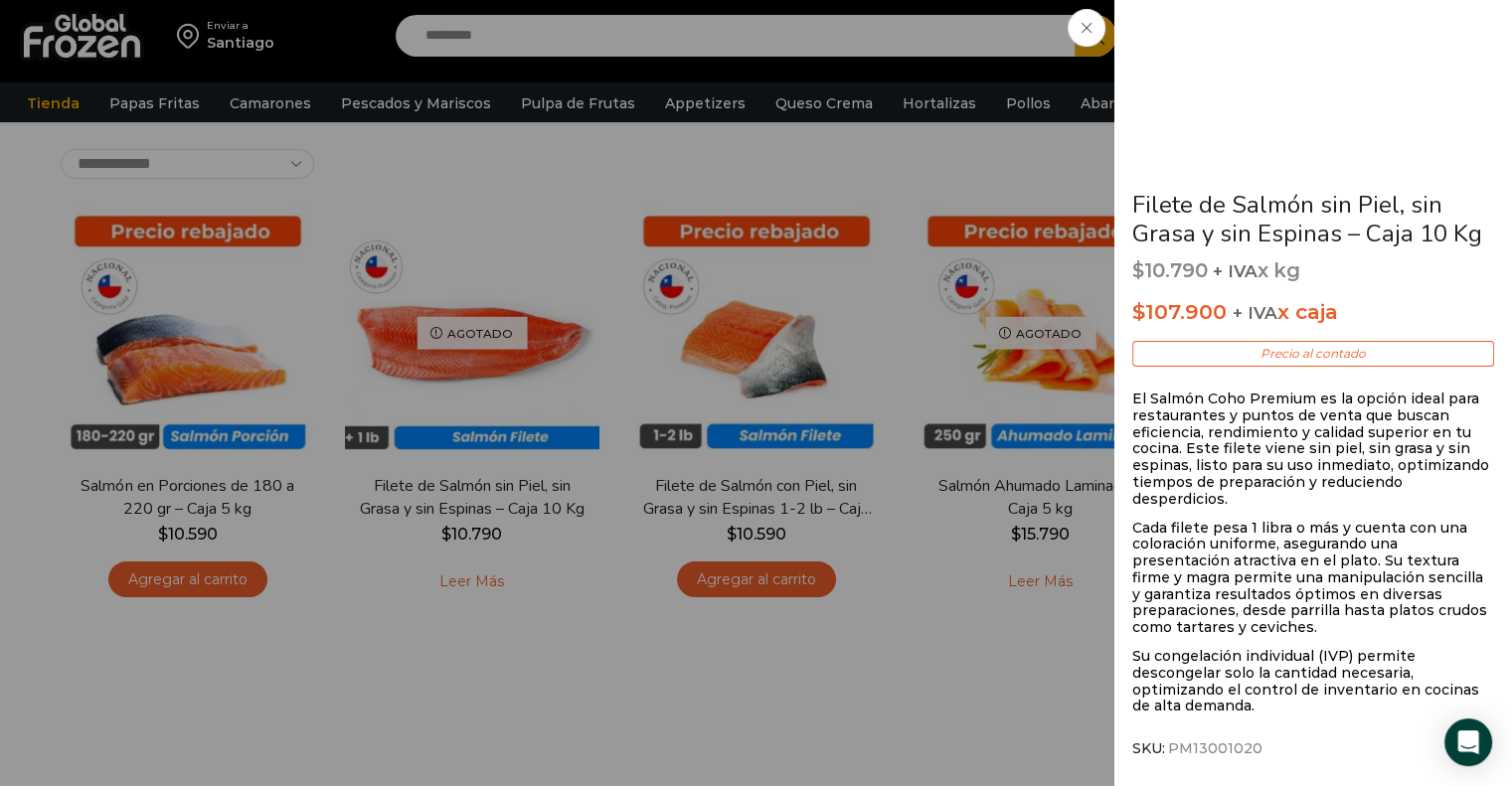 scroll, scrollTop: 287, scrollLeft: 0, axis: vertical 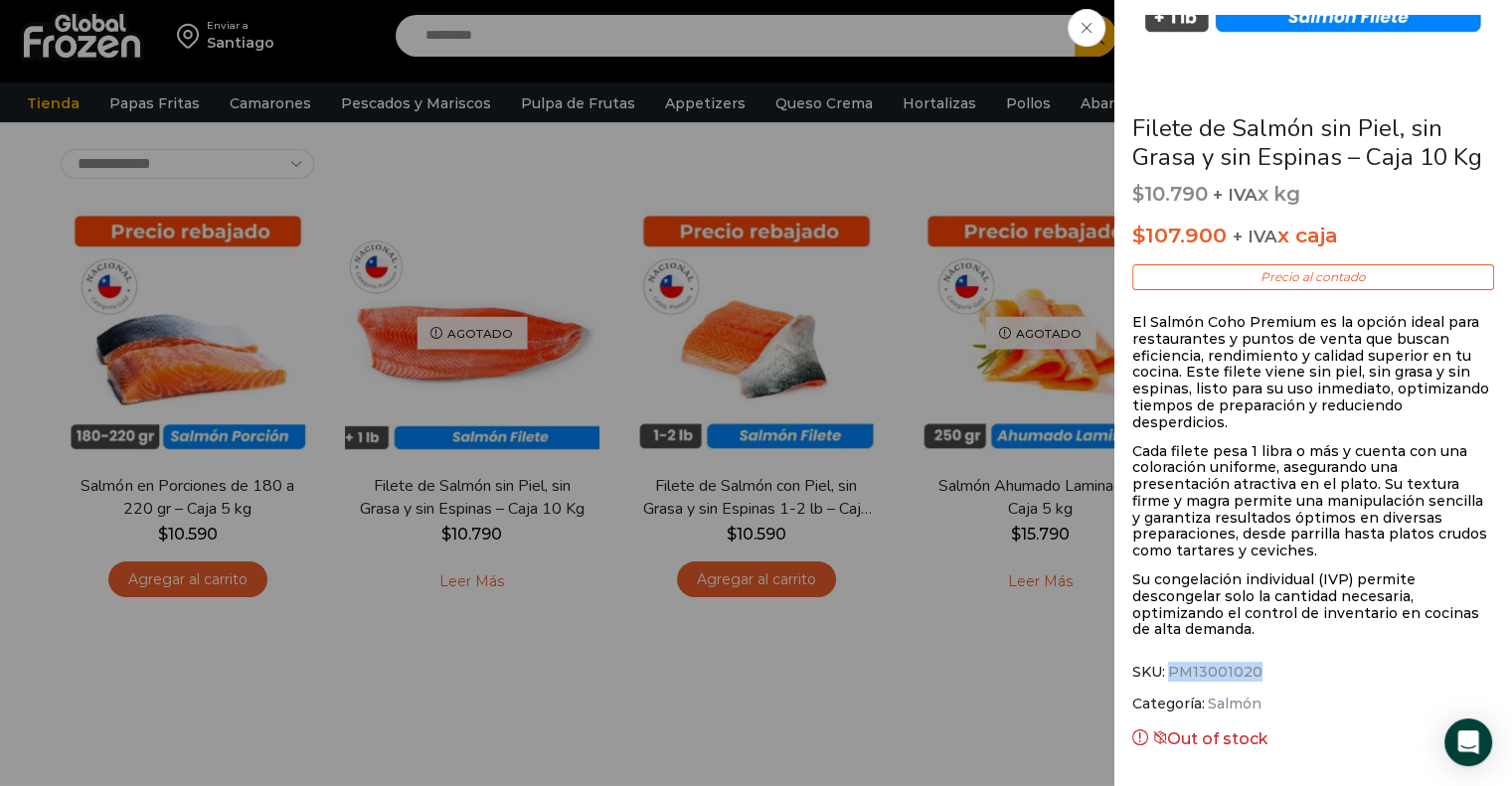 drag, startPoint x: 1169, startPoint y: 651, endPoint x: 1253, endPoint y: 652, distance: 84.00595 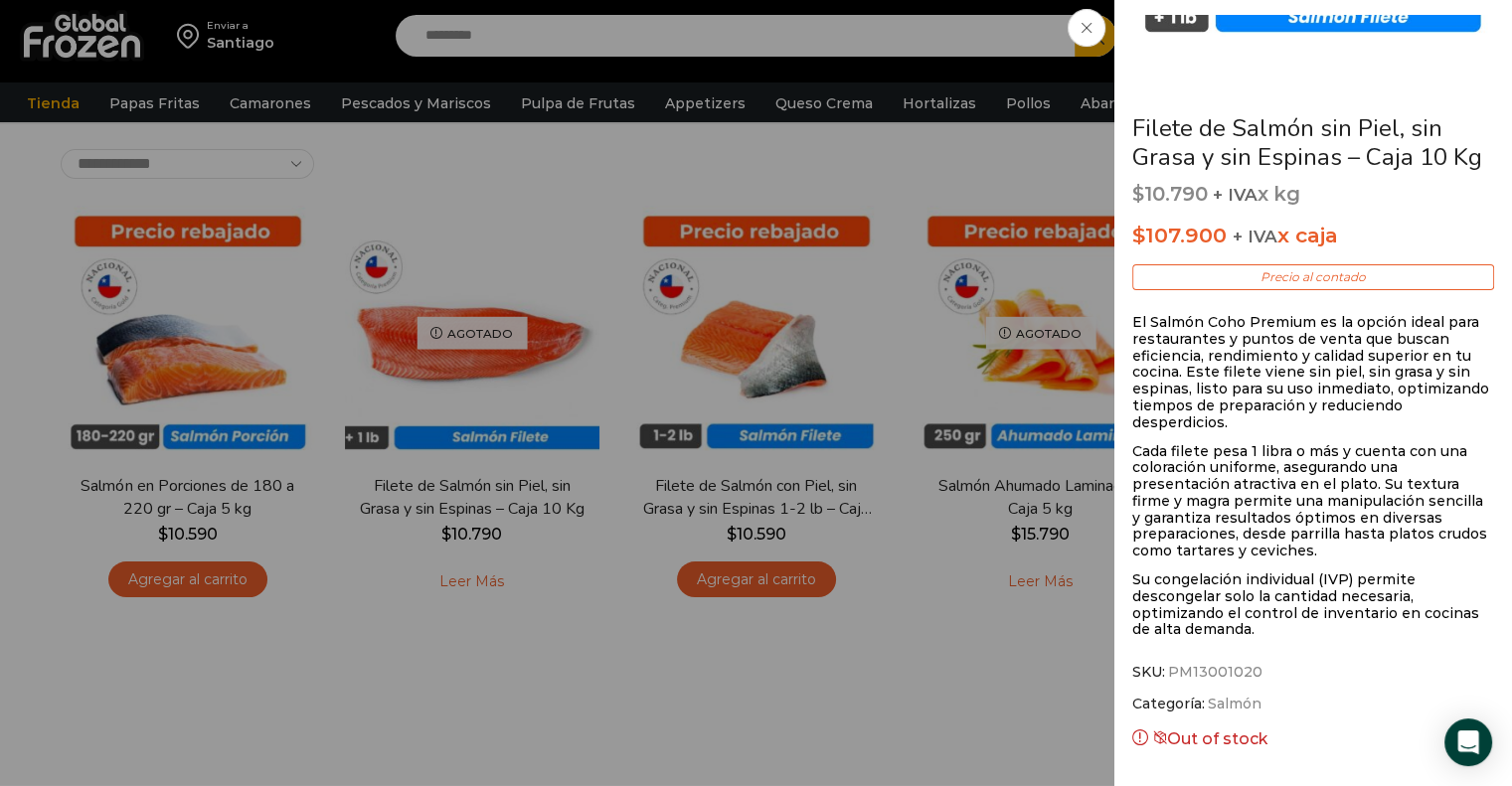 click on "Filete de Salmón sin Piel, sin Grasa y sin Espinas – Caja 10 Kg
$ 10.790   + IVA  x kg
$ 107.900   + IVA  x caja
Precio al contado
El Salmón Coho Premium es la opción ideal para restaurantes y puntos de venta que buscan eficiencia, rendimiento y calidad superior en tu cocina. Este filete viene sin piel, sin grasa y sin espinas, listo para su uso inmediato, optimizando tiempos de preparación y reduciendo desperdicios.
Su congelación individual (IVP) permite descongelar solo la cantidad necesaria, optimizando el control de inventario en cocinas de alta demanda.
SKU:  PM13001020
Categoría:  Salmón" at bounding box center [756, -99] 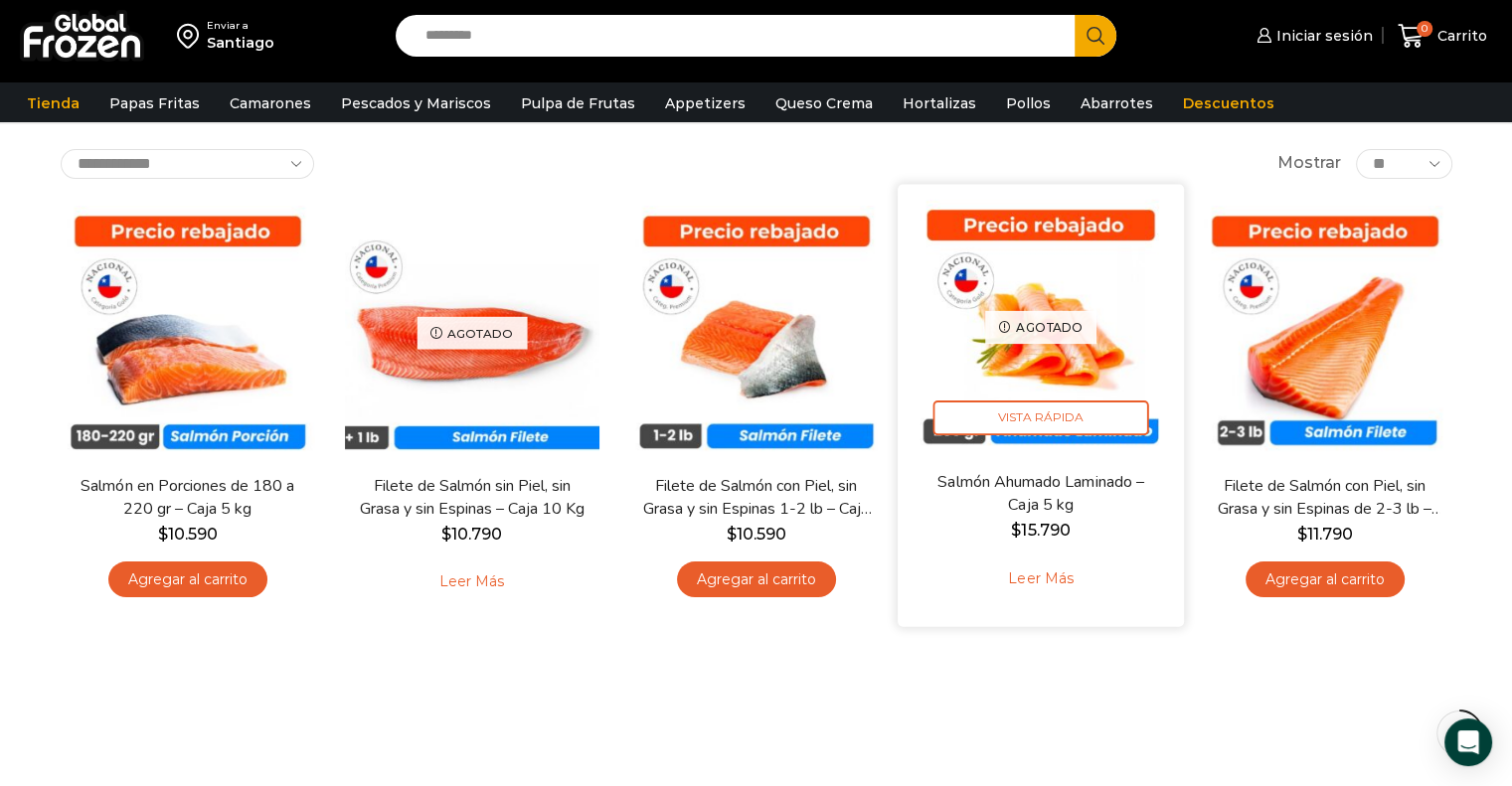 click at bounding box center [1041, 327] 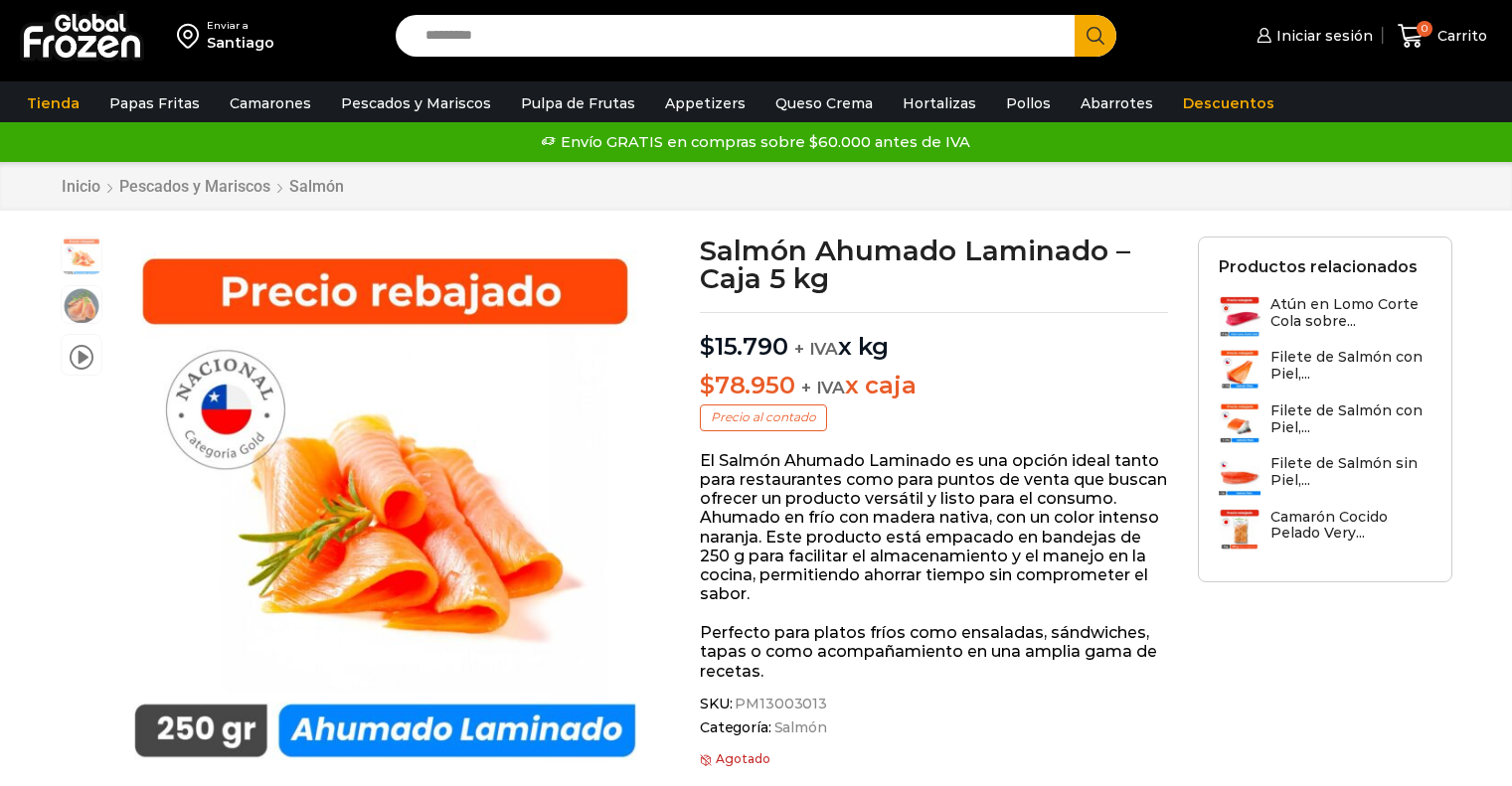 scroll, scrollTop: 0, scrollLeft: 0, axis: both 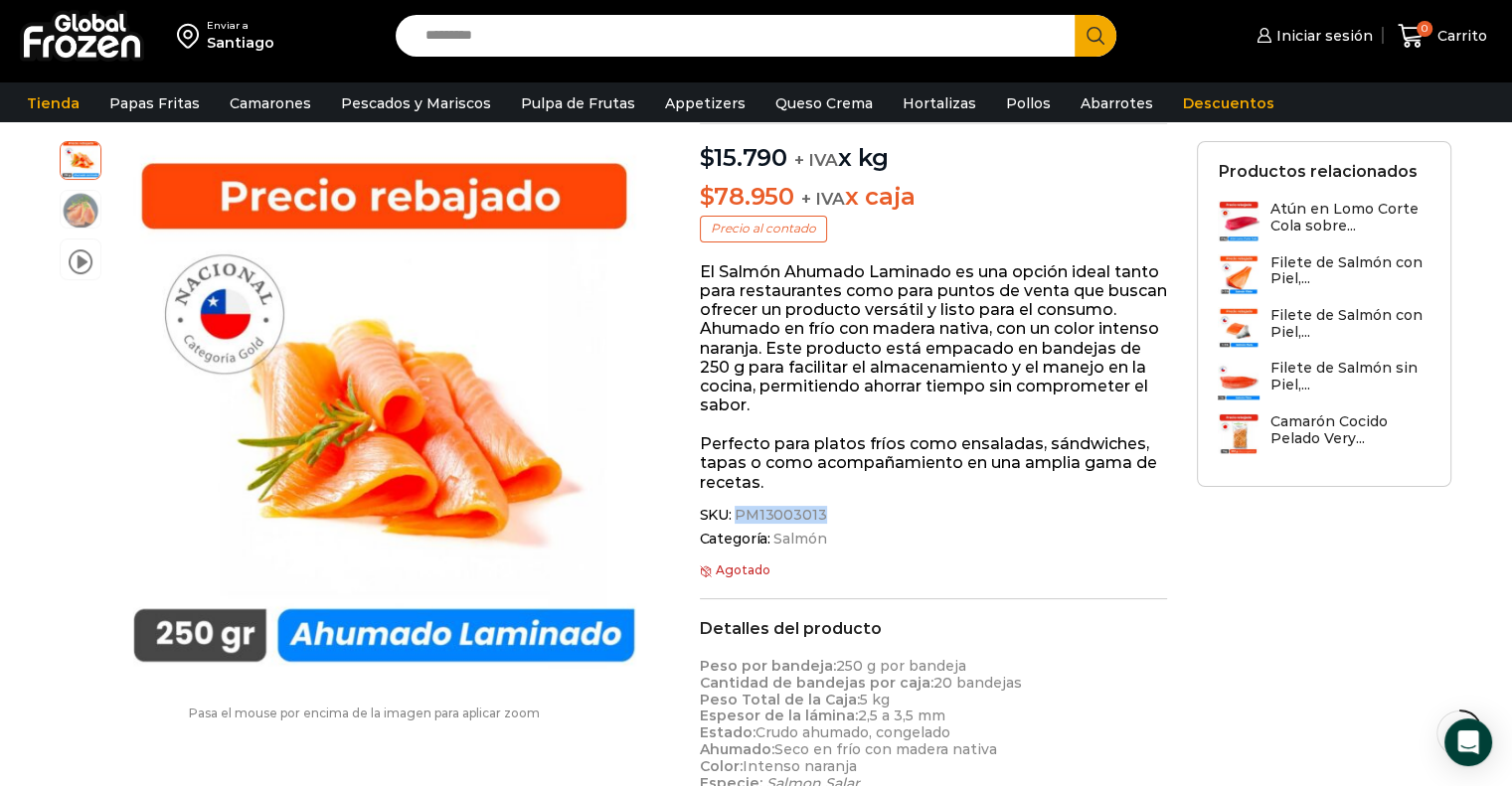 drag, startPoint x: 734, startPoint y: 512, endPoint x: 815, endPoint y: 516, distance: 81.0987 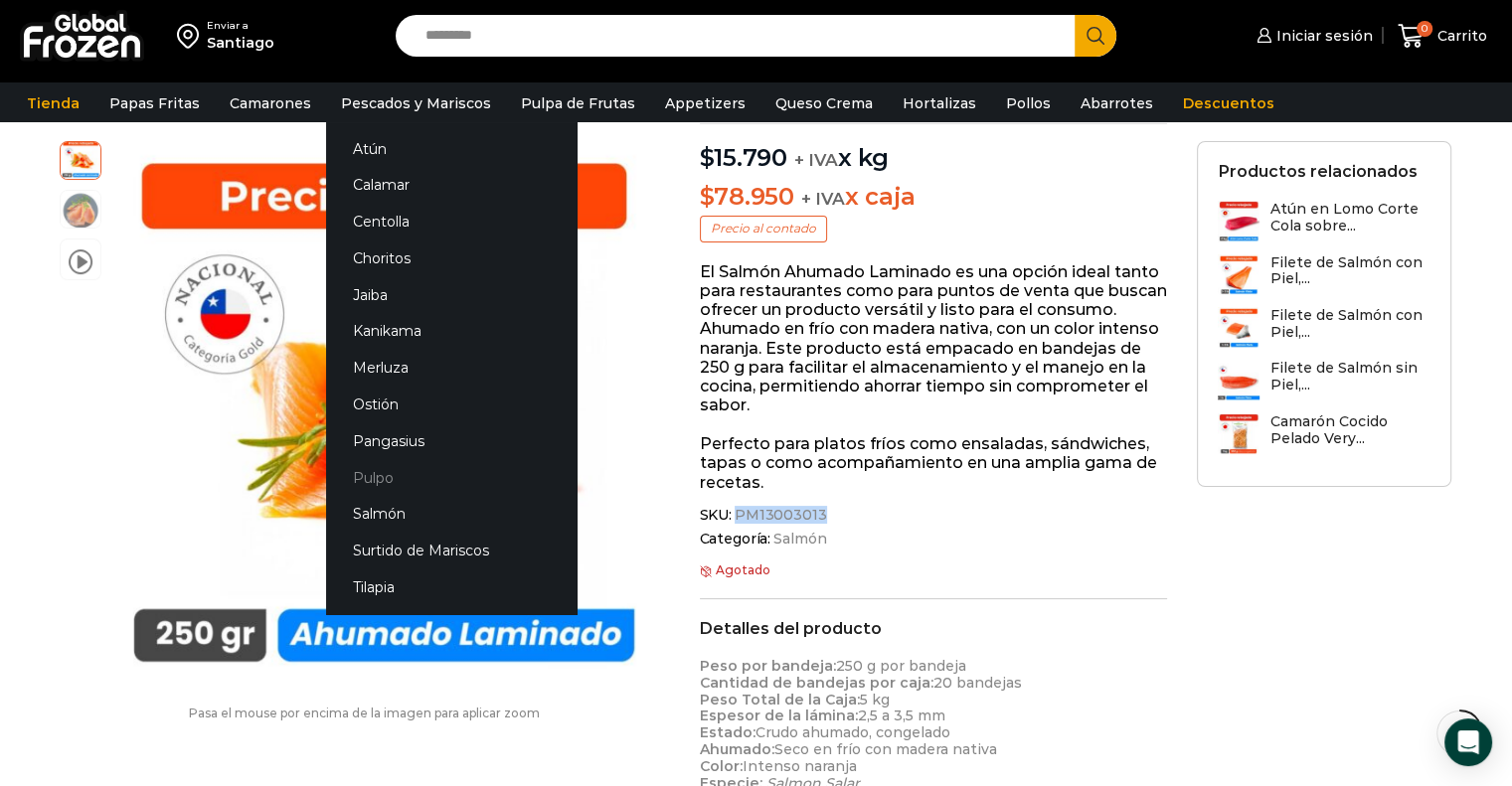 click on "Pulpo" at bounding box center (451, 477) 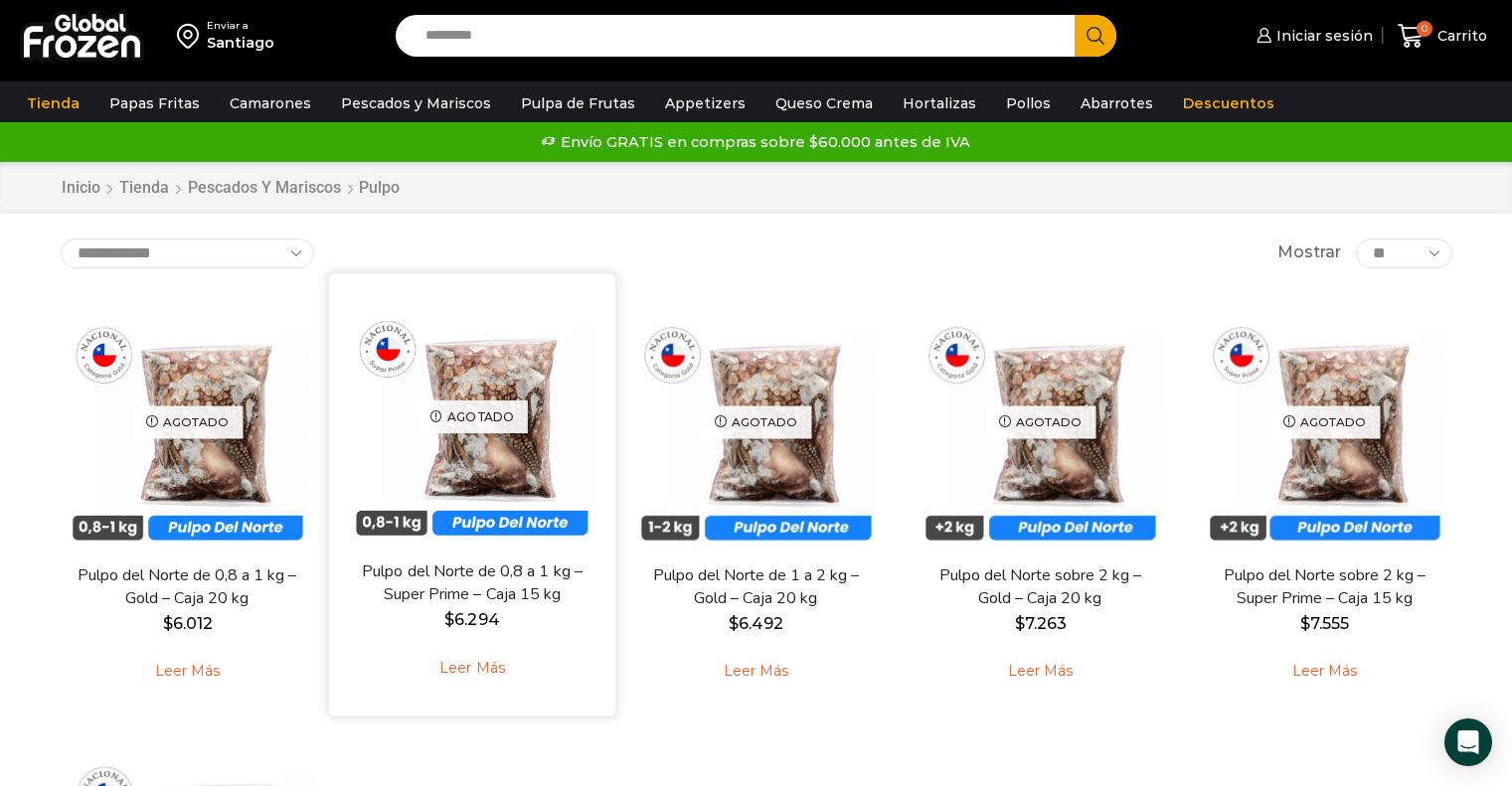 scroll, scrollTop: 298, scrollLeft: 0, axis: vertical 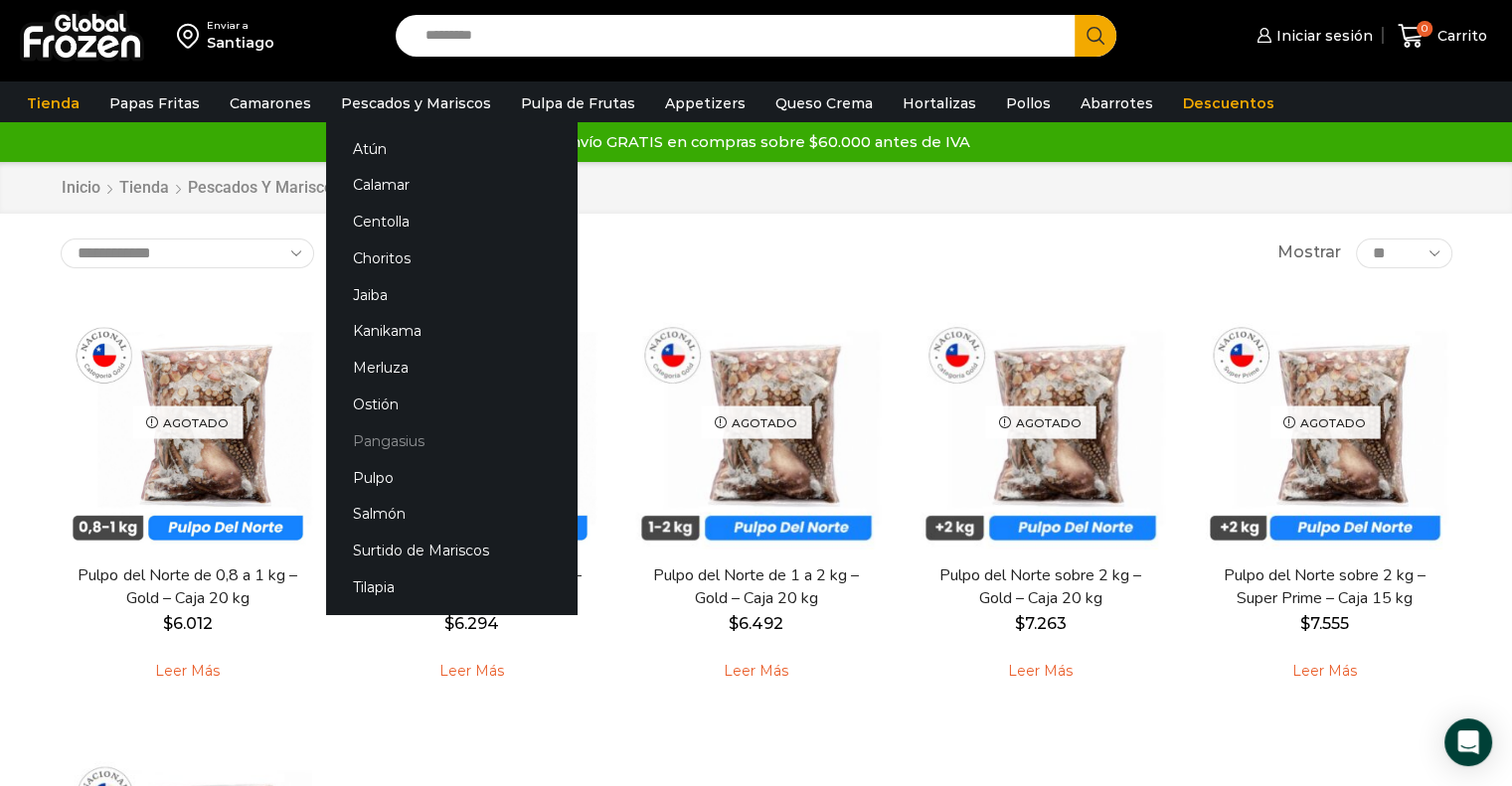 click on "Pangasius" at bounding box center [451, 440] 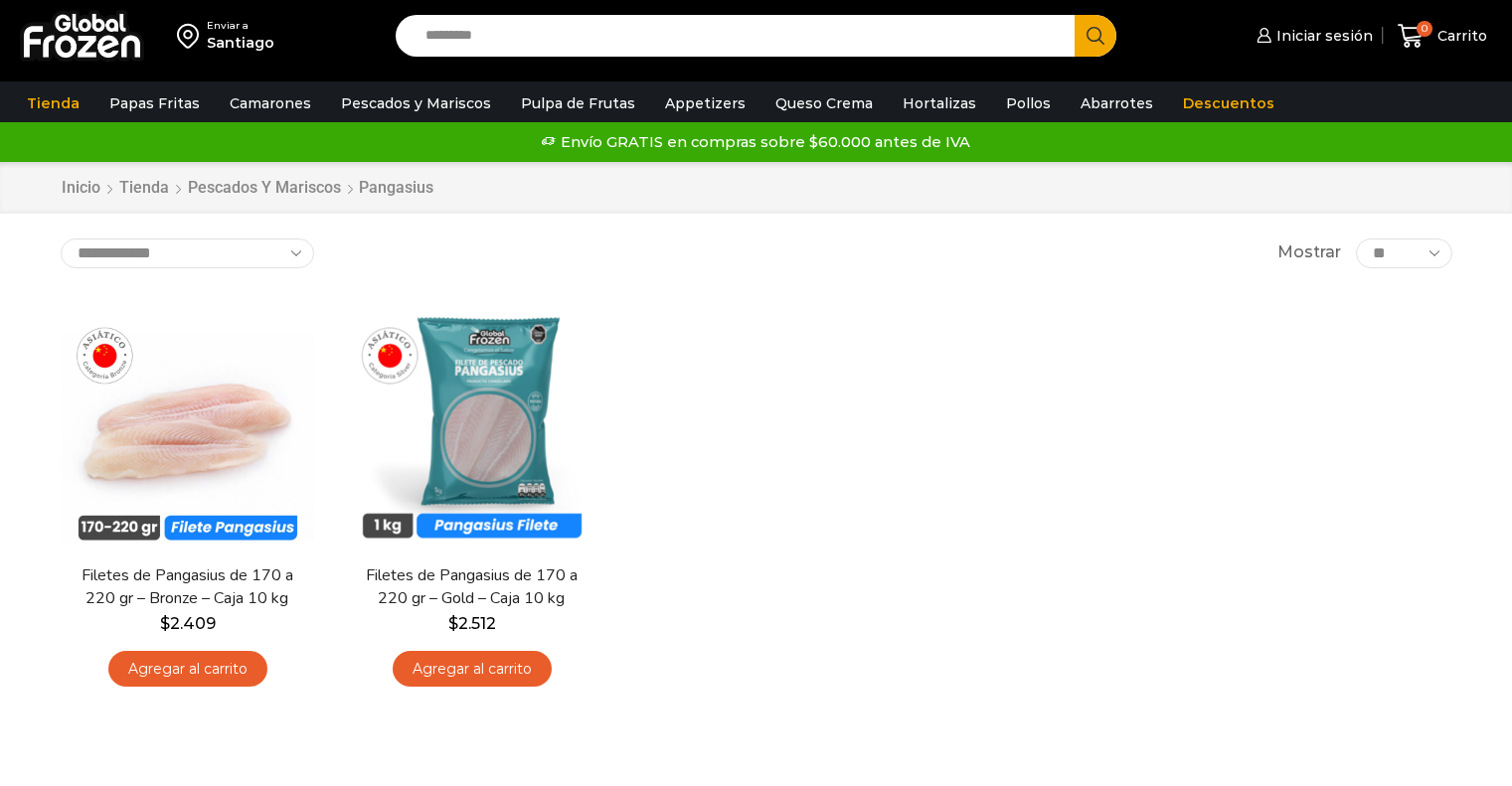 scroll, scrollTop: 0, scrollLeft: 0, axis: both 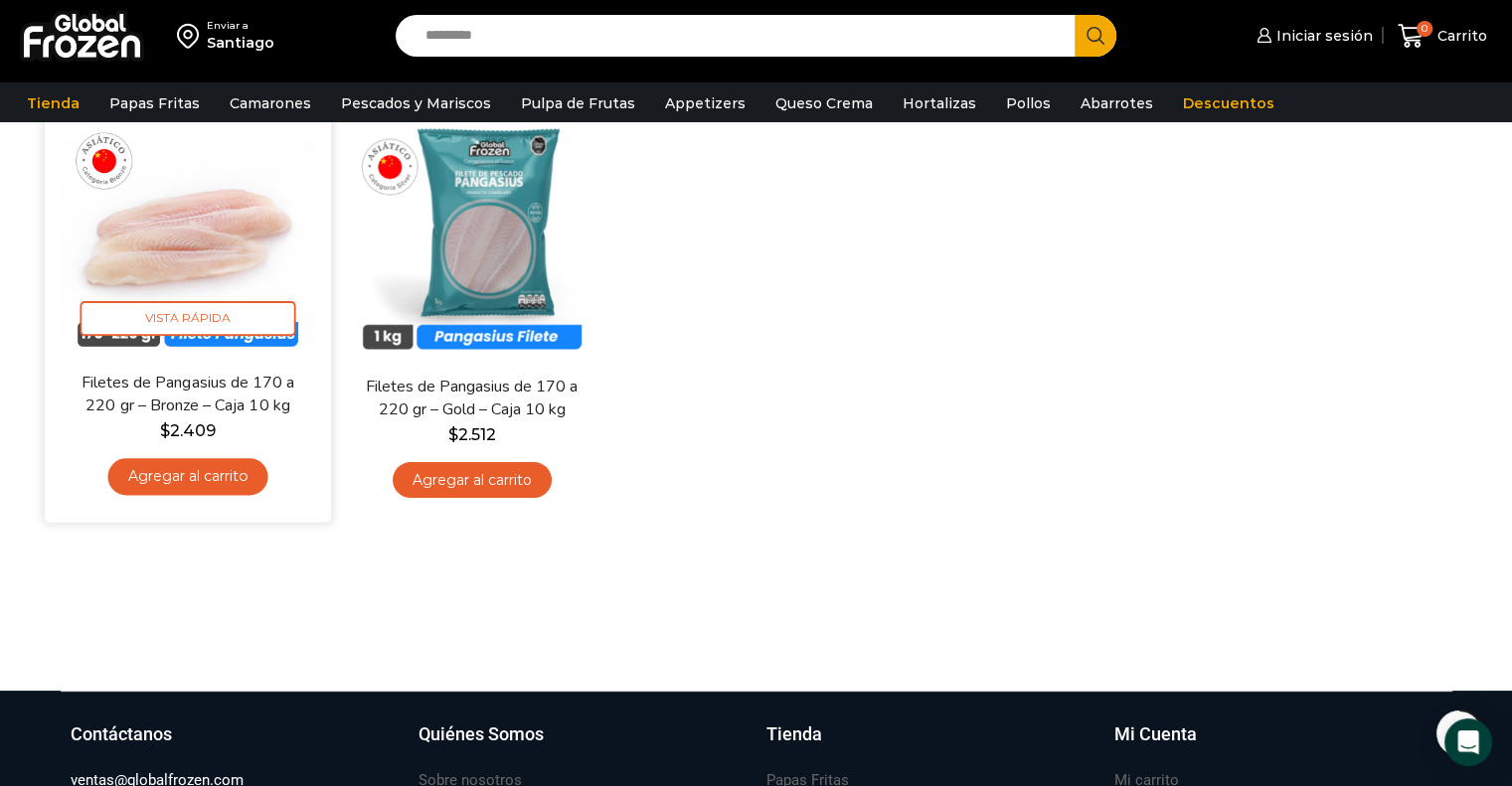 click at bounding box center (188, 228) 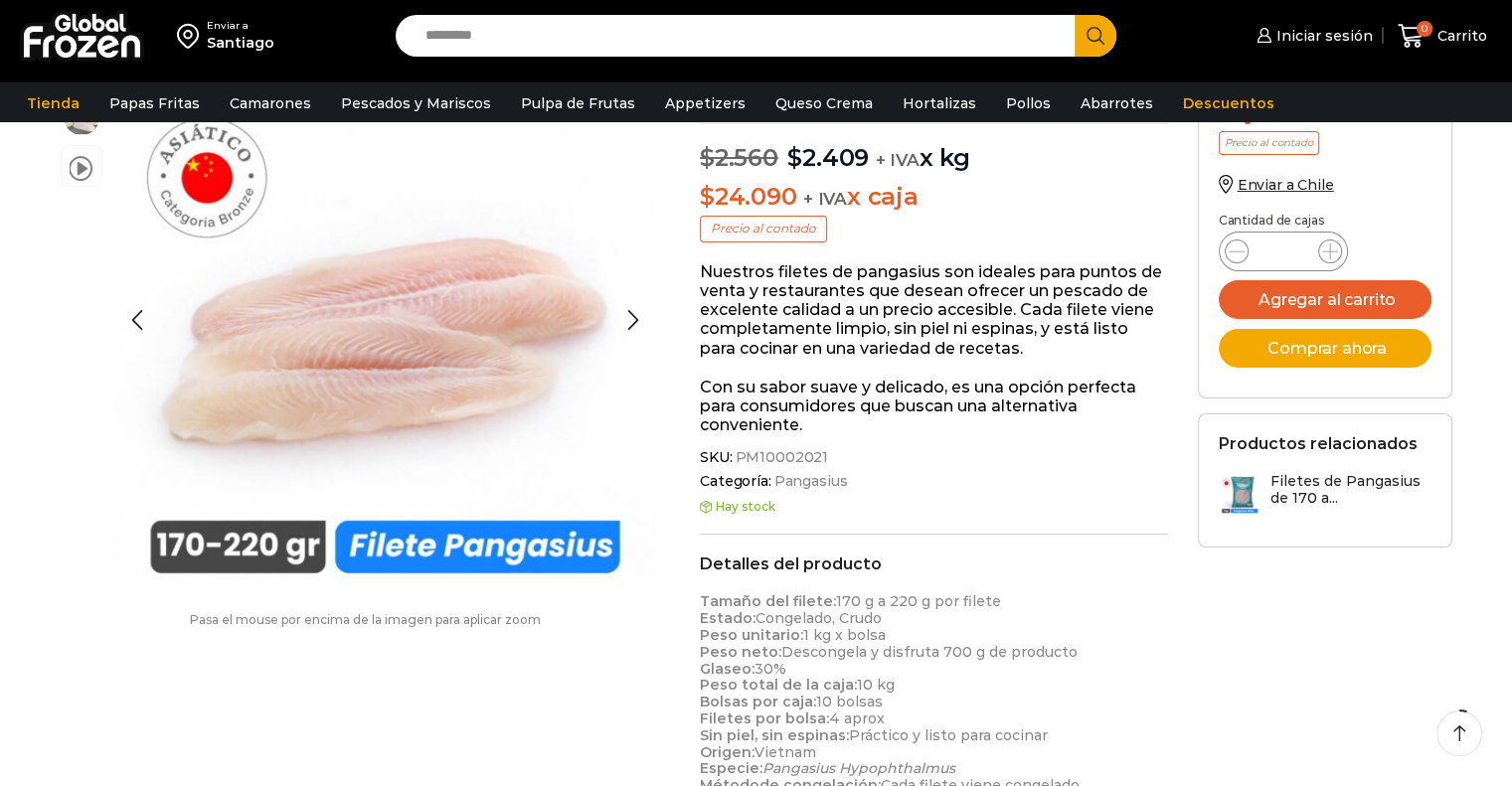 scroll, scrollTop: 298, scrollLeft: 0, axis: vertical 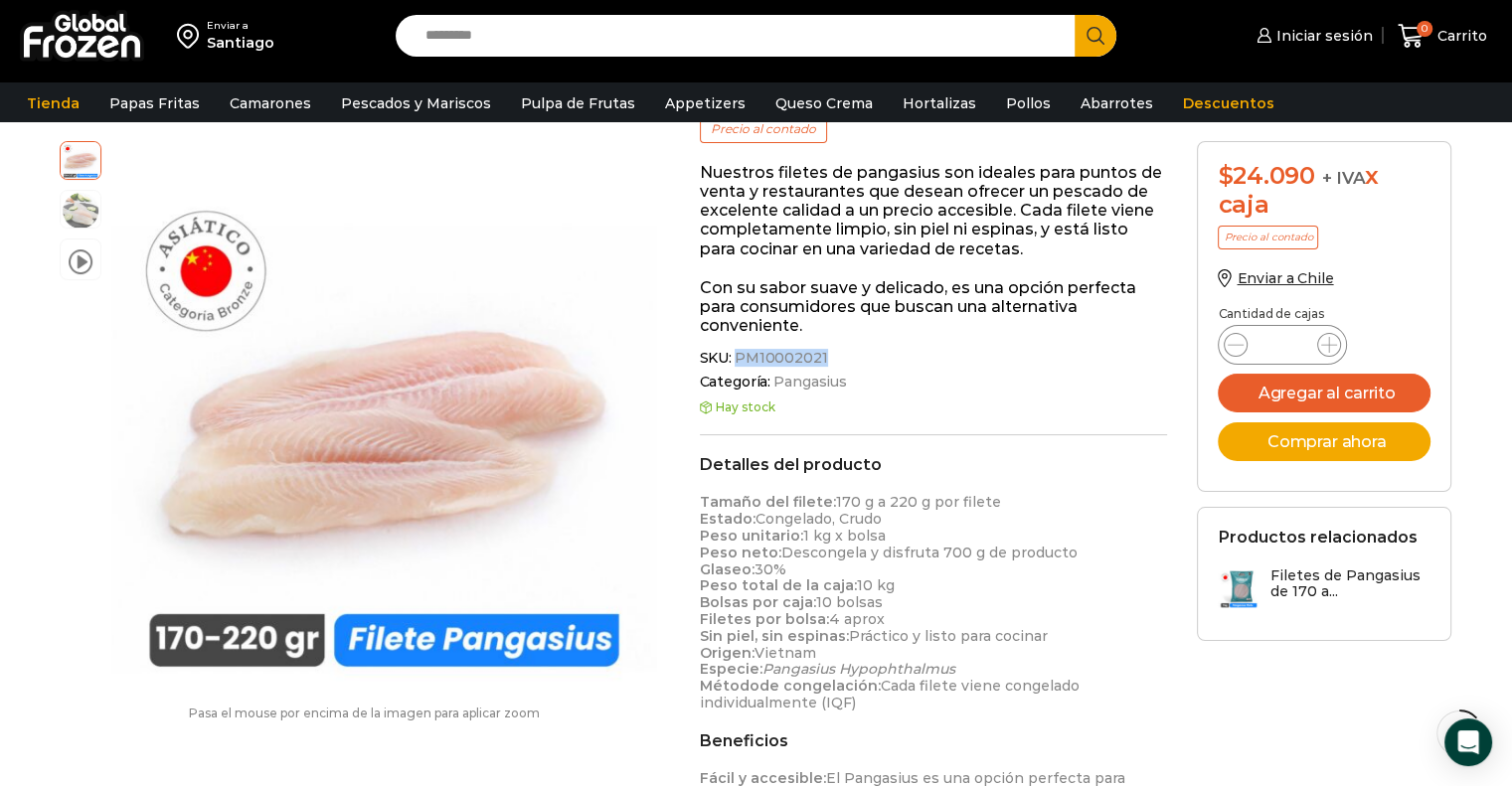 drag, startPoint x: 738, startPoint y: 358, endPoint x: 818, endPoint y: 358, distance: 80 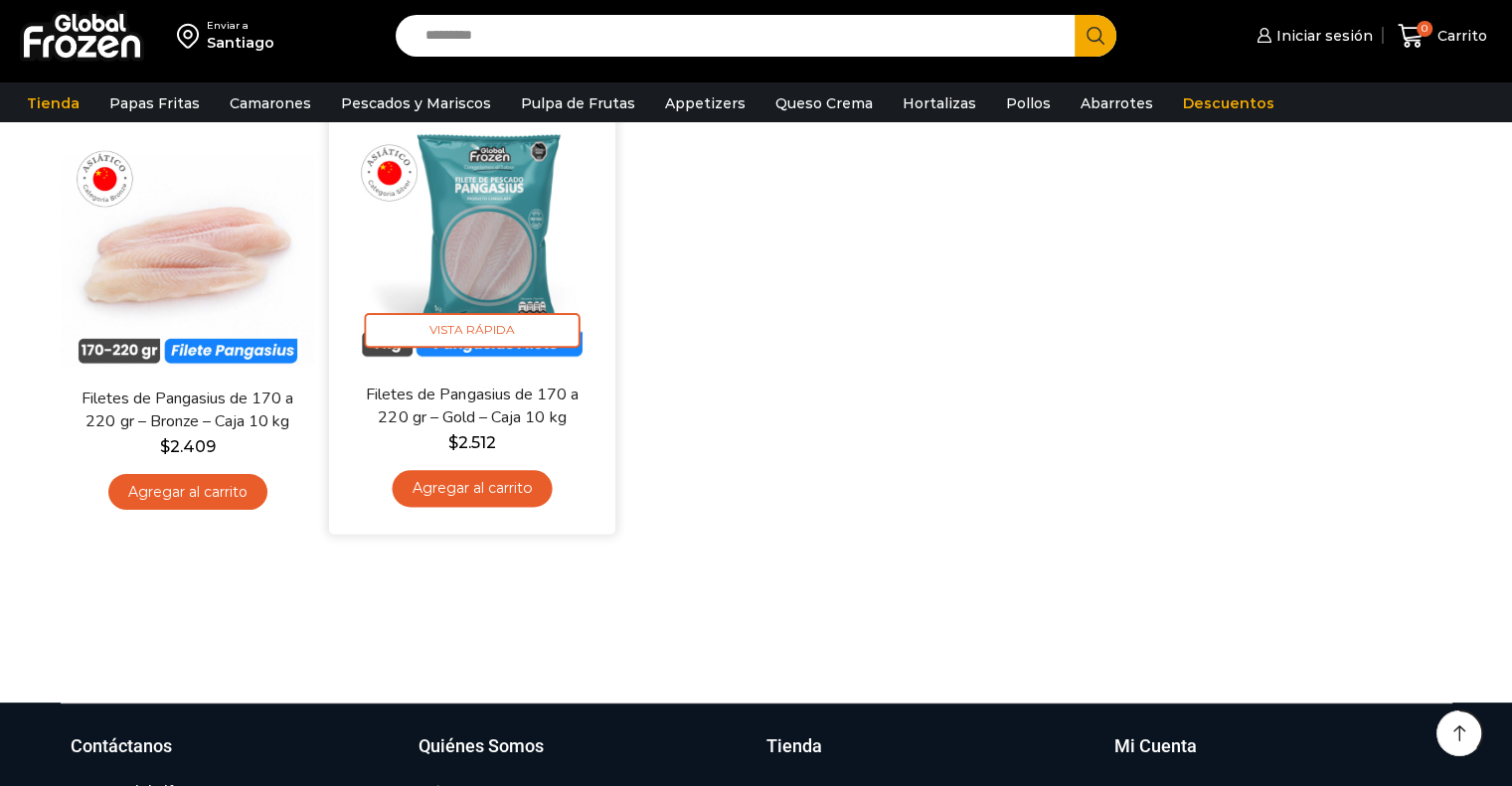 scroll, scrollTop: 199, scrollLeft: 0, axis: vertical 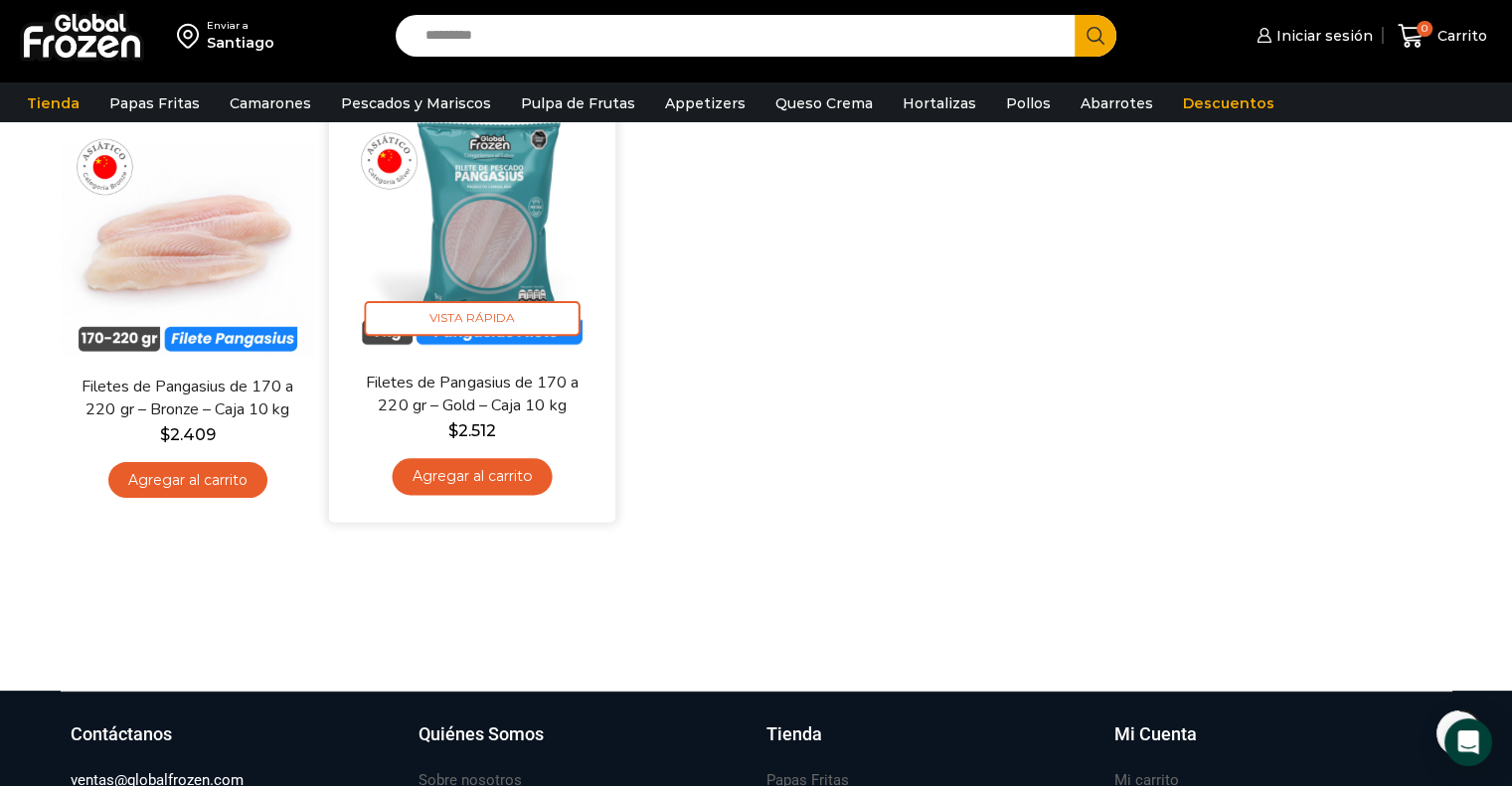 click at bounding box center (472, 228) 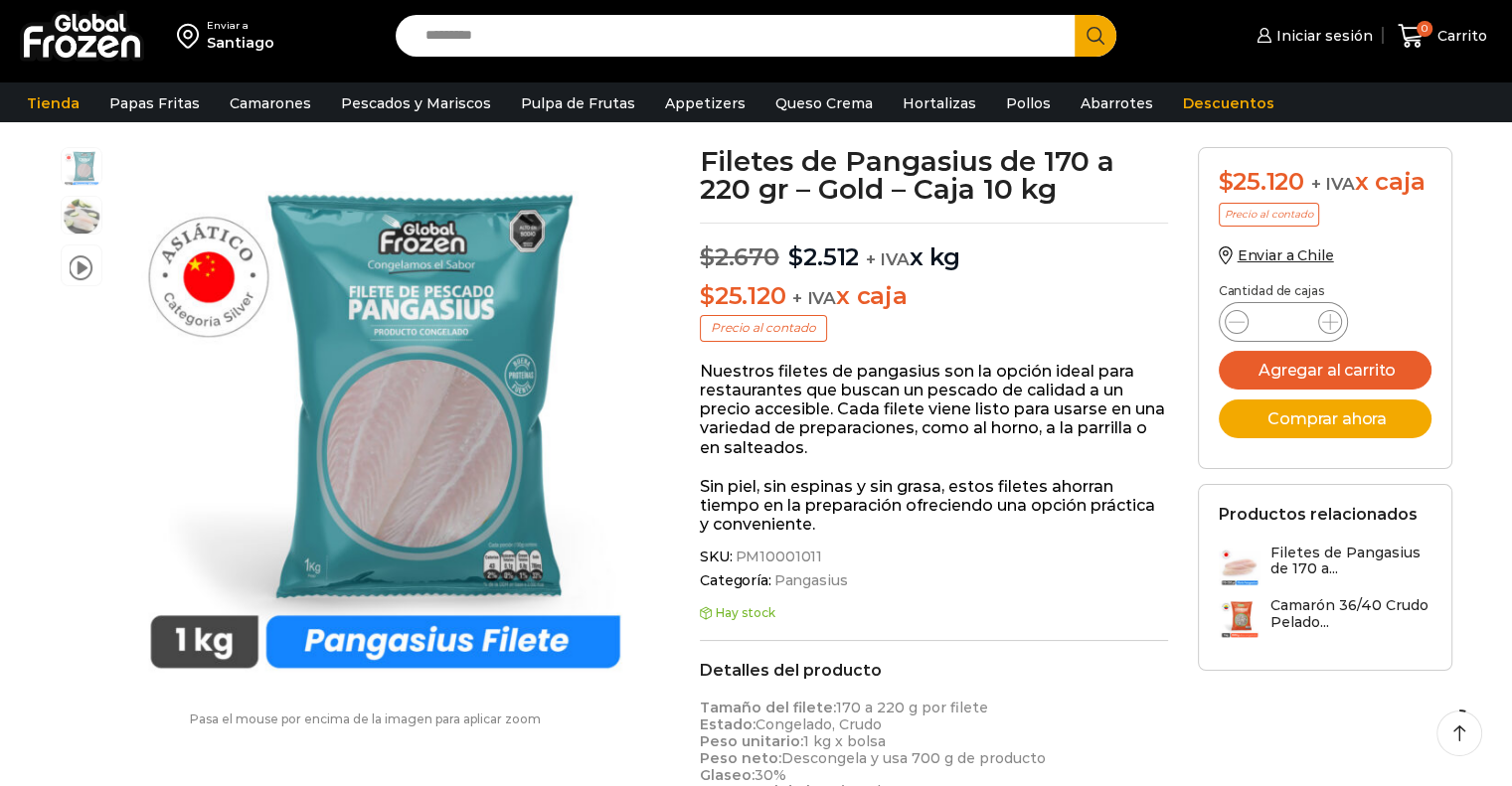 scroll, scrollTop: 99, scrollLeft: 0, axis: vertical 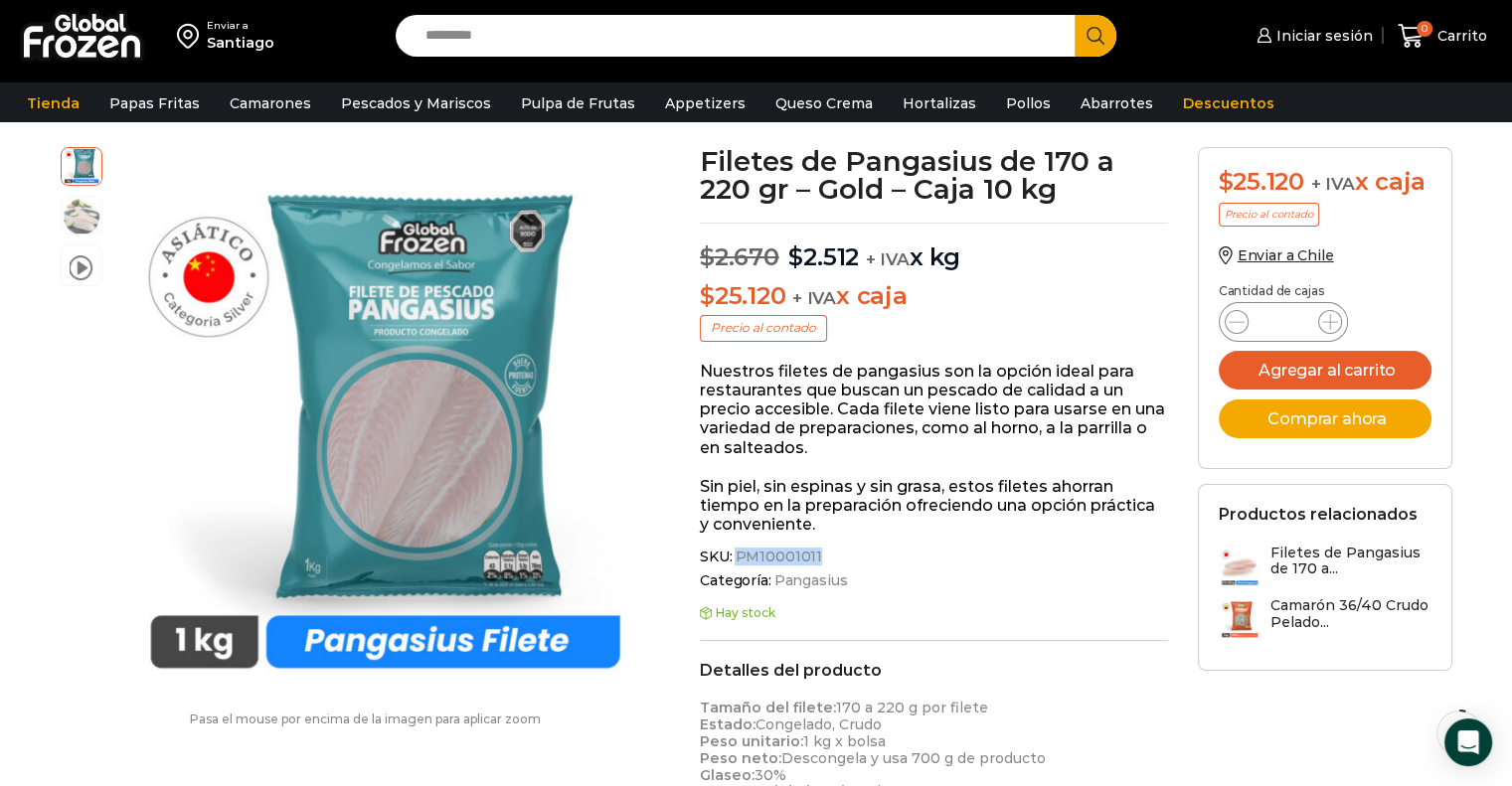 drag, startPoint x: 736, startPoint y: 556, endPoint x: 812, endPoint y: 557, distance: 76.00658 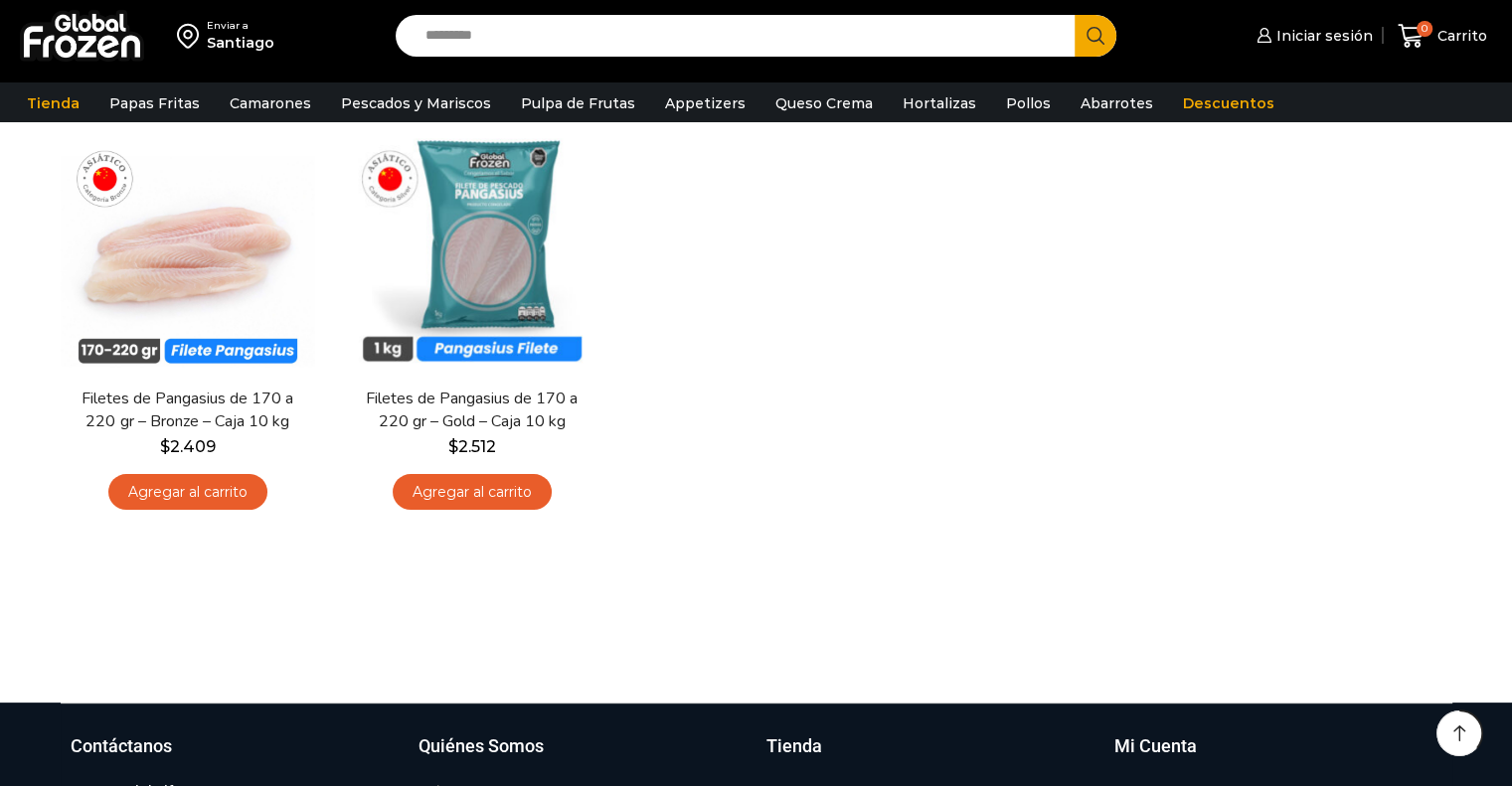 scroll, scrollTop: 0, scrollLeft: 0, axis: both 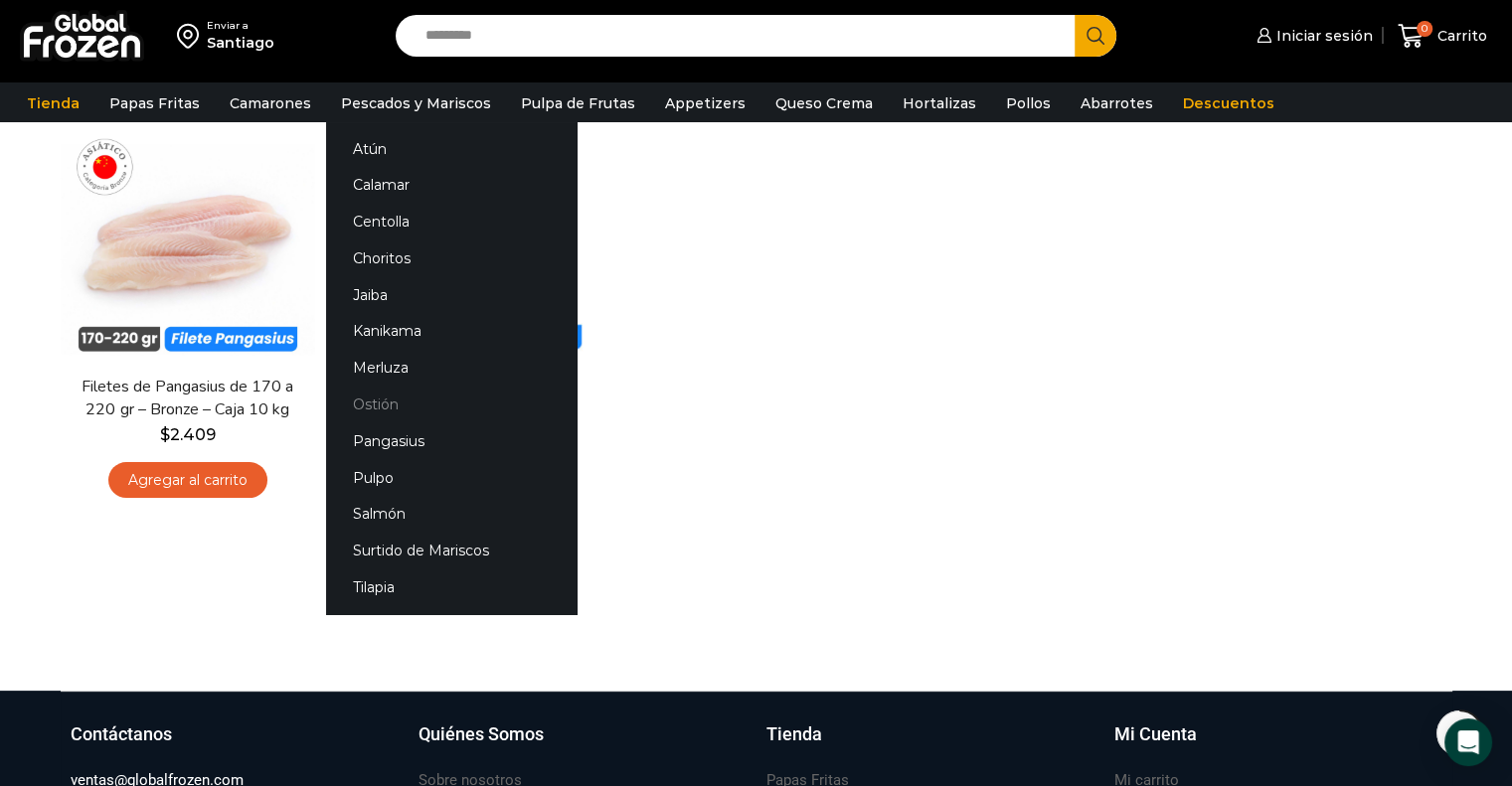 click on "Ostión" at bounding box center [451, 404] 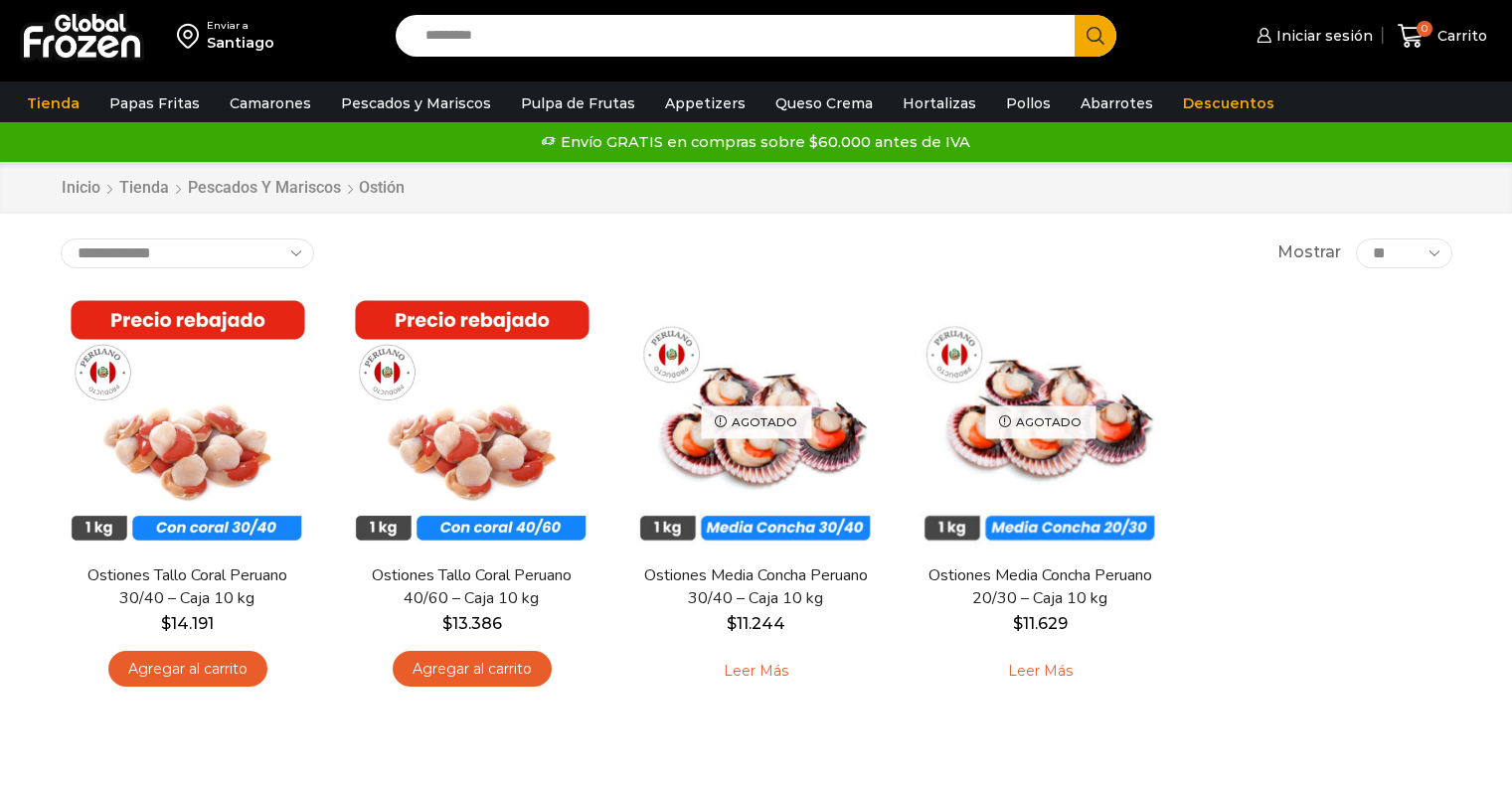 scroll, scrollTop: 0, scrollLeft: 0, axis: both 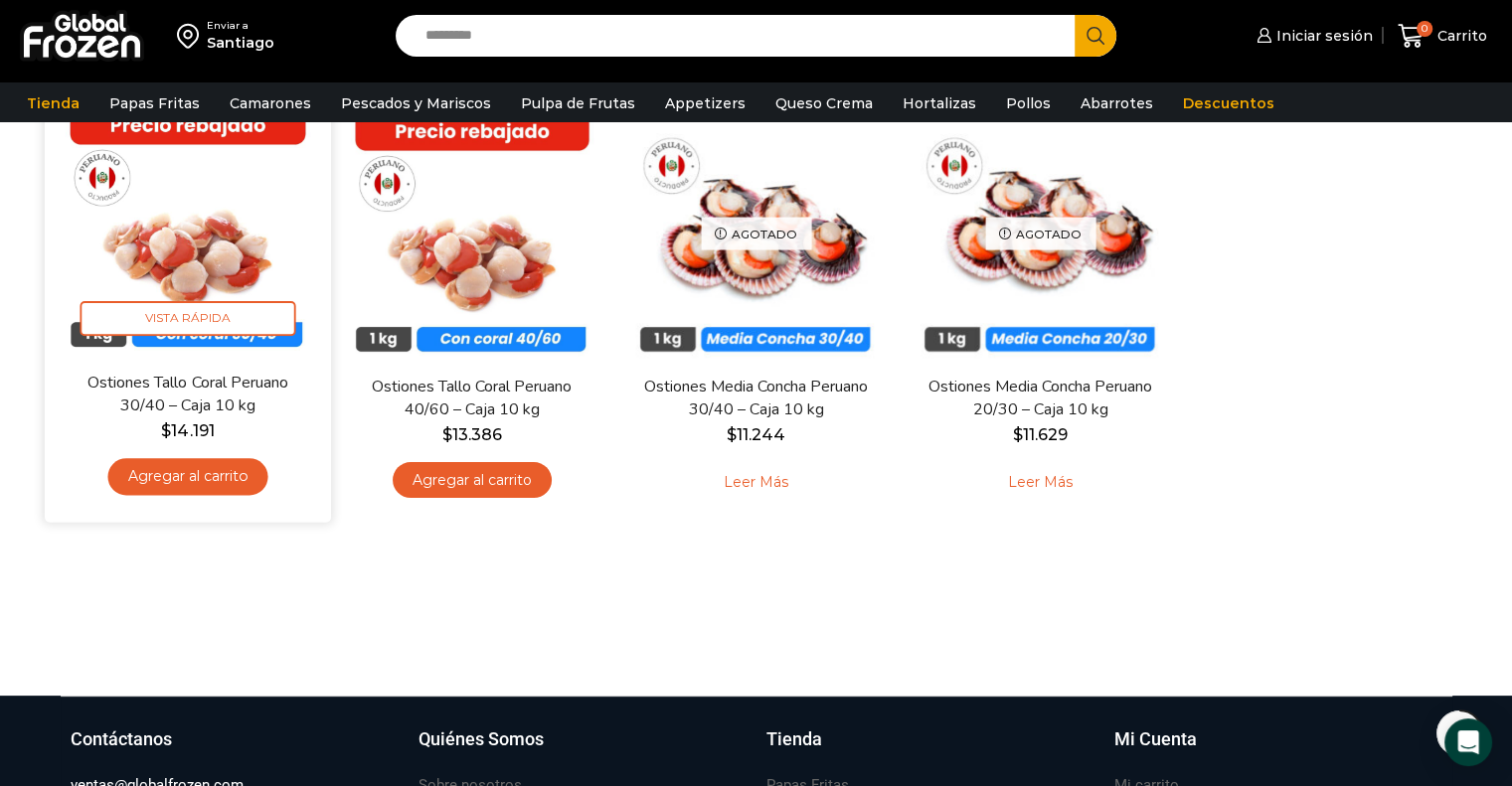 click at bounding box center [188, 228] 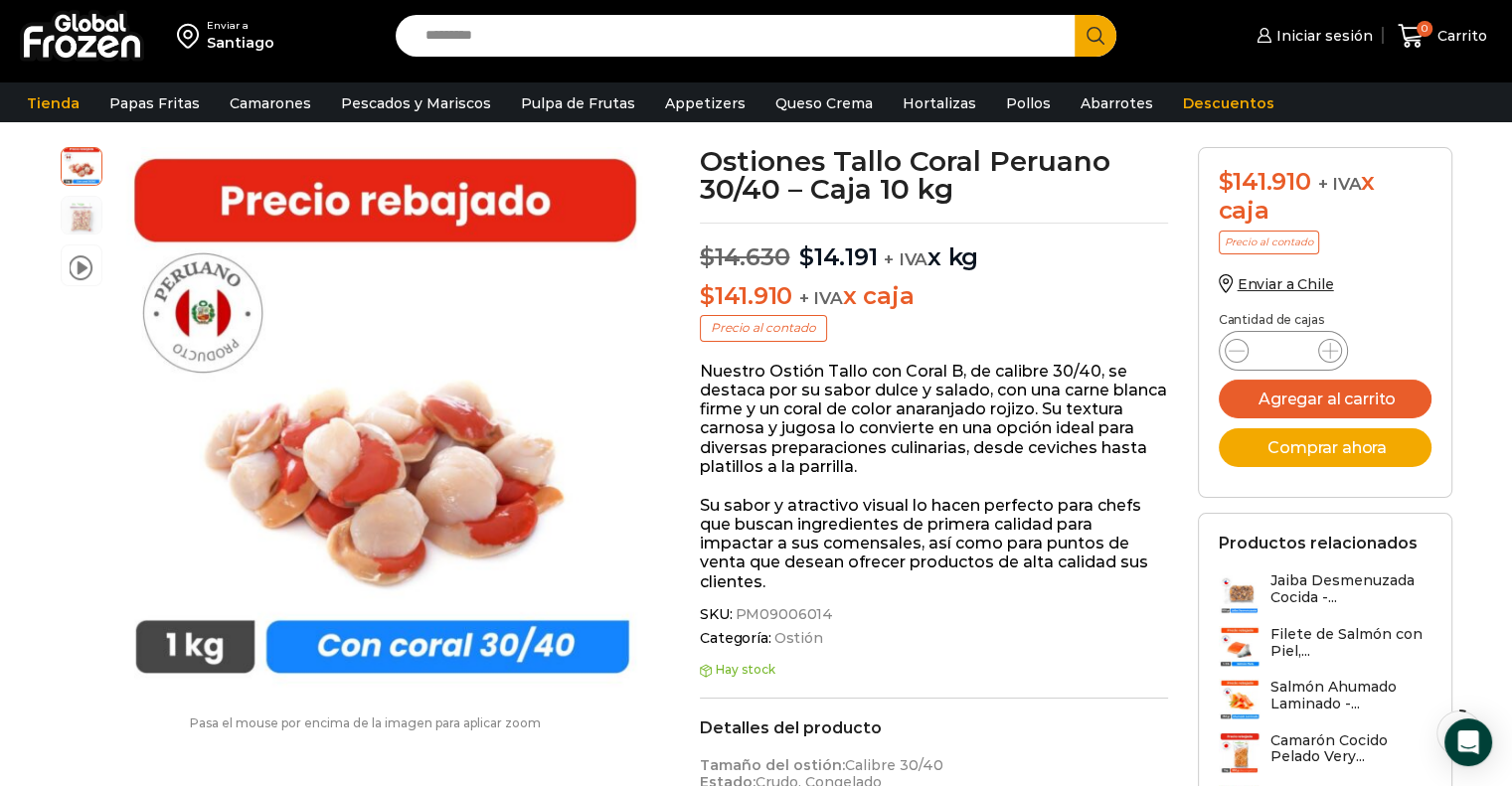 scroll, scrollTop: 99, scrollLeft: 0, axis: vertical 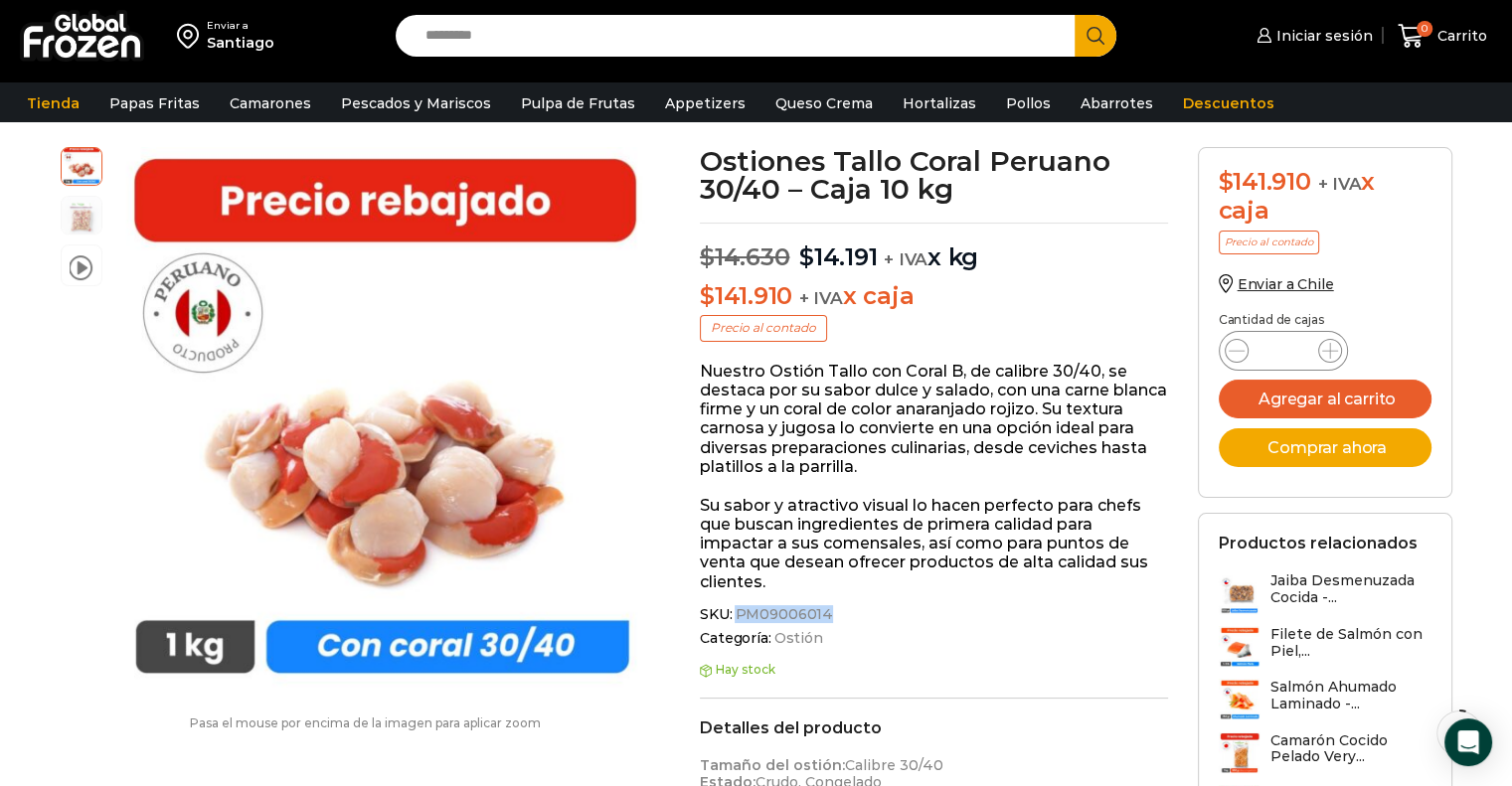 drag, startPoint x: 733, startPoint y: 612, endPoint x: 824, endPoint y: 612, distance: 91 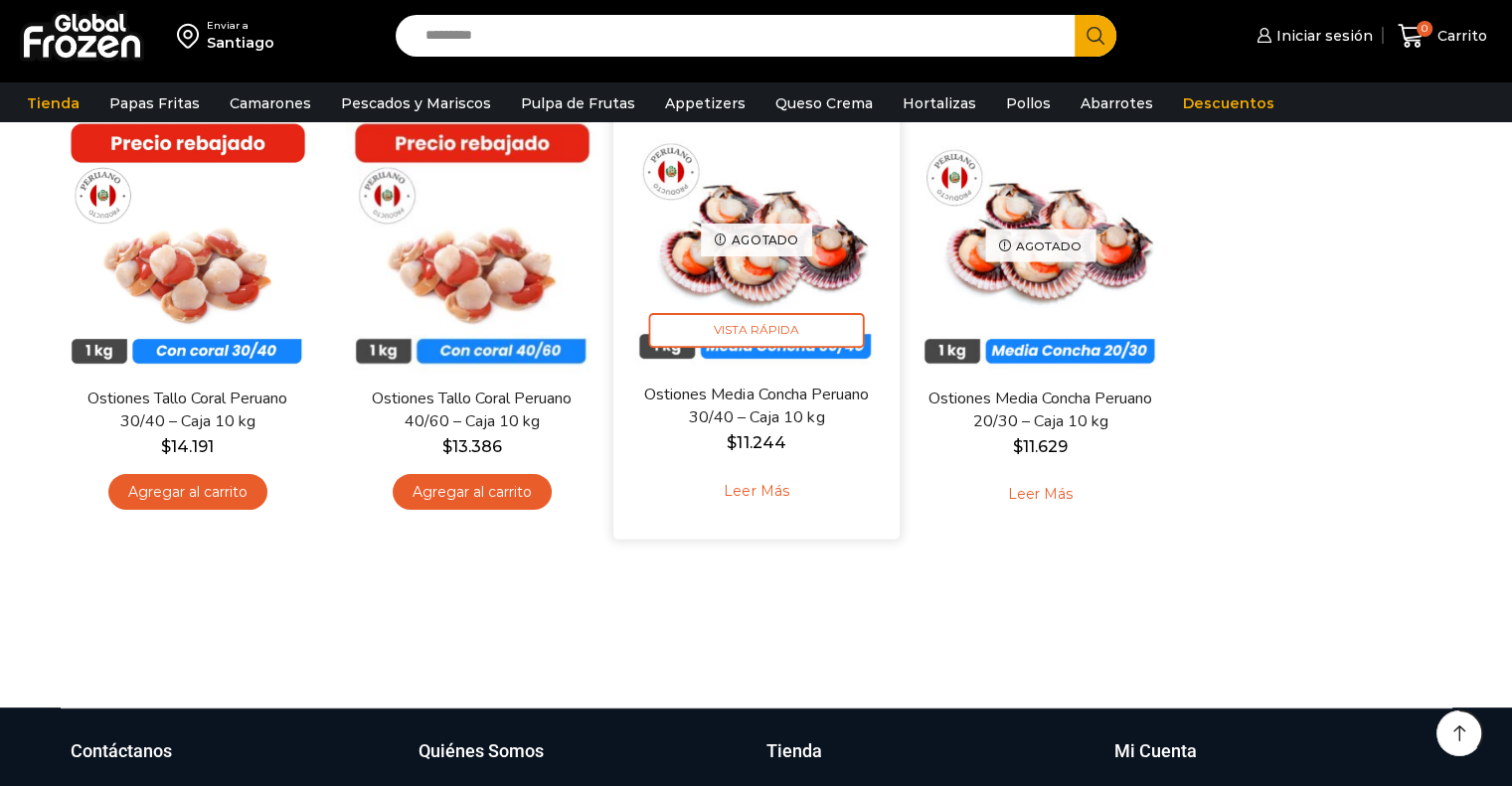 scroll, scrollTop: 199, scrollLeft: 0, axis: vertical 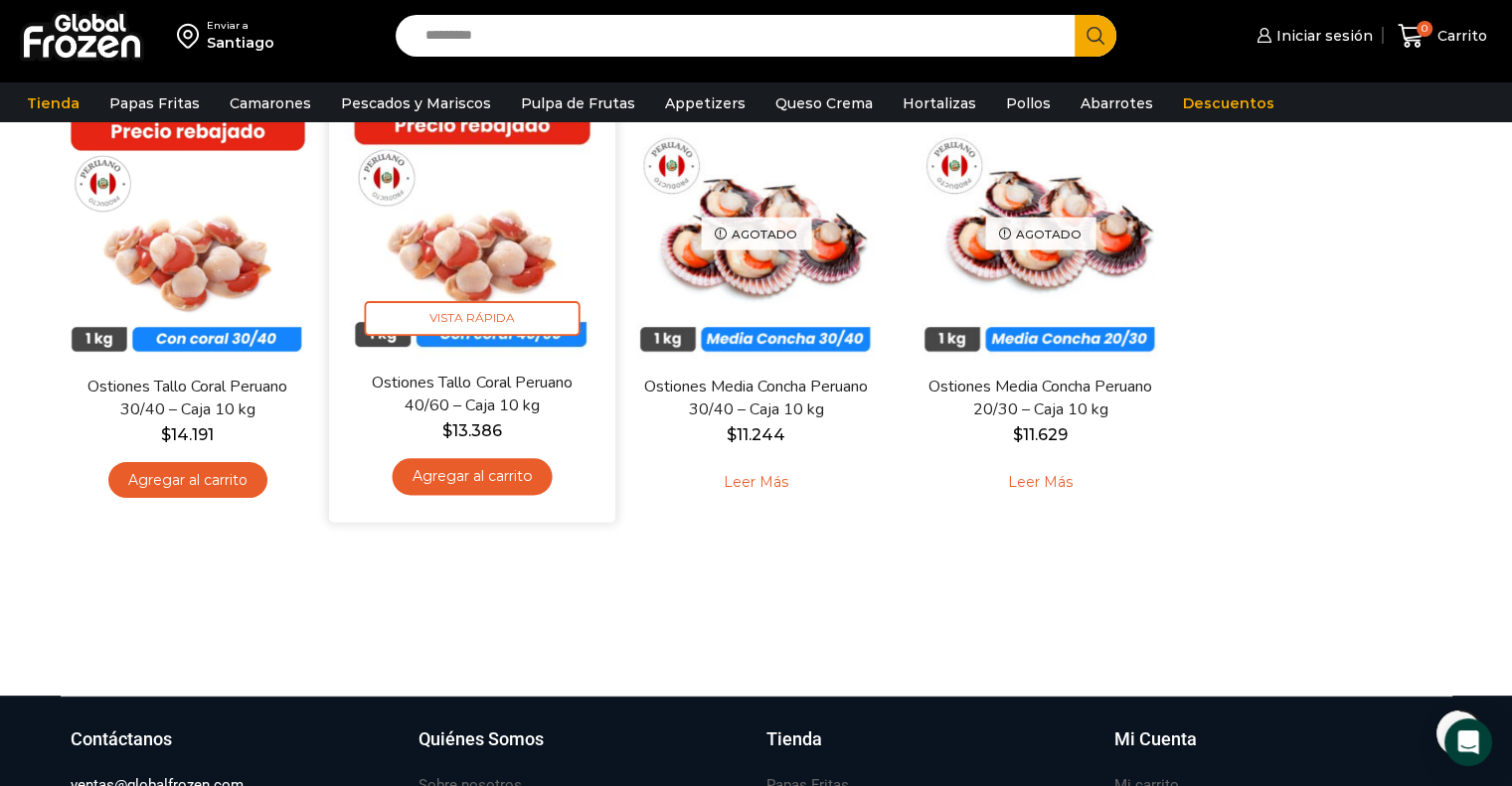 click at bounding box center [472, 228] 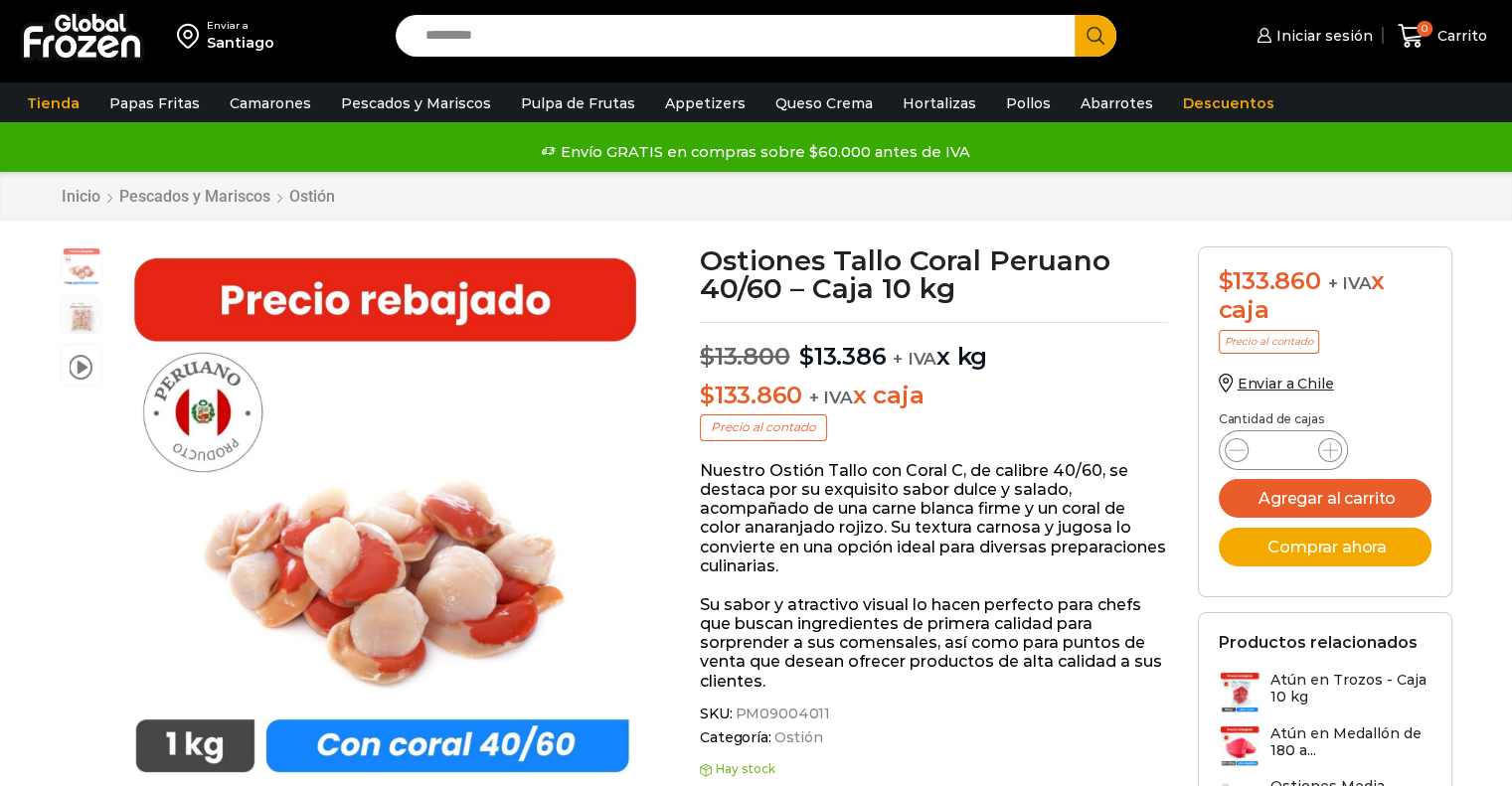 scroll, scrollTop: 0, scrollLeft: 0, axis: both 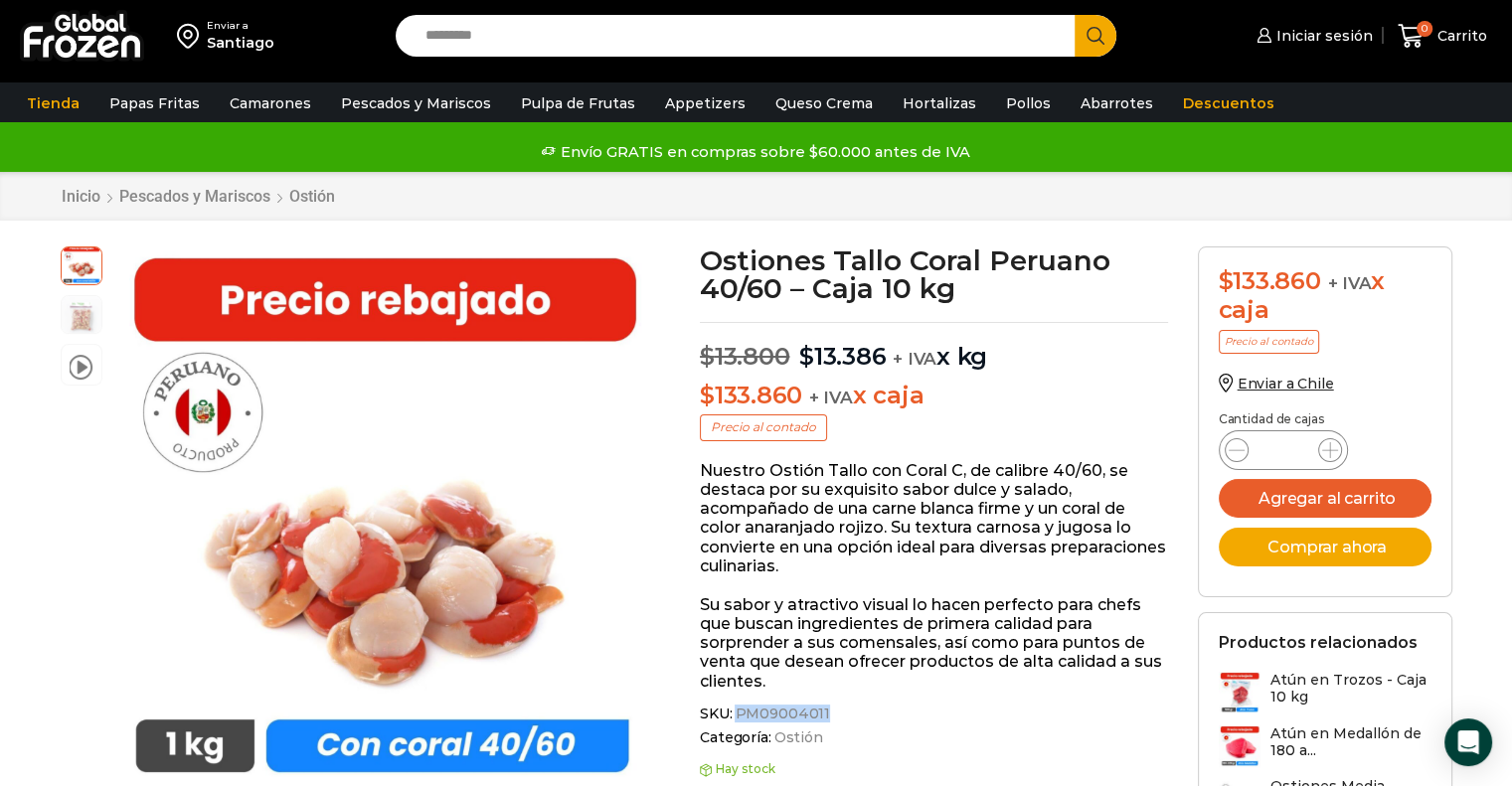 drag, startPoint x: 735, startPoint y: 714, endPoint x: 819, endPoint y: 712, distance: 84.02381 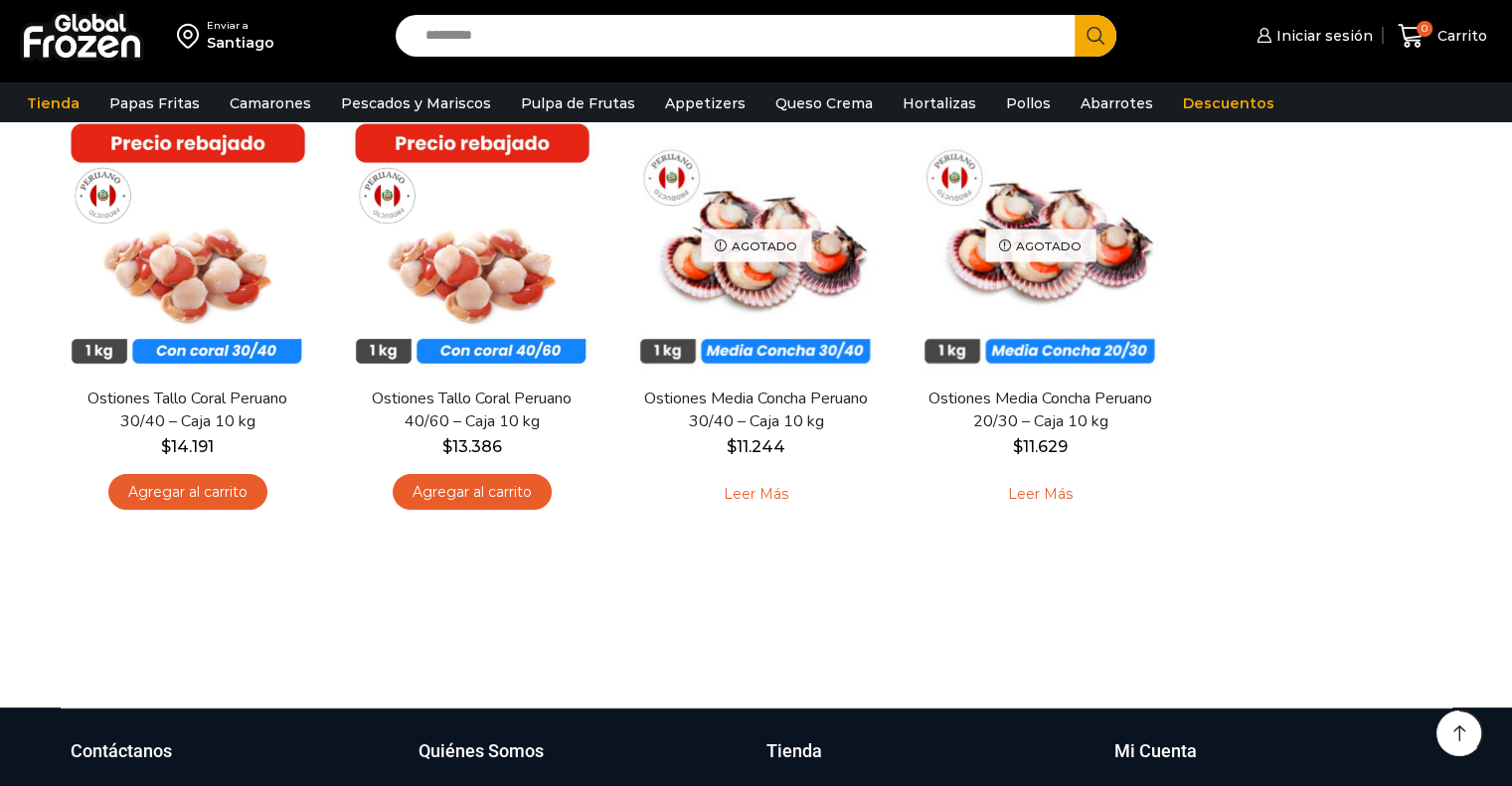scroll, scrollTop: 199, scrollLeft: 0, axis: vertical 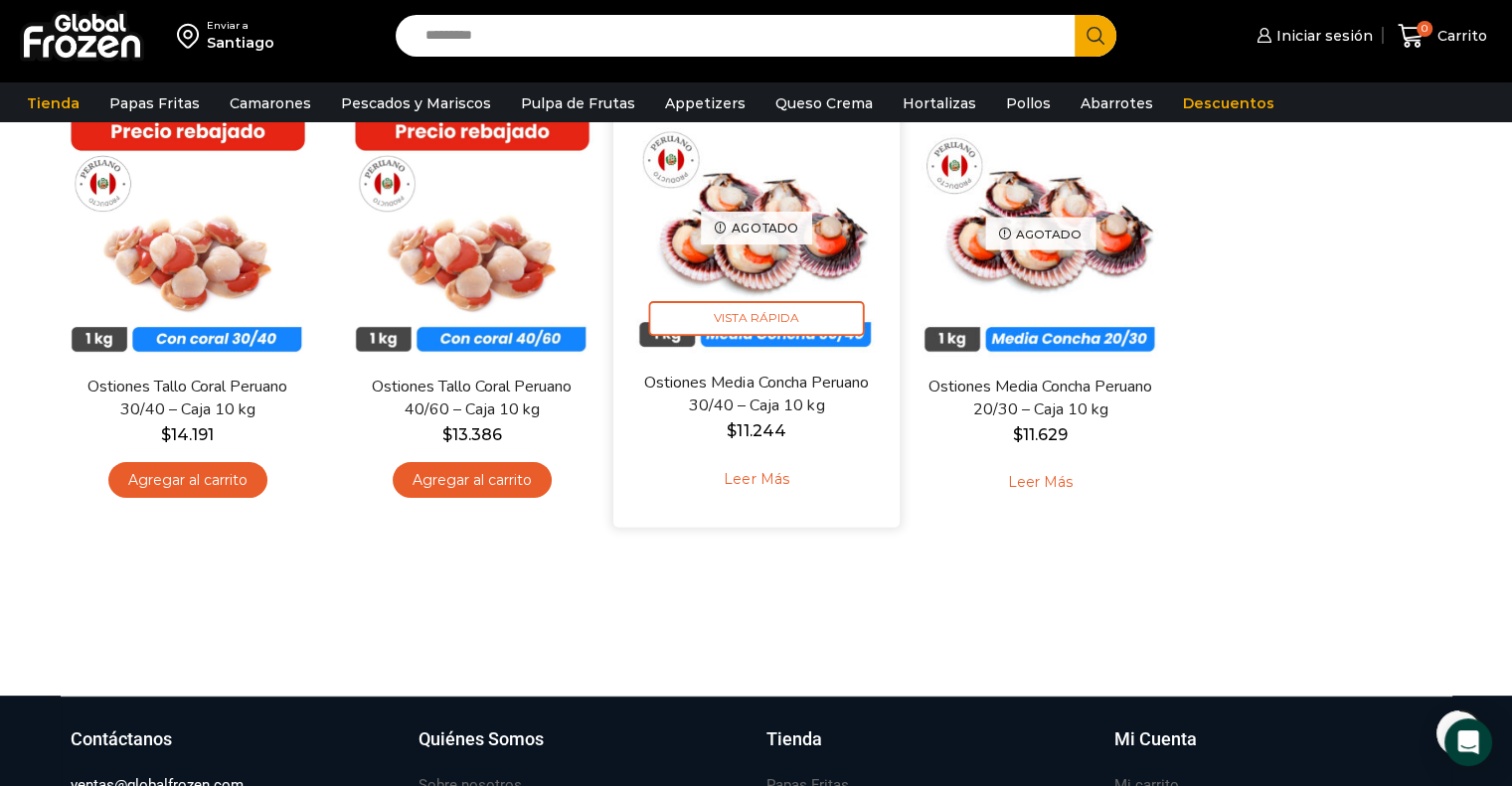 click on "Agotado
Vista Rápida" at bounding box center [756, 228] 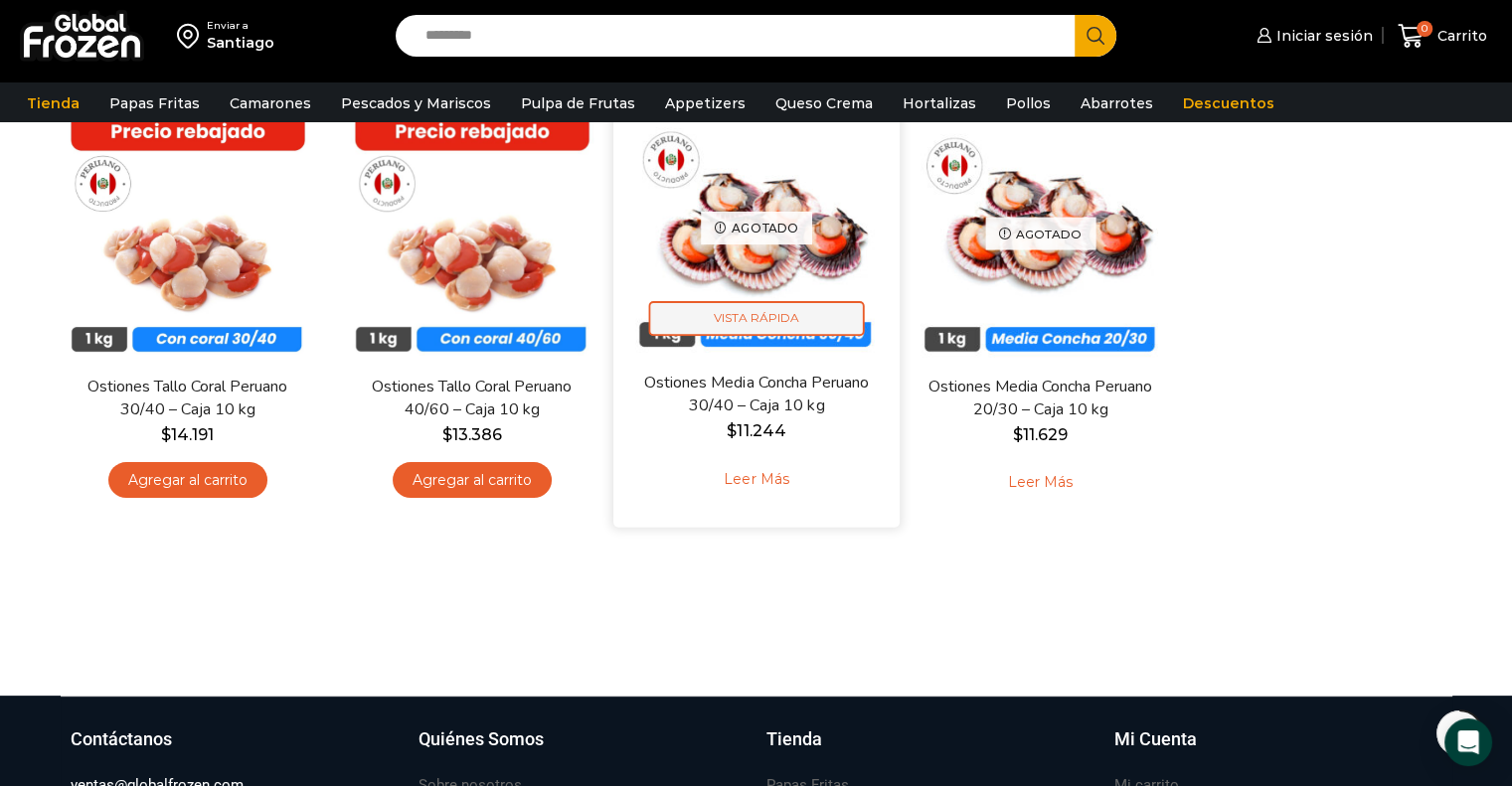 click on "Vista Rápida" at bounding box center (756, 318) 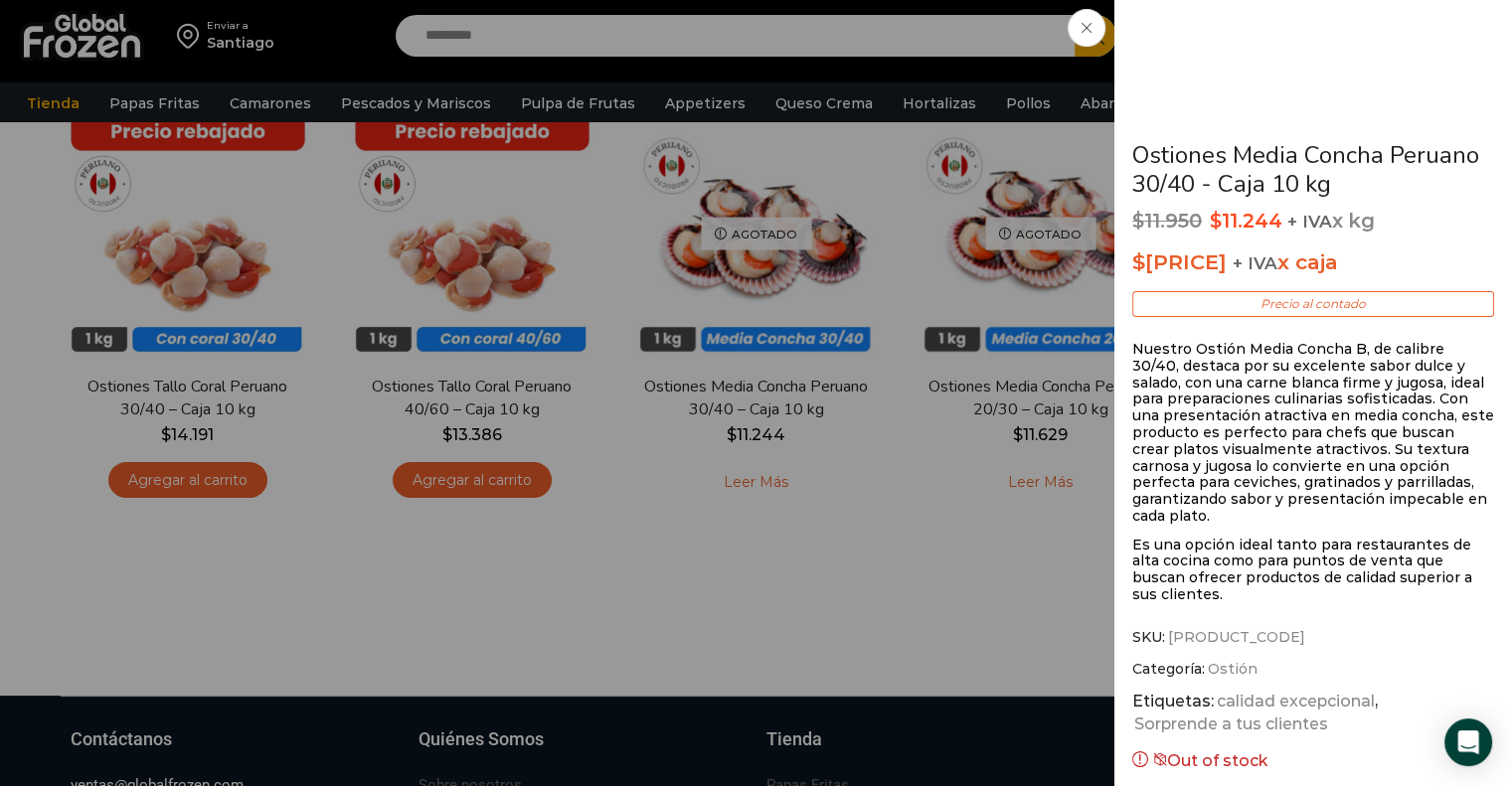 scroll, scrollTop: 663, scrollLeft: 0, axis: vertical 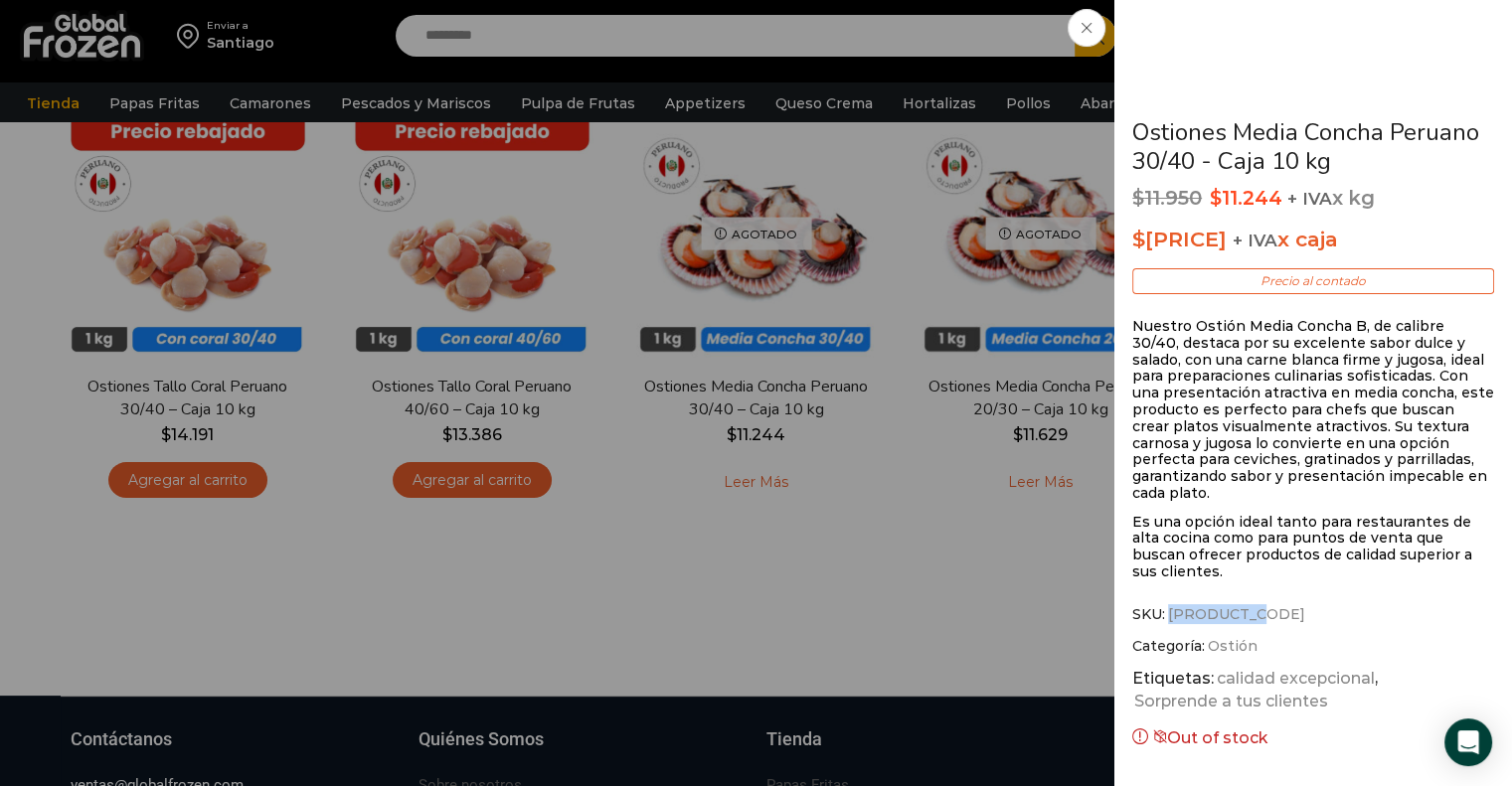 drag, startPoint x: 1170, startPoint y: 594, endPoint x: 1257, endPoint y: 596, distance: 87.02299 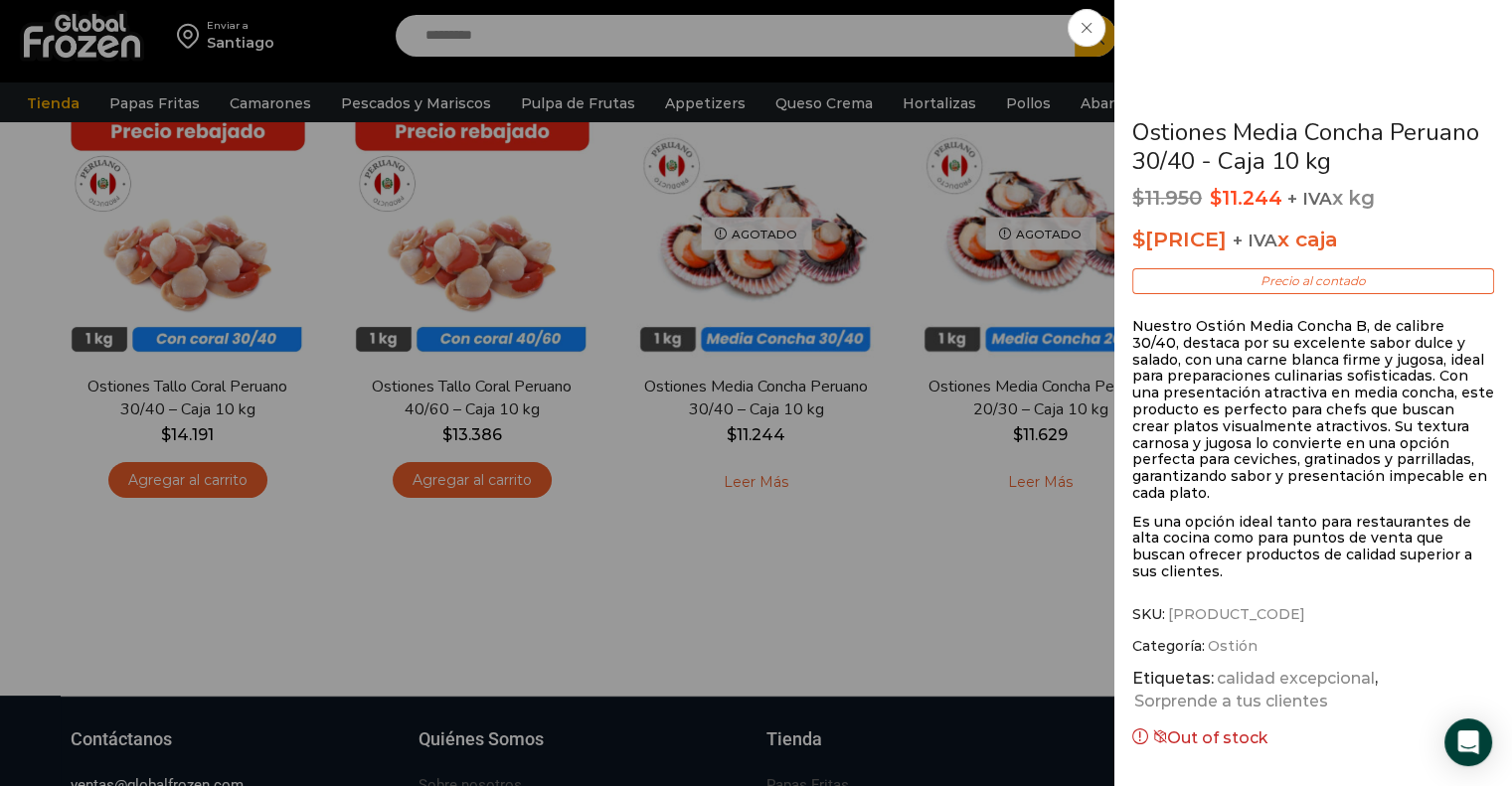 click on "Ostiones Media Concha Peruano 30/40 - Caja 10 kg
$ 11.950   Original price was: $11.950. $ 11.244 Current price is: $11.244.   + IVA  x kg
$ 112.440   + IVA  x caja
Precio al contado
Es una opción ideal tanto para restaurantes de alta cocina como para puntos de venta que buscan ofrecer productos de calidad superior a sus clientes.
SKU:  PM09006023
Categoría:  Ostión
Etiquetas:  calidad excepcional ,  Sorprende a tus clientes
Out of stock
Detalles del producto  Calibre 30/40" at bounding box center (756, -199) 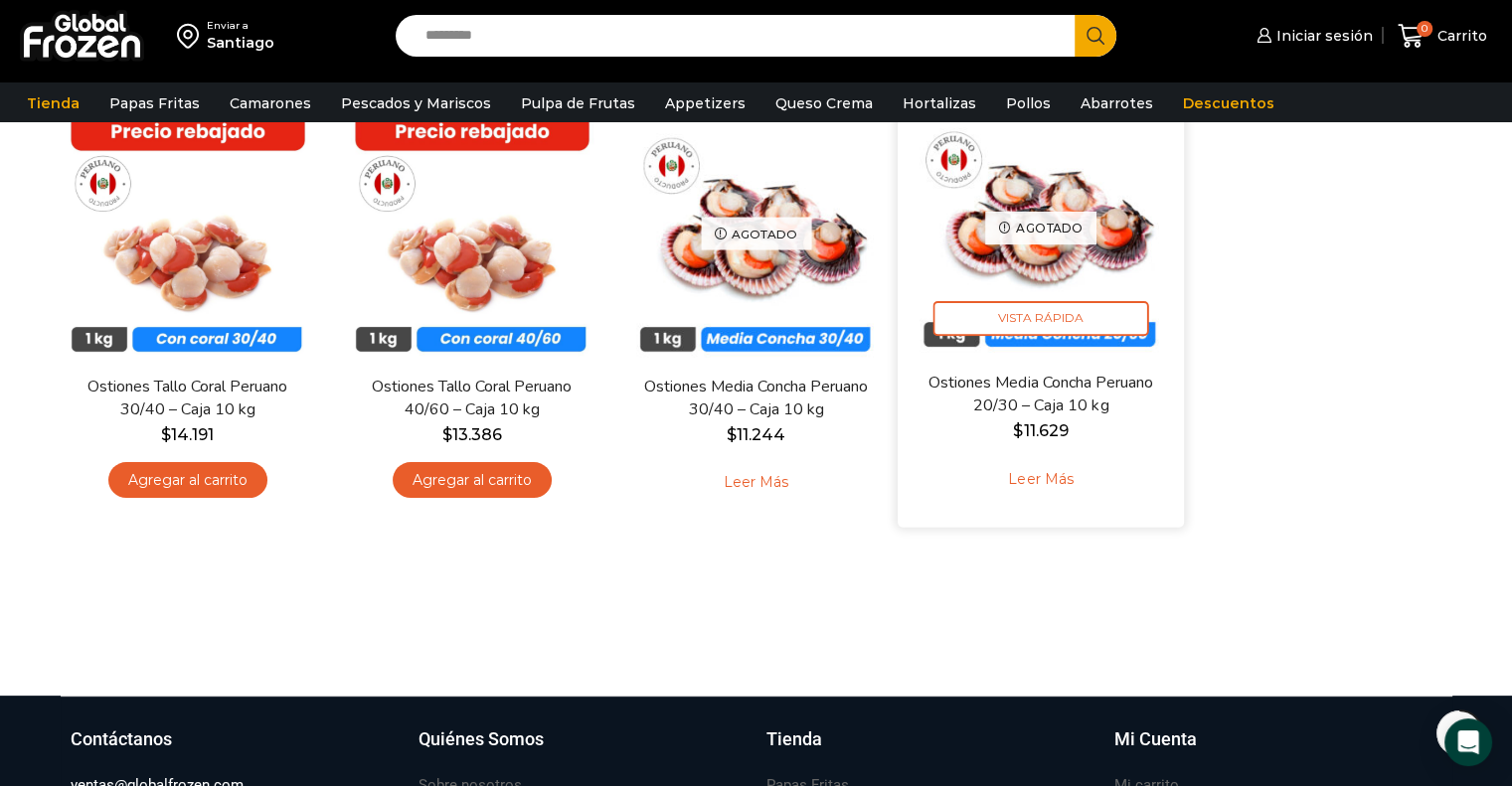 click on "Agotado" at bounding box center [1041, 227] 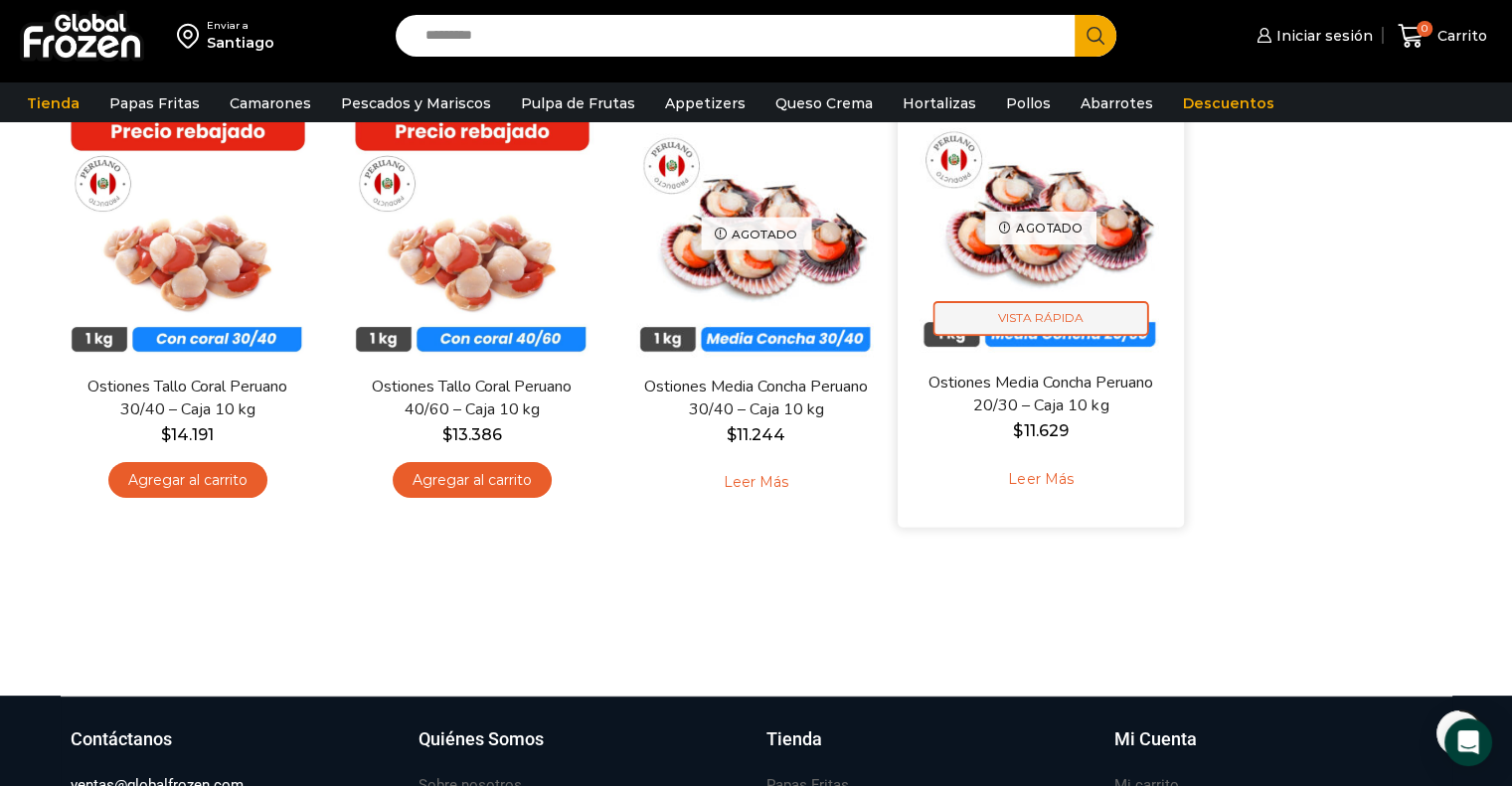 click on "Vista Rápida" at bounding box center [1040, 318] 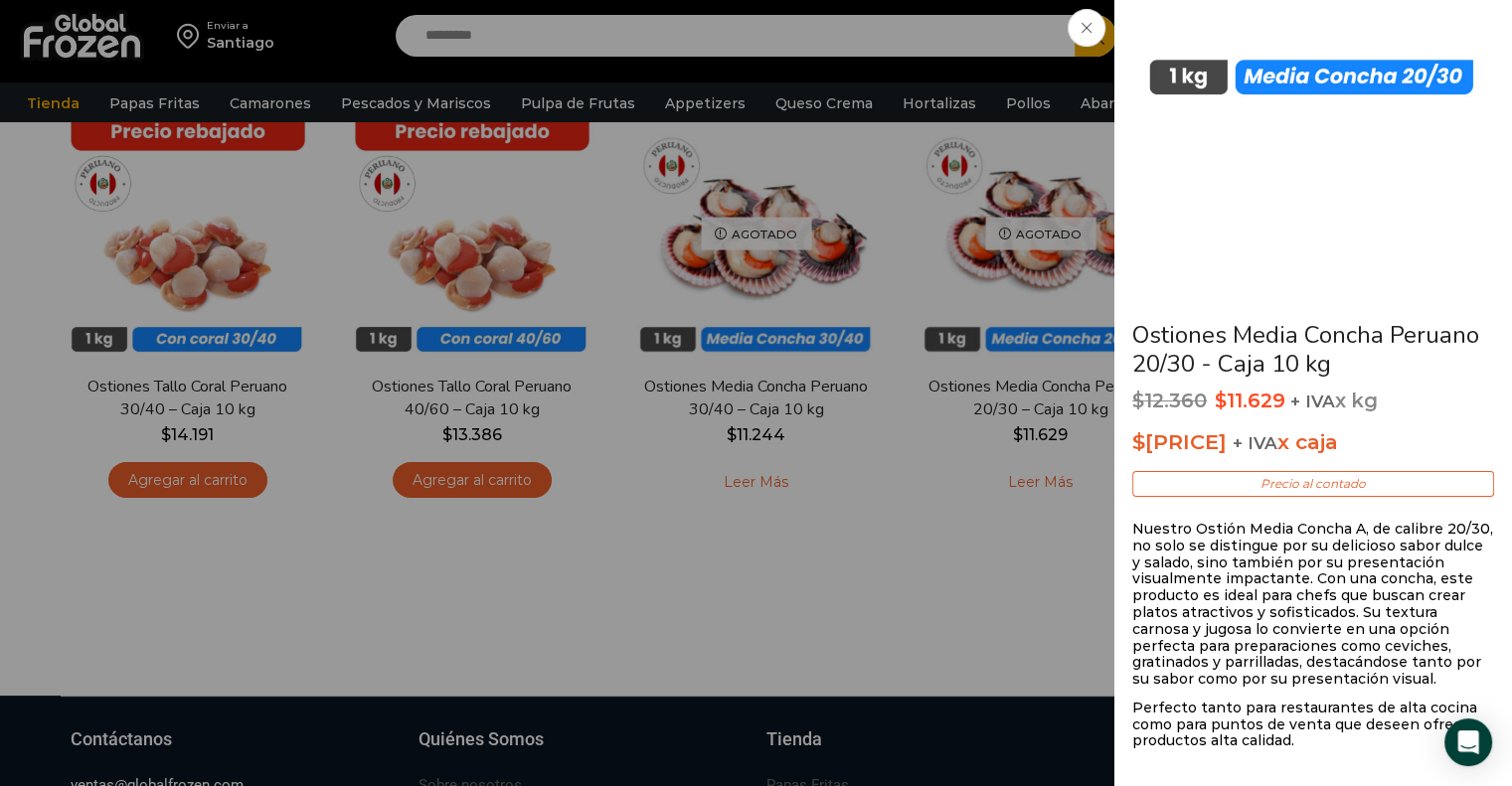 scroll, scrollTop: 298, scrollLeft: 0, axis: vertical 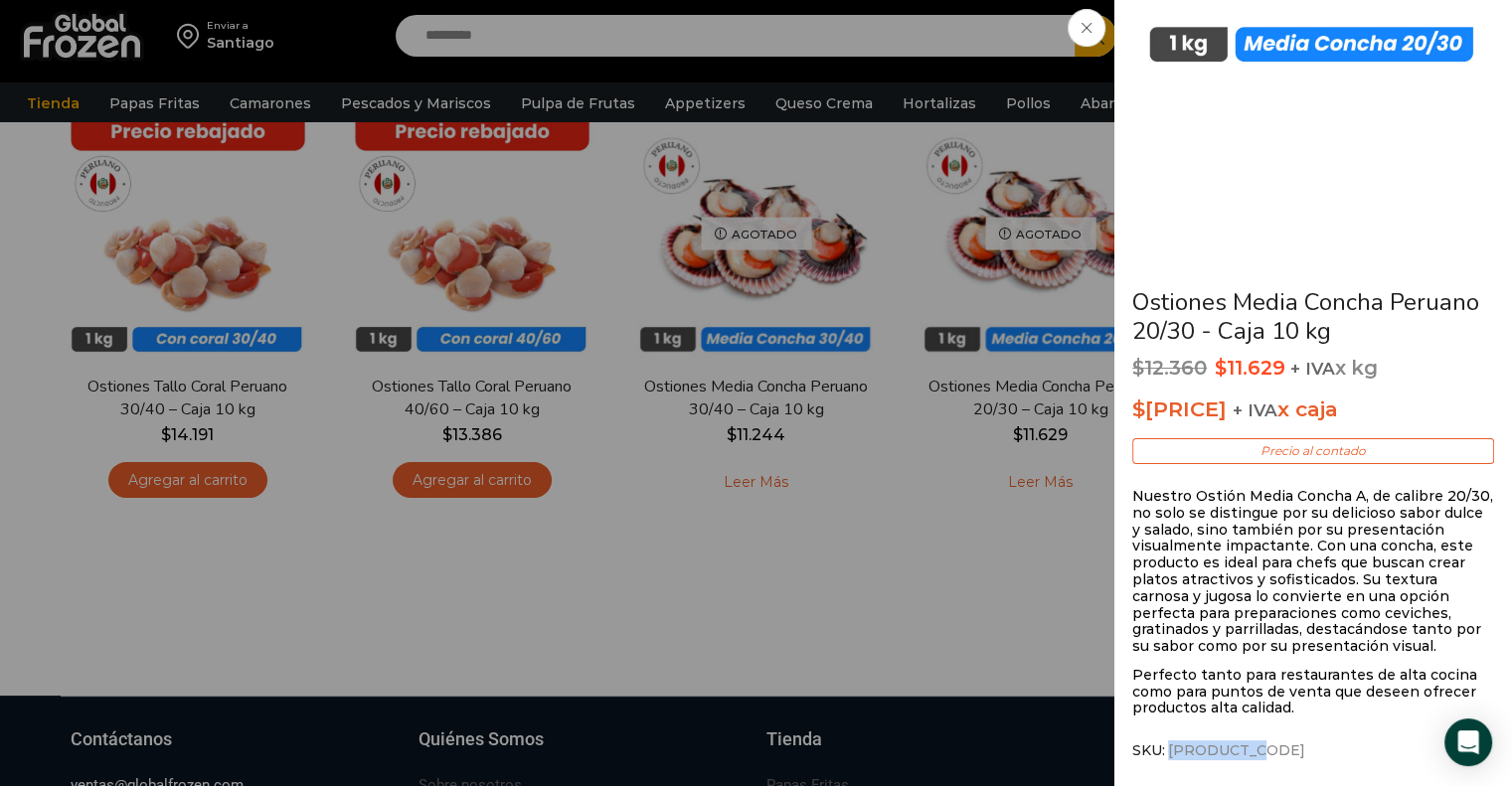 drag, startPoint x: 1168, startPoint y: 746, endPoint x: 1258, endPoint y: 749, distance: 90.04999 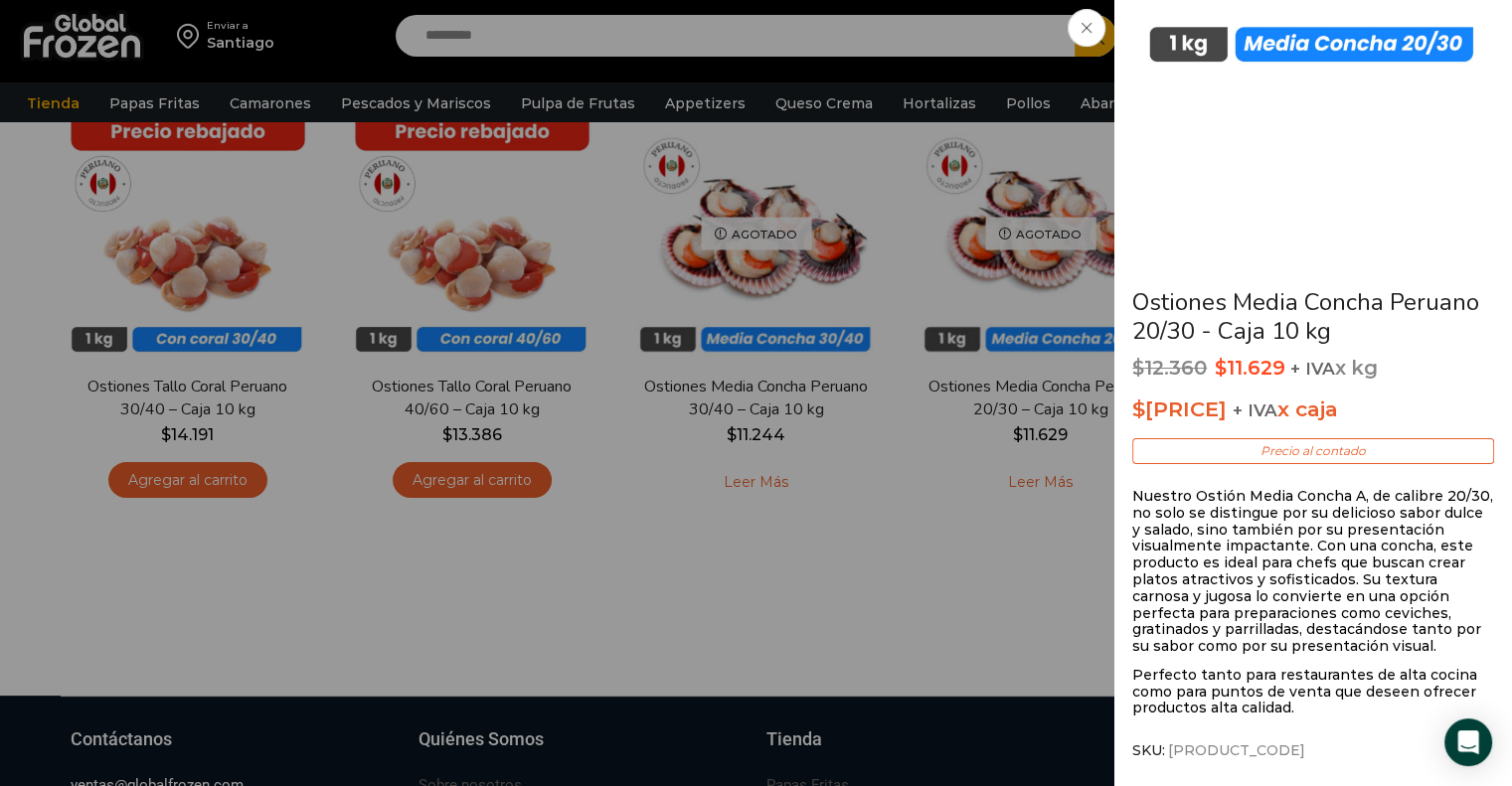 click on "Ostiones Media Concha Peruano 20/30 - Caja 10 kg
$ 12.360   Original price was: $12.360. $ 11.629 Current price is: $11.629.   + IVA  x kg
$ 116.290   + IVA  x caja
Precio al contado
Nuestro Ostión Media Concha A, de calibre 20/30, no solo se distingue por su delicioso sabor dulce y salado, sino también por su presentación visualmente impactante. Con una concha, este producto es ideal para chefs que buscan crear platos atractivos y sofisticados. Su textura carnosa y jugosa lo convierte en una opción perfecta para preparaciones como ceviches, gratinados y parrilladas, destacándose tanto por su sabor como por su presentación visual." at bounding box center [756, -199] 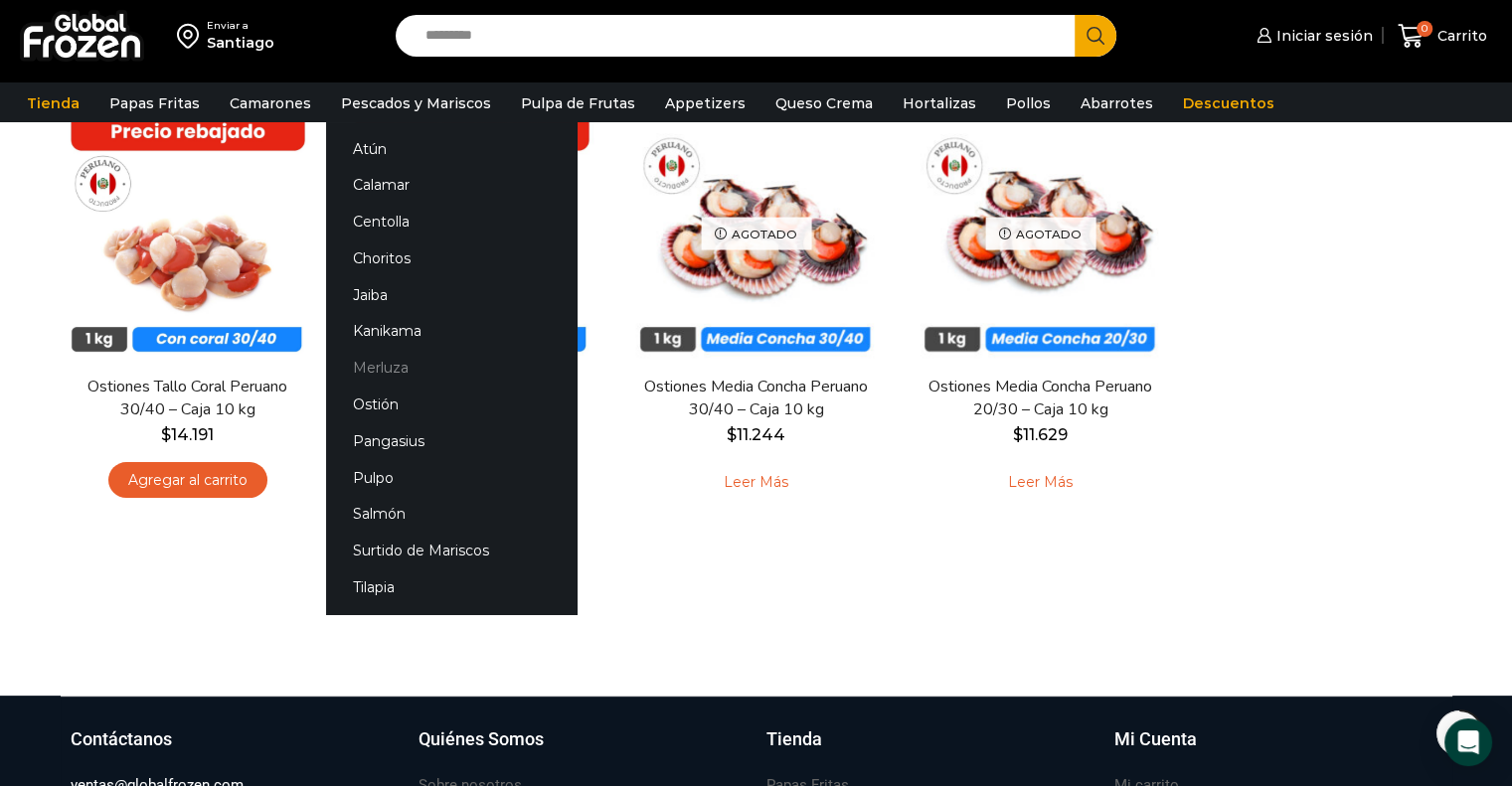 click on "Merluza" at bounding box center (451, 368) 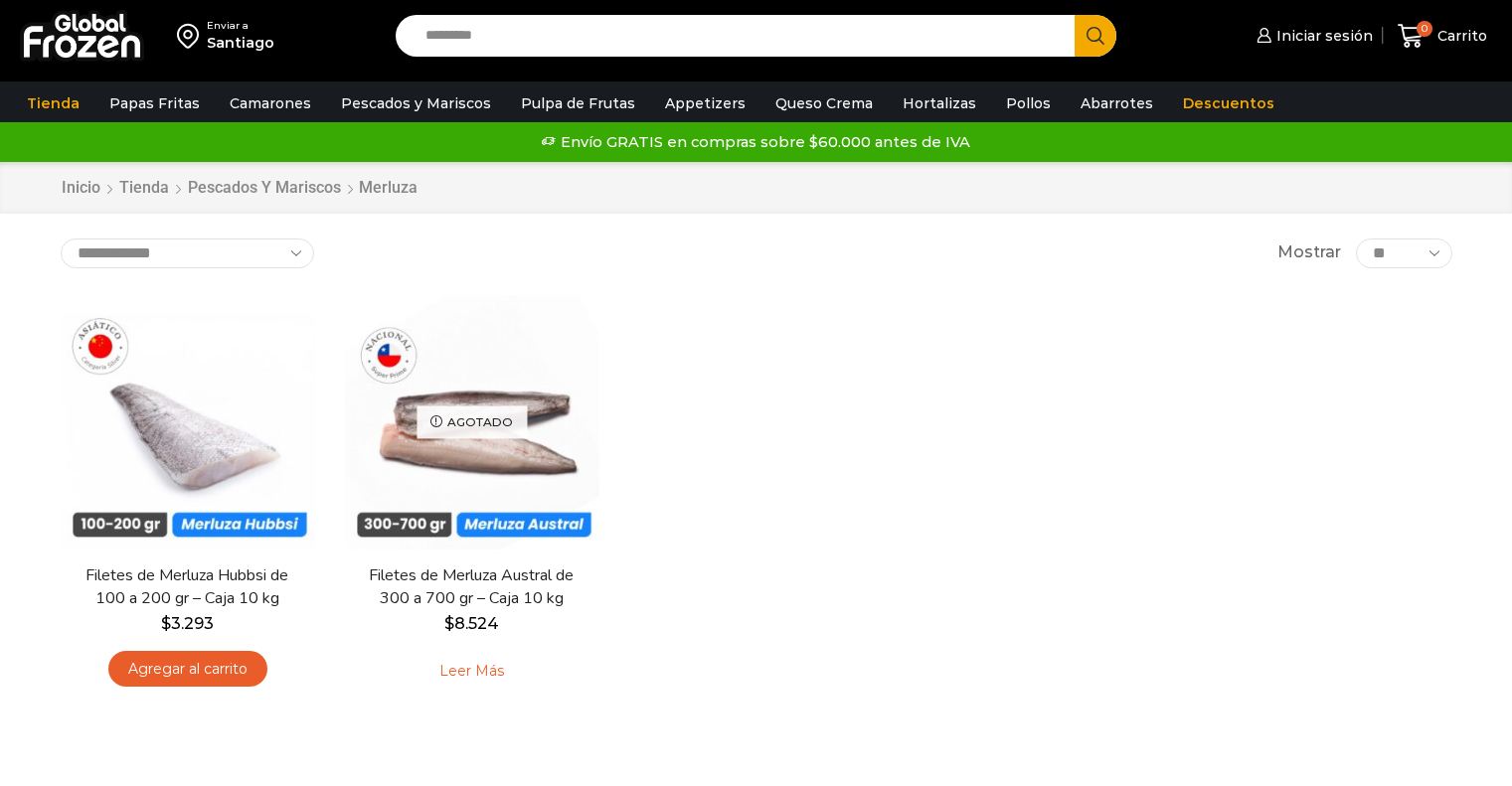 scroll, scrollTop: 0, scrollLeft: 0, axis: both 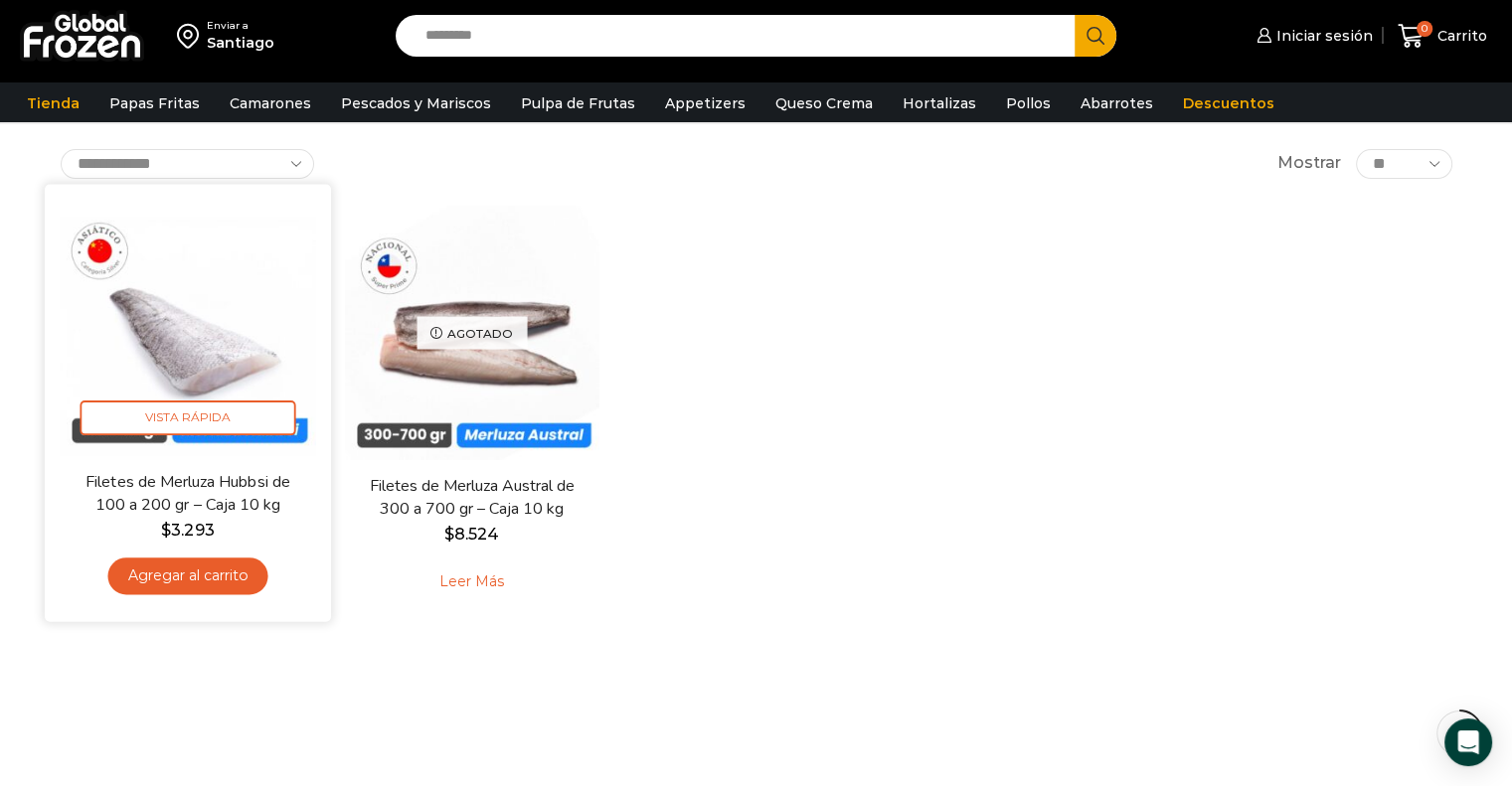 click at bounding box center [188, 327] 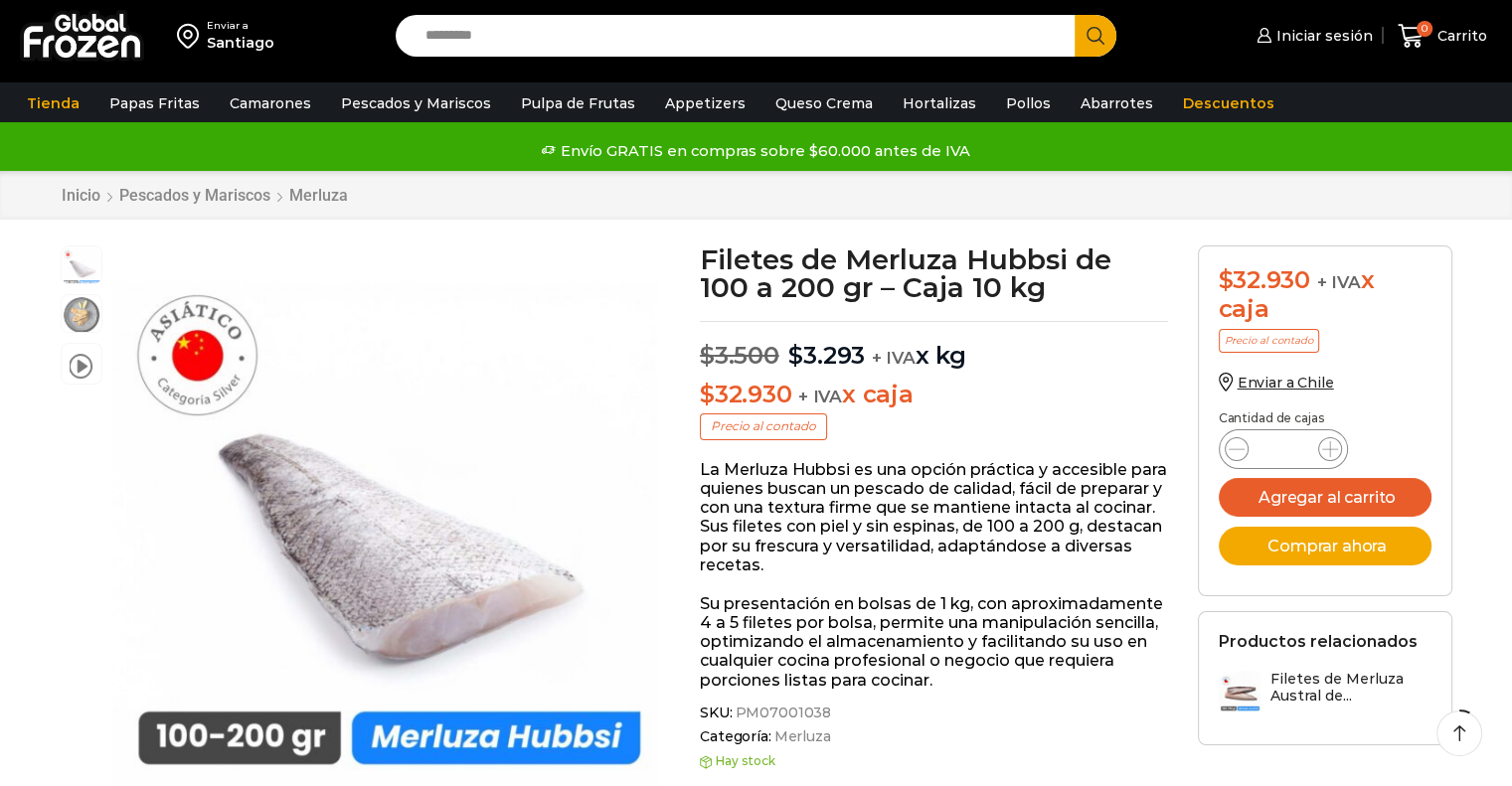 scroll, scrollTop: 99, scrollLeft: 0, axis: vertical 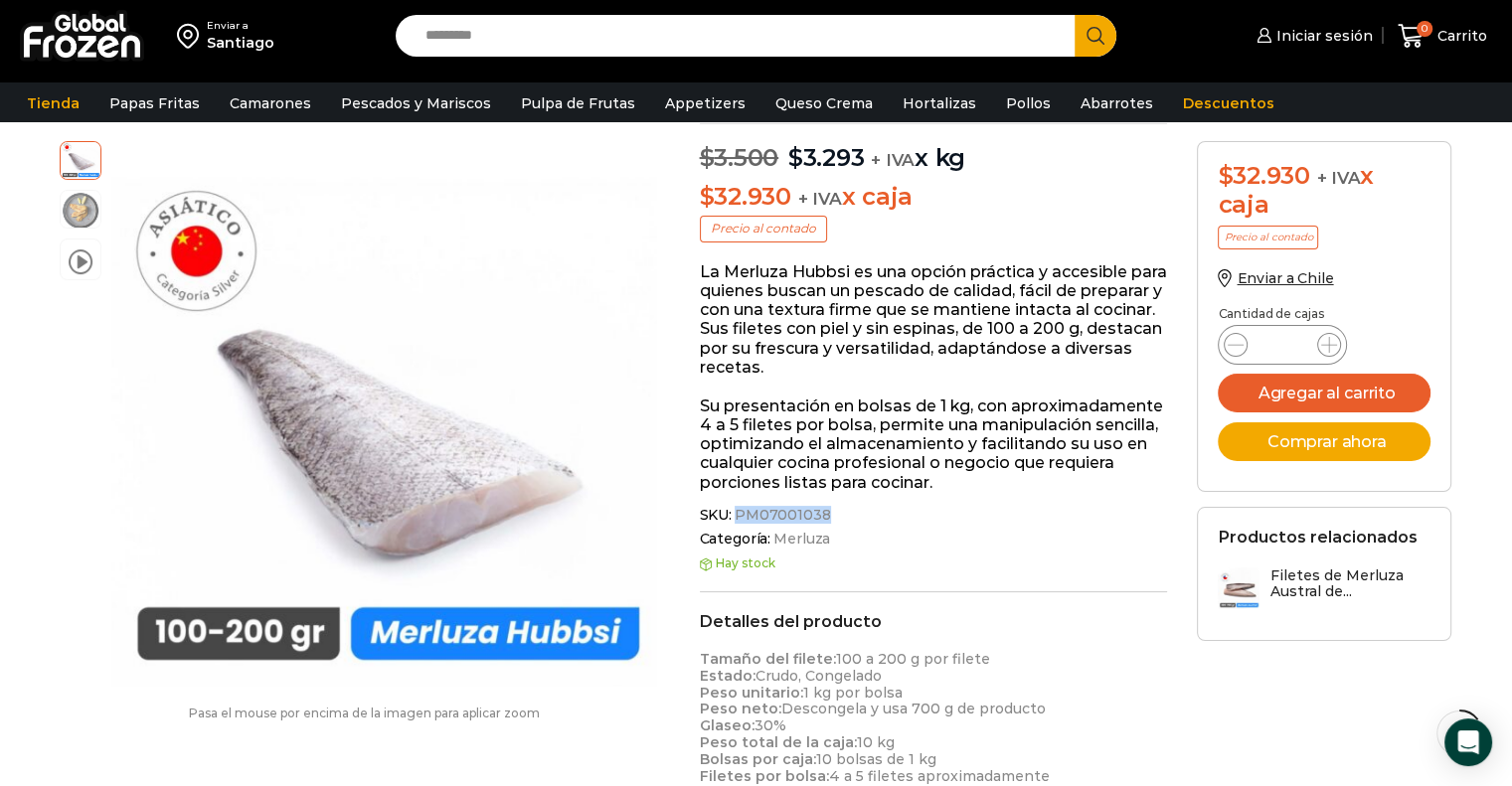 drag, startPoint x: 737, startPoint y: 515, endPoint x: 821, endPoint y: 516, distance: 84.00595 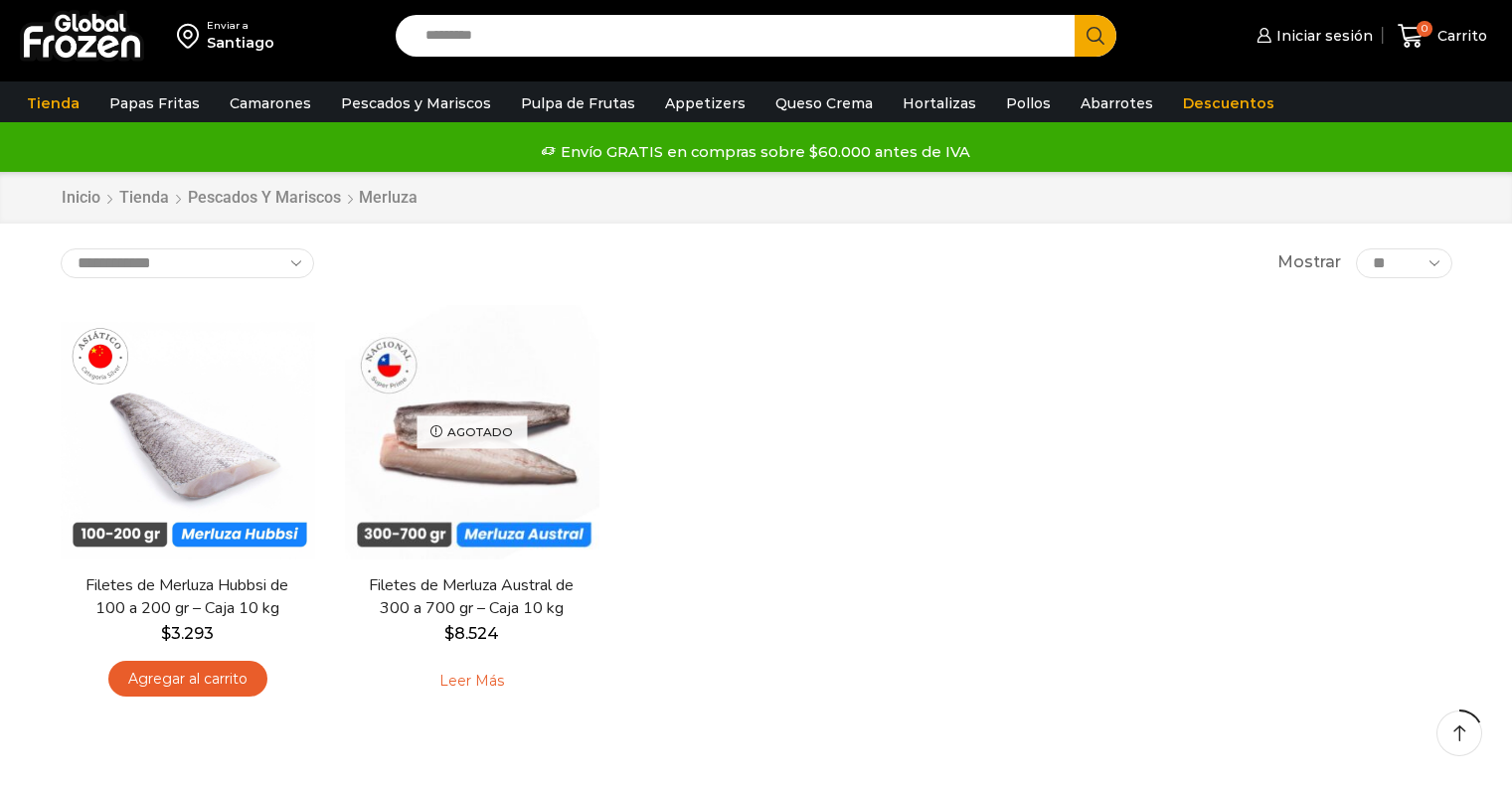 scroll, scrollTop: 89, scrollLeft: 0, axis: vertical 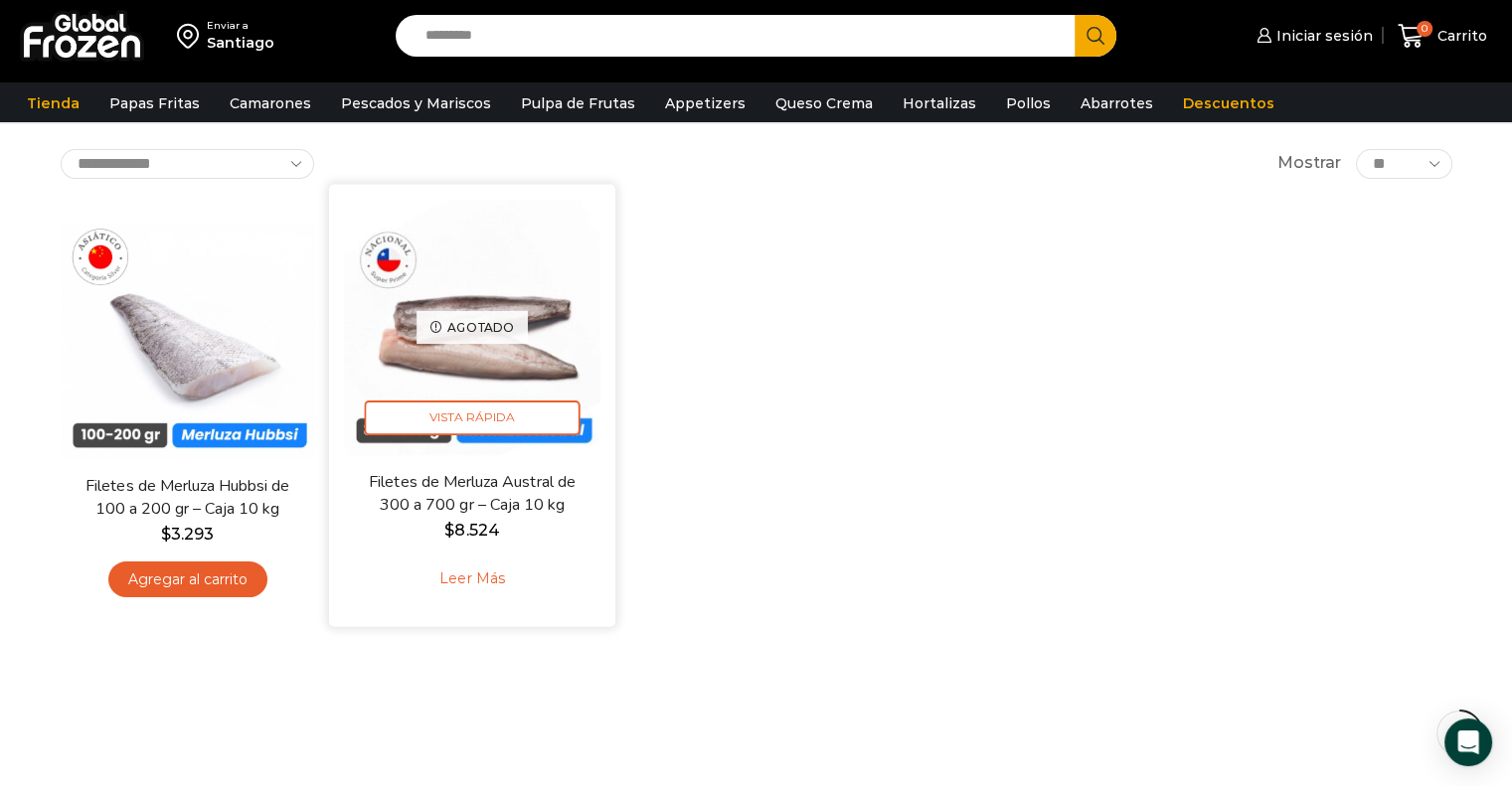 click at bounding box center [472, 327] 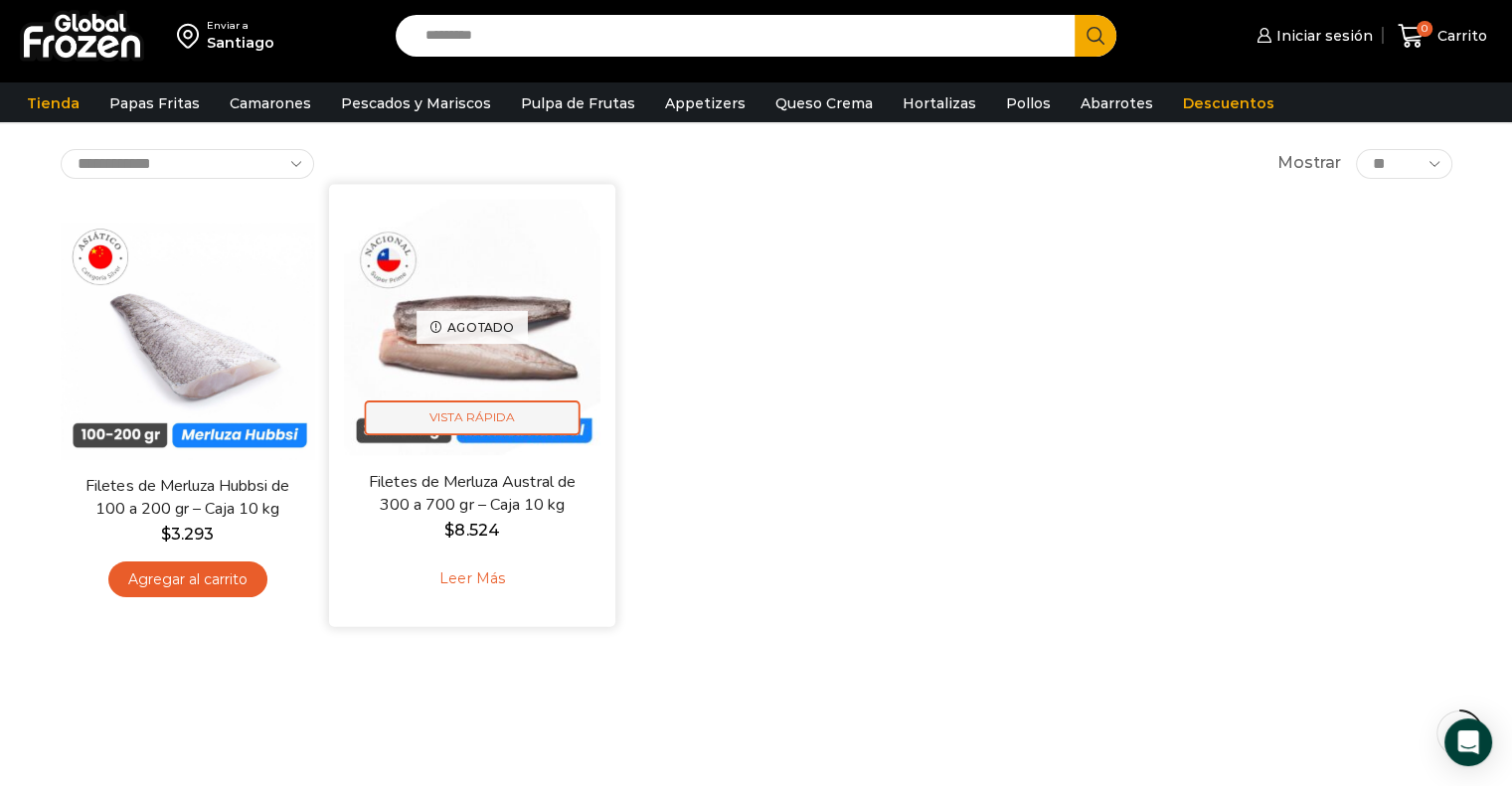 click on "Vista Rápida" at bounding box center [471, 417] 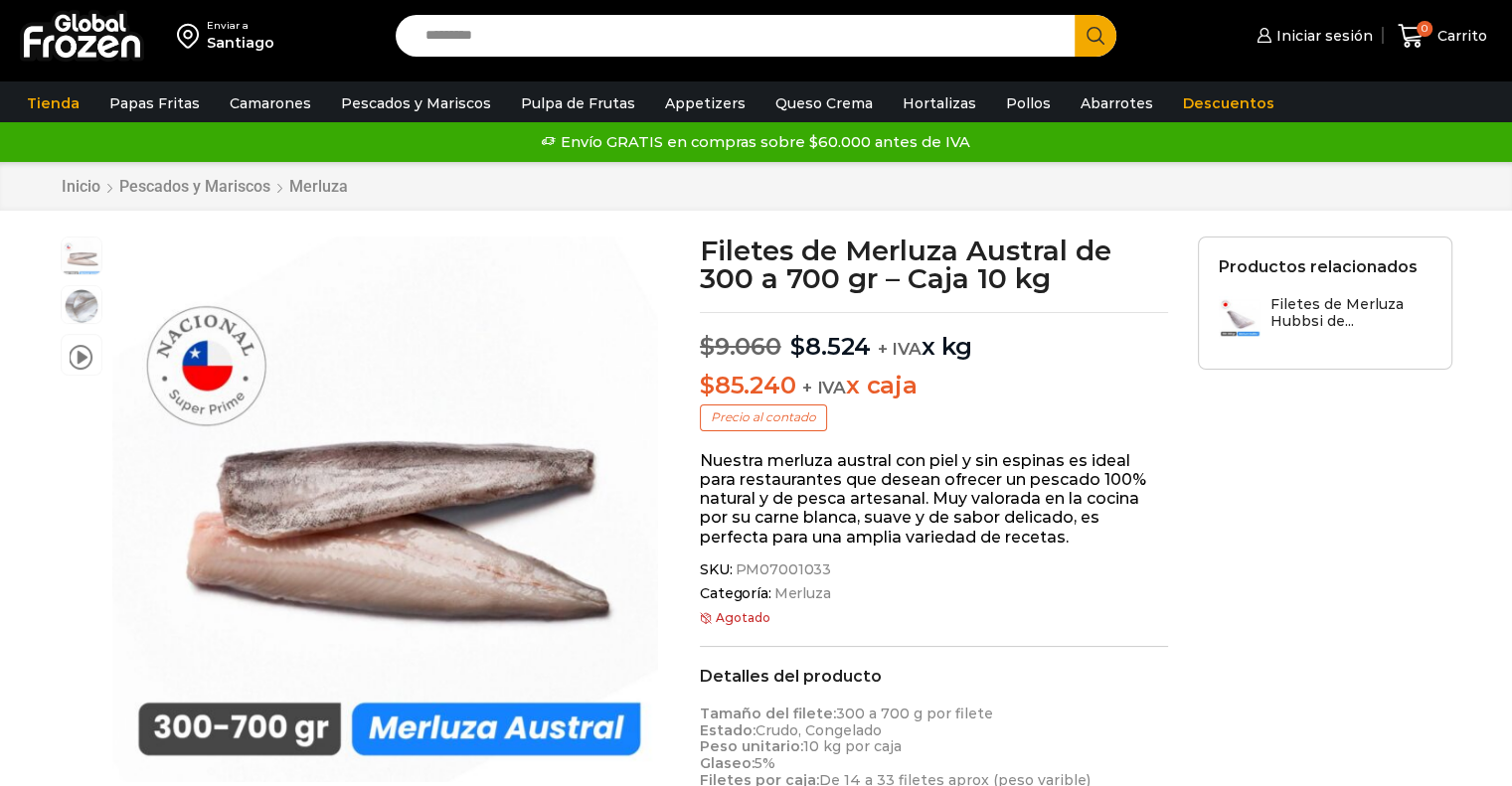 scroll, scrollTop: 0, scrollLeft: 0, axis: both 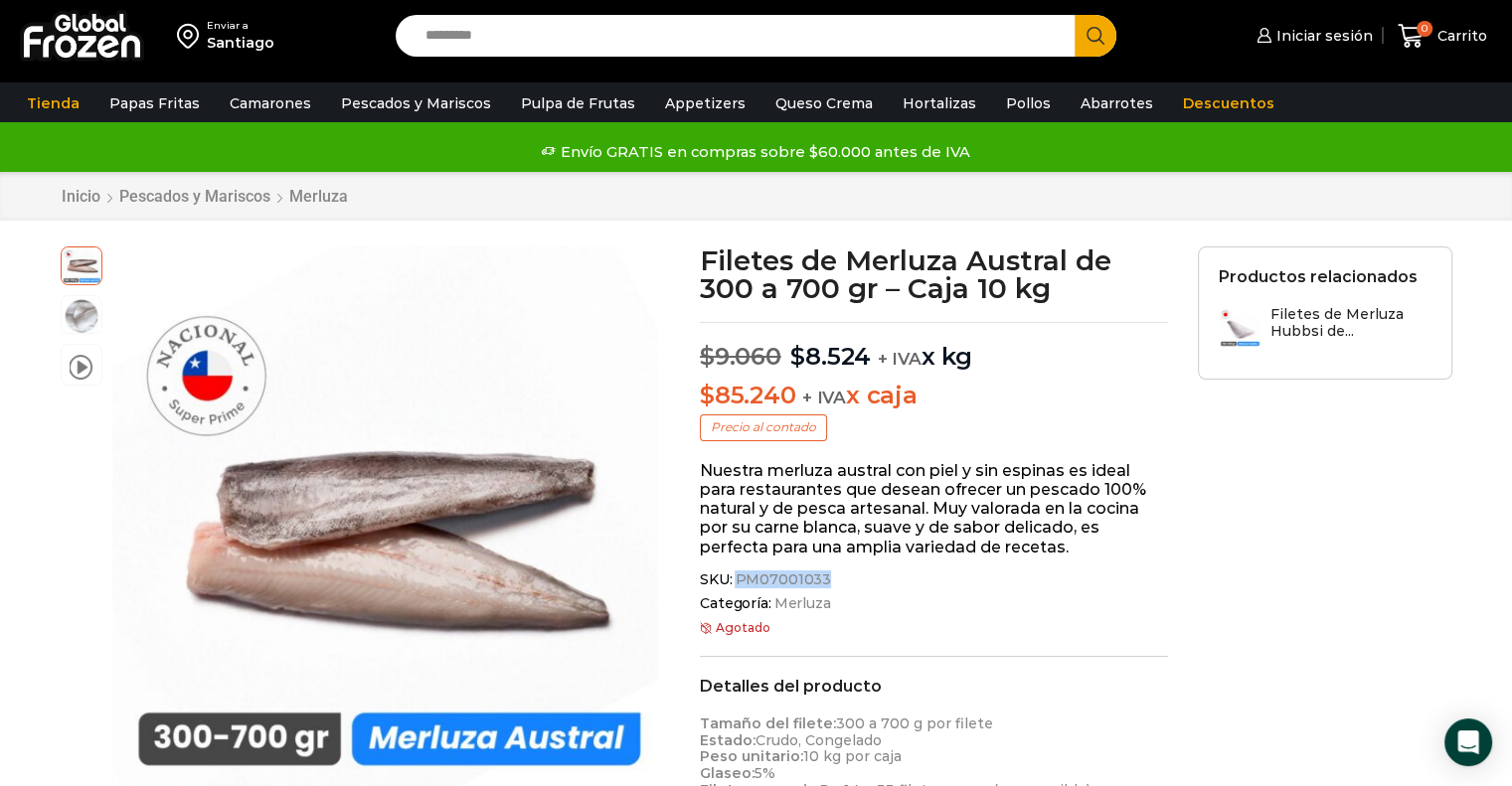drag, startPoint x: 738, startPoint y: 580, endPoint x: 821, endPoint y: 579, distance: 83.00602 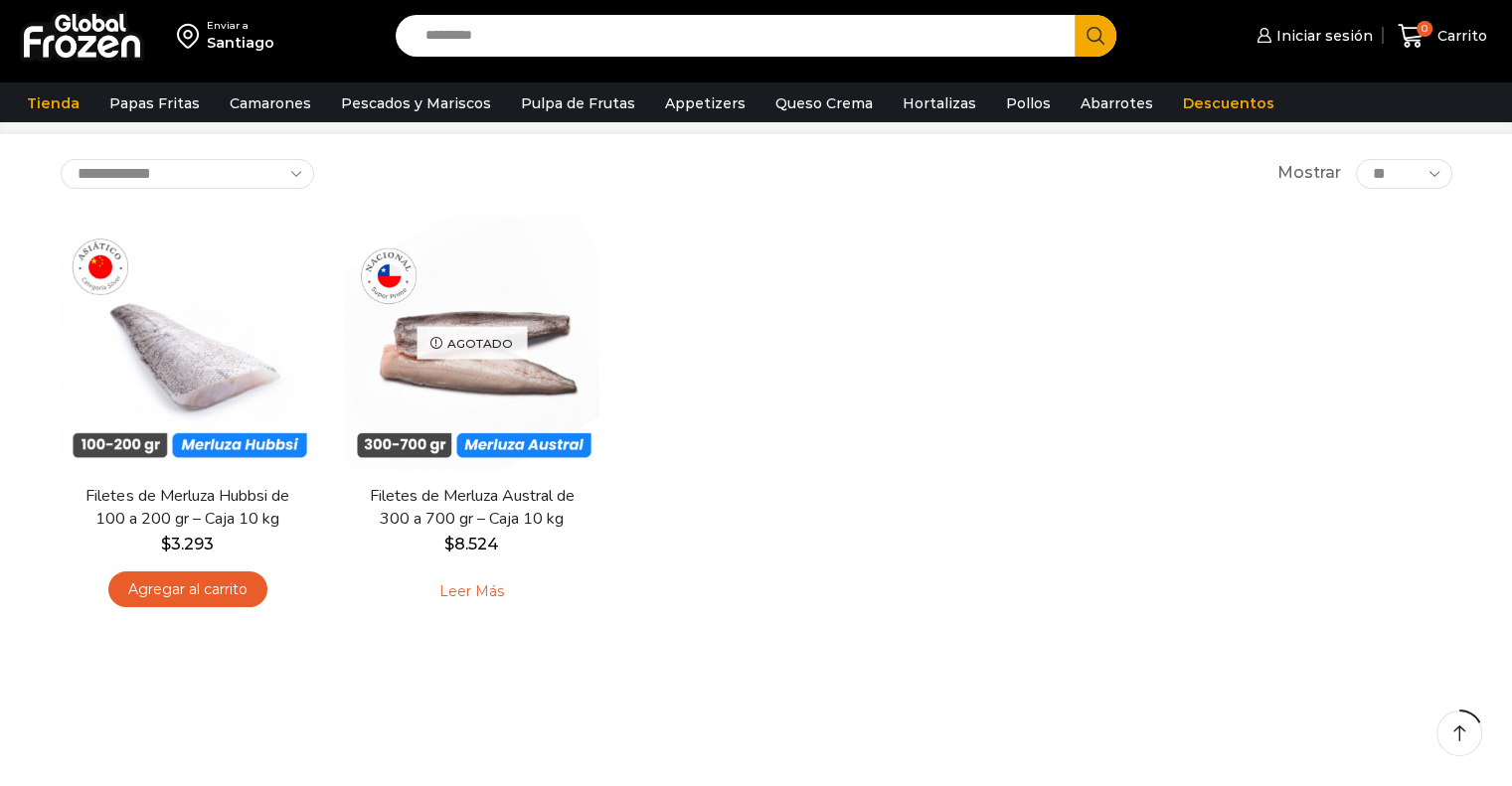 scroll, scrollTop: 0, scrollLeft: 0, axis: both 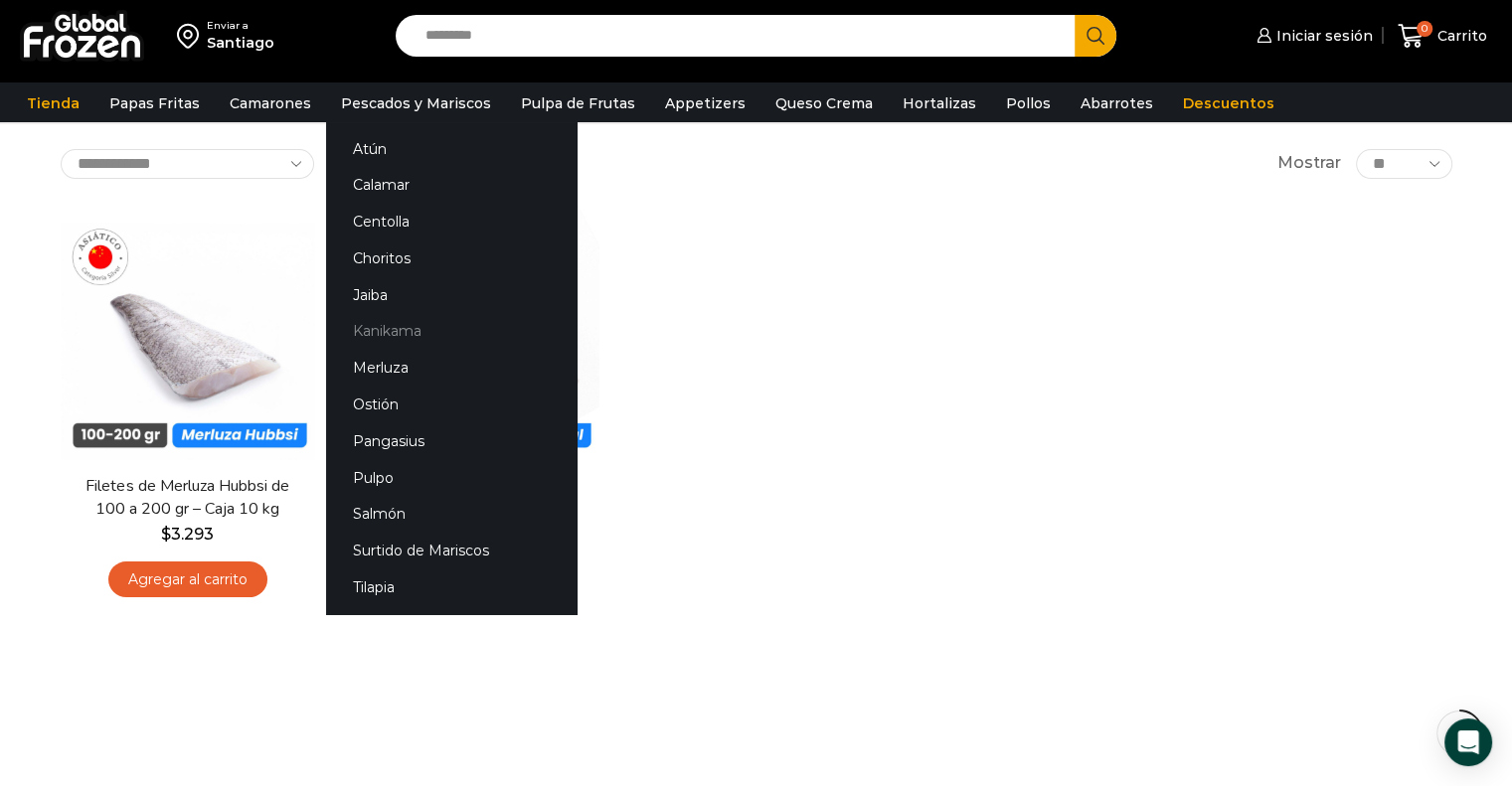 click on "Kanikama" at bounding box center [451, 331] 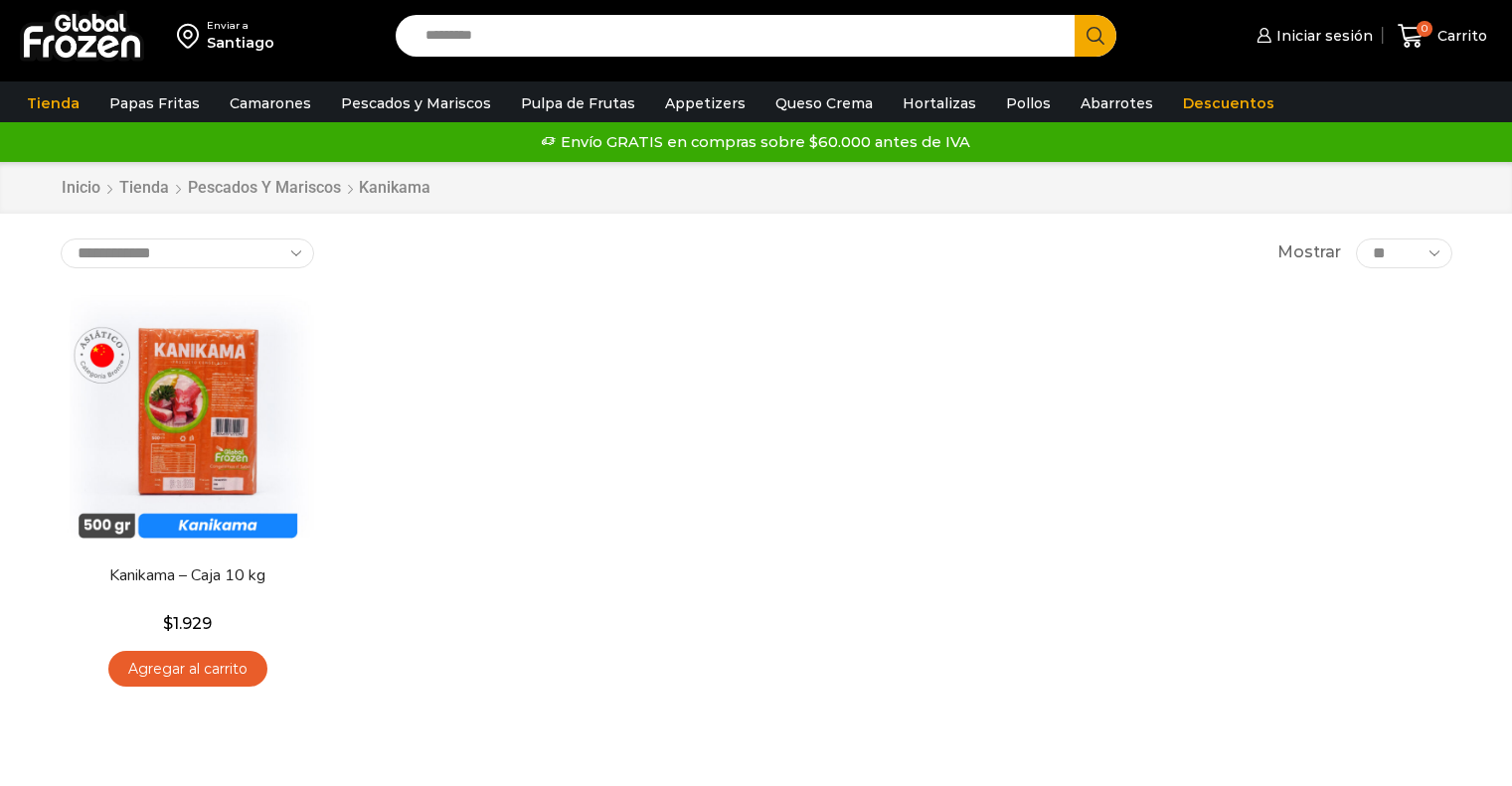 scroll, scrollTop: 0, scrollLeft: 0, axis: both 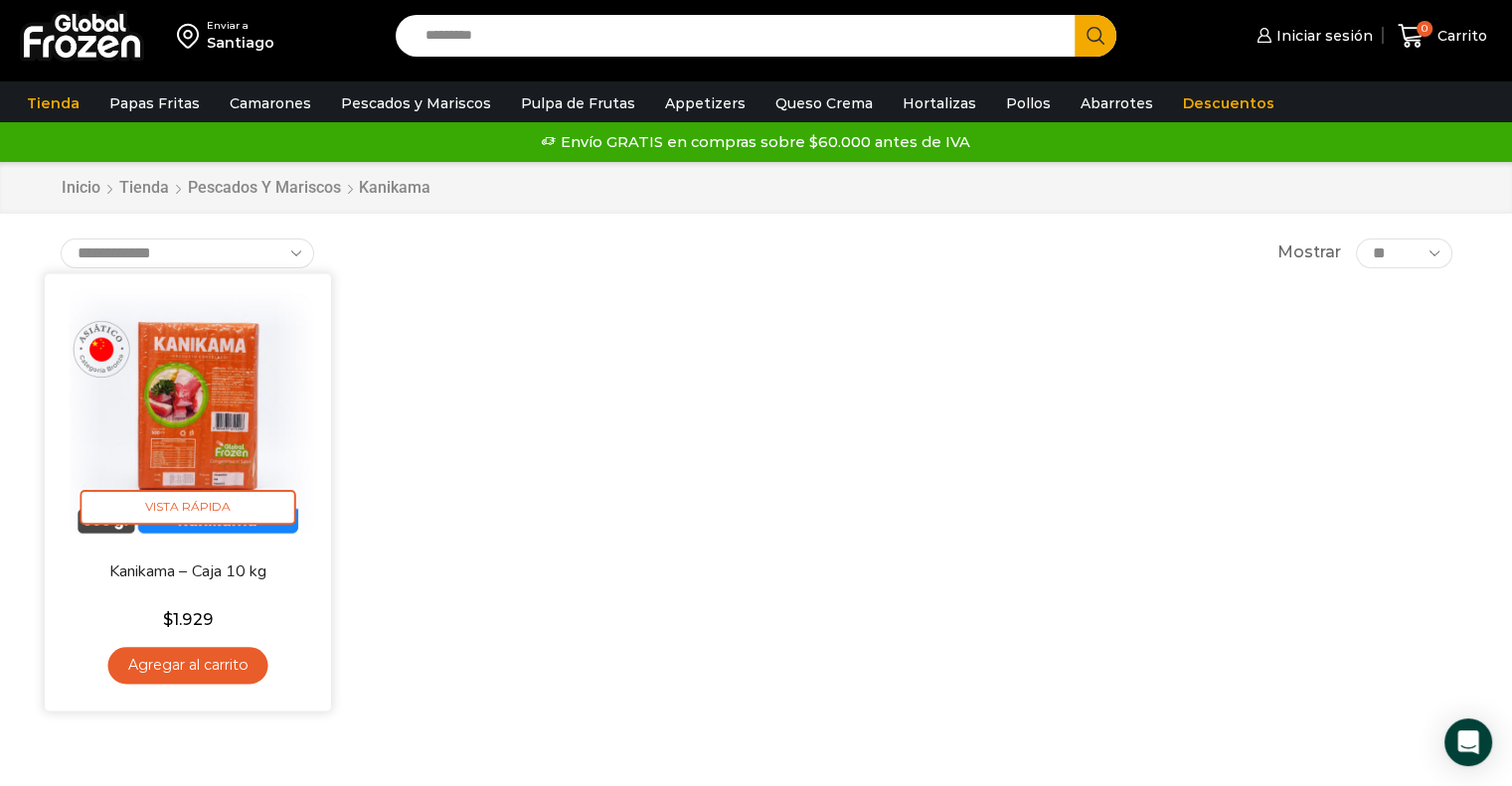 click at bounding box center (188, 416) 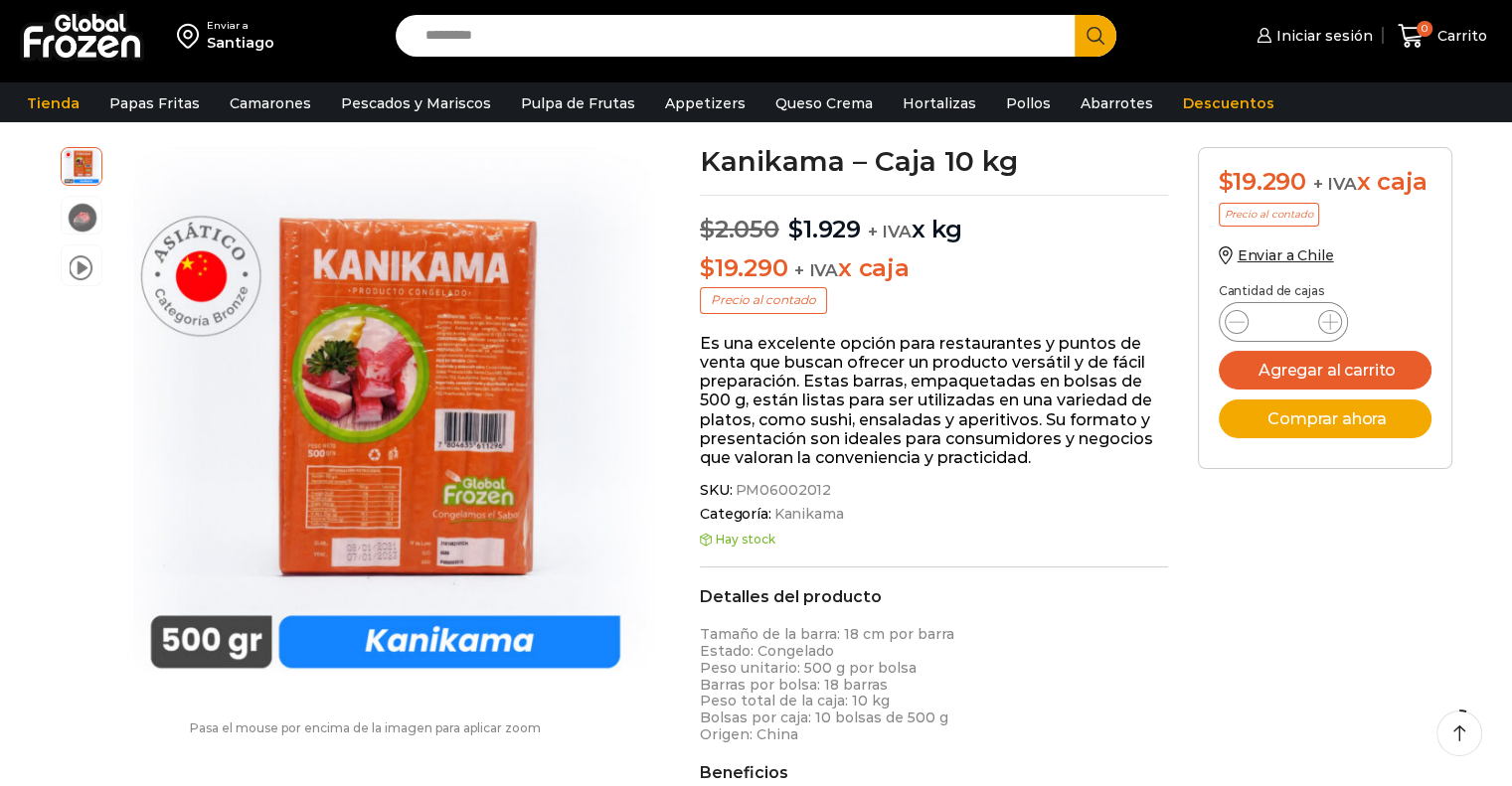 scroll, scrollTop: 99, scrollLeft: 0, axis: vertical 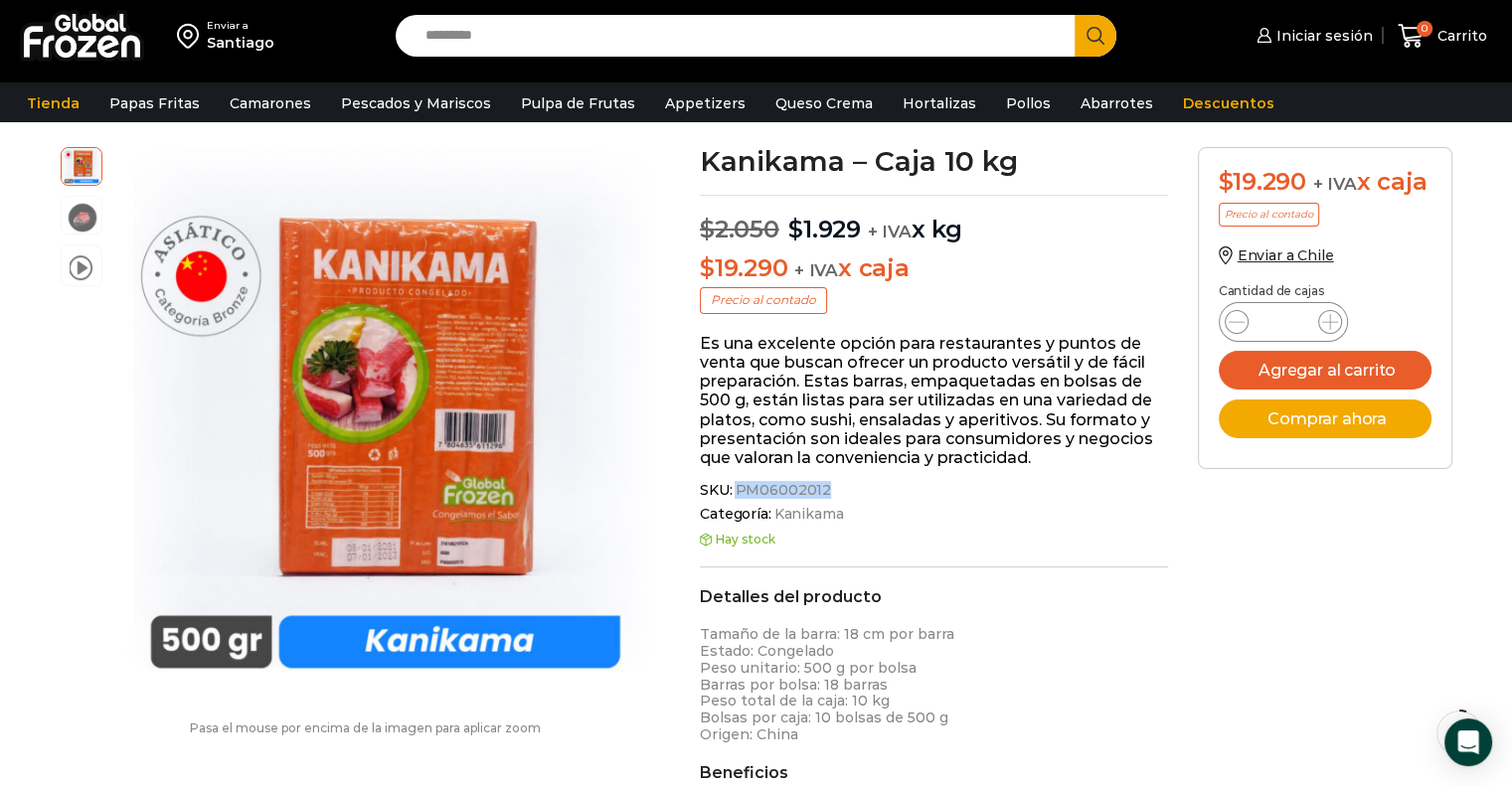 drag, startPoint x: 736, startPoint y: 491, endPoint x: 1030, endPoint y: 411, distance: 304.69 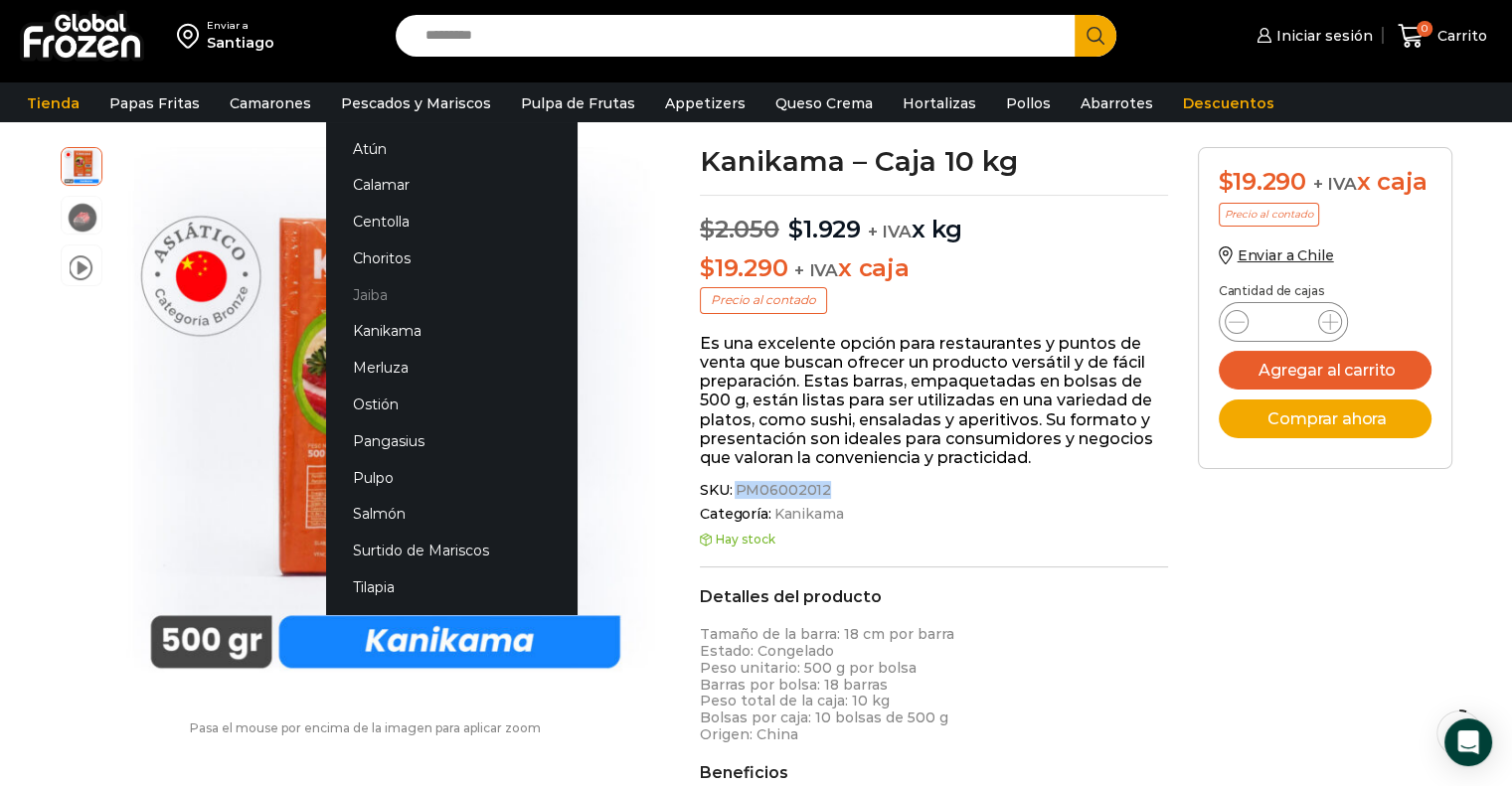 click on "Jaiba" at bounding box center (451, 294) 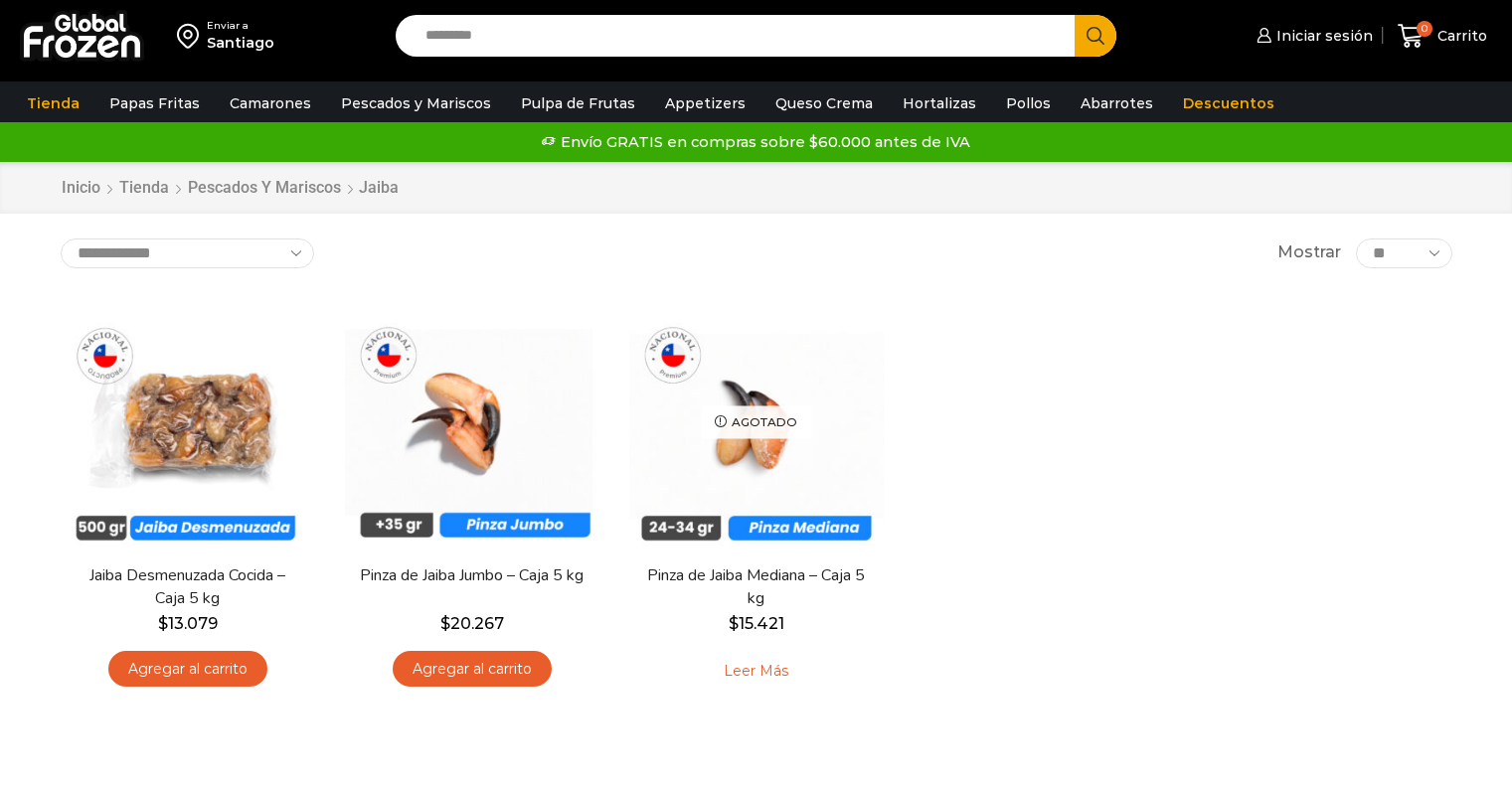 scroll, scrollTop: 0, scrollLeft: 0, axis: both 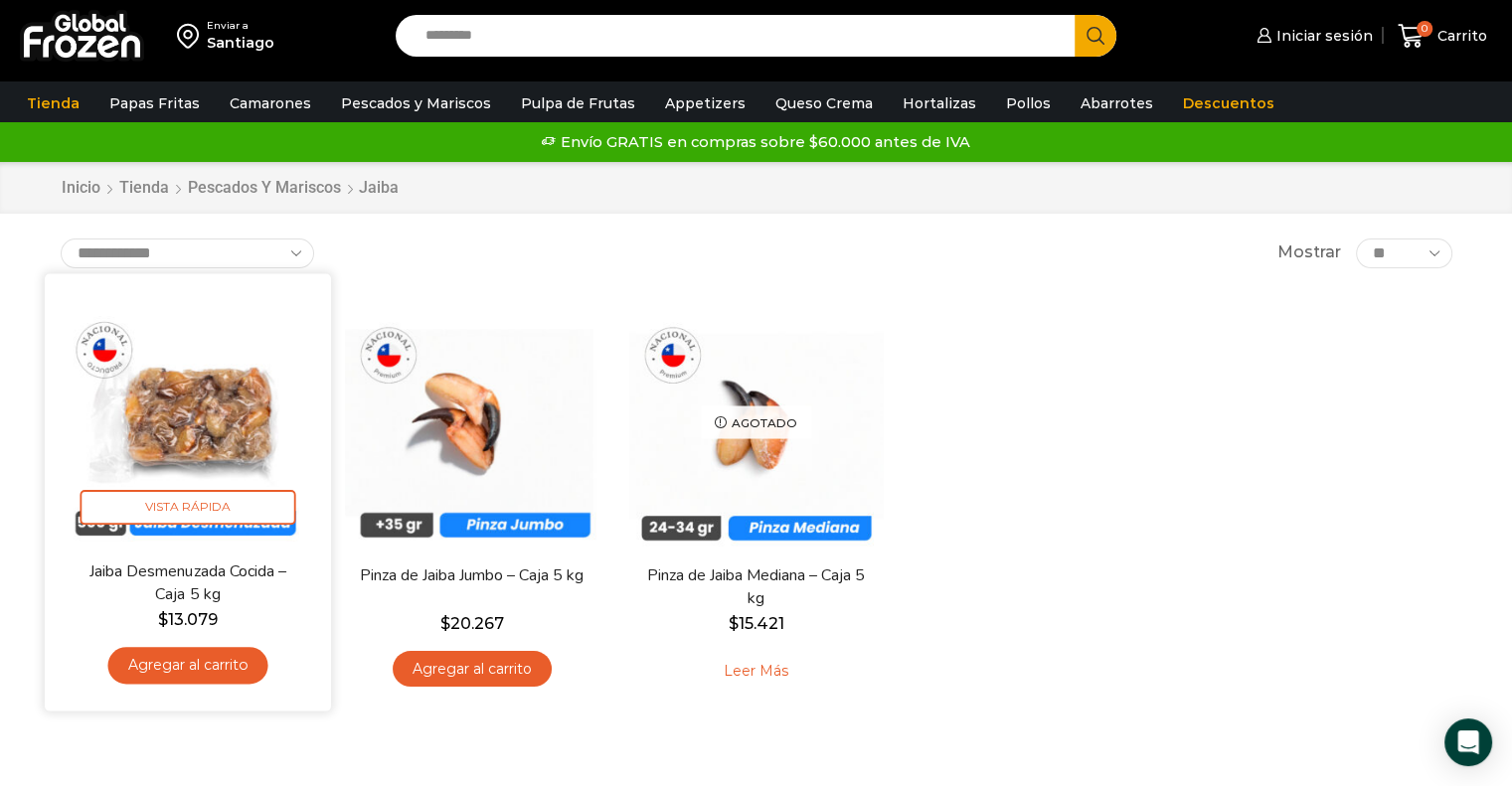 click at bounding box center (188, 416) 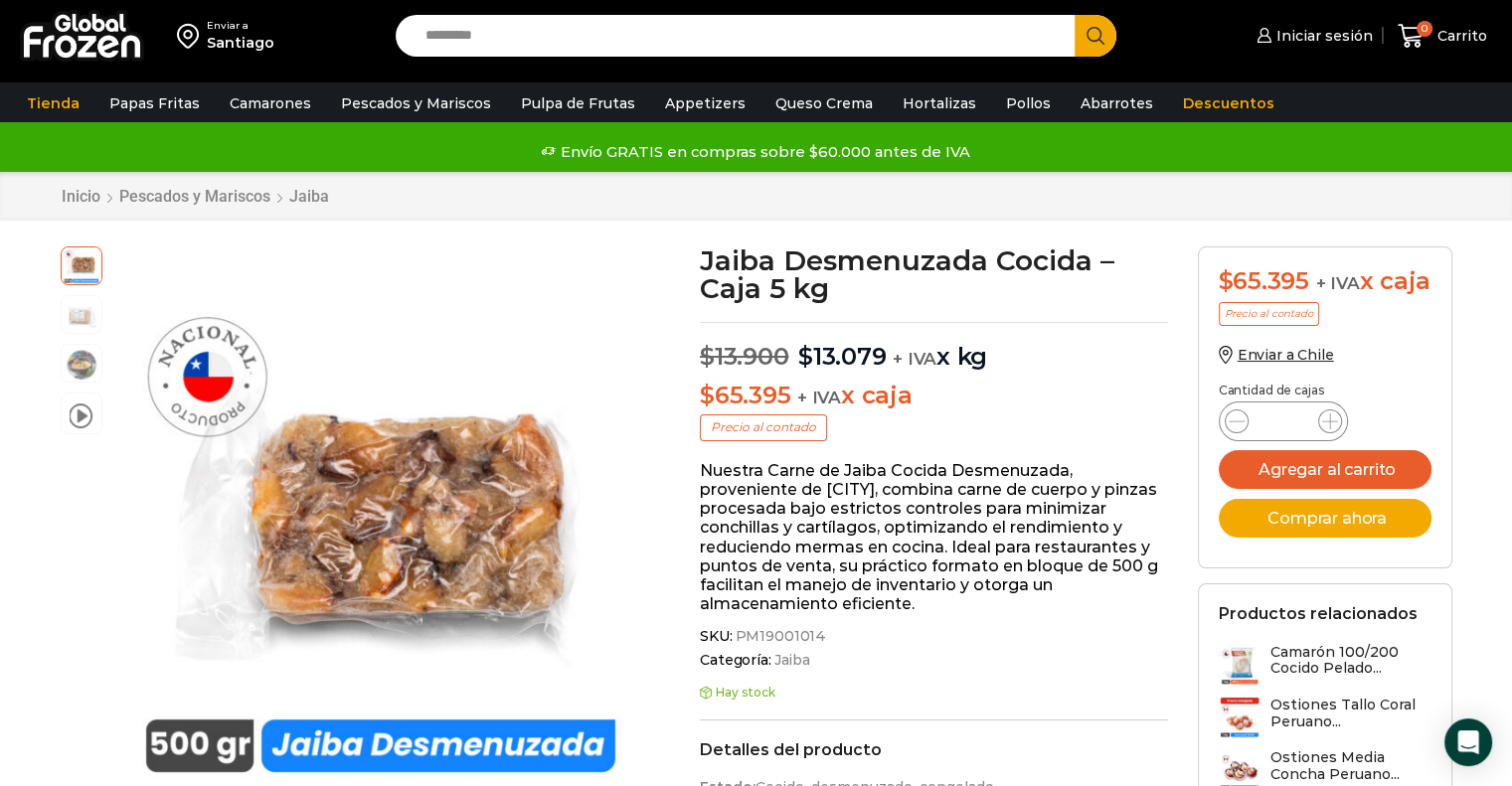scroll, scrollTop: 0, scrollLeft: 0, axis: both 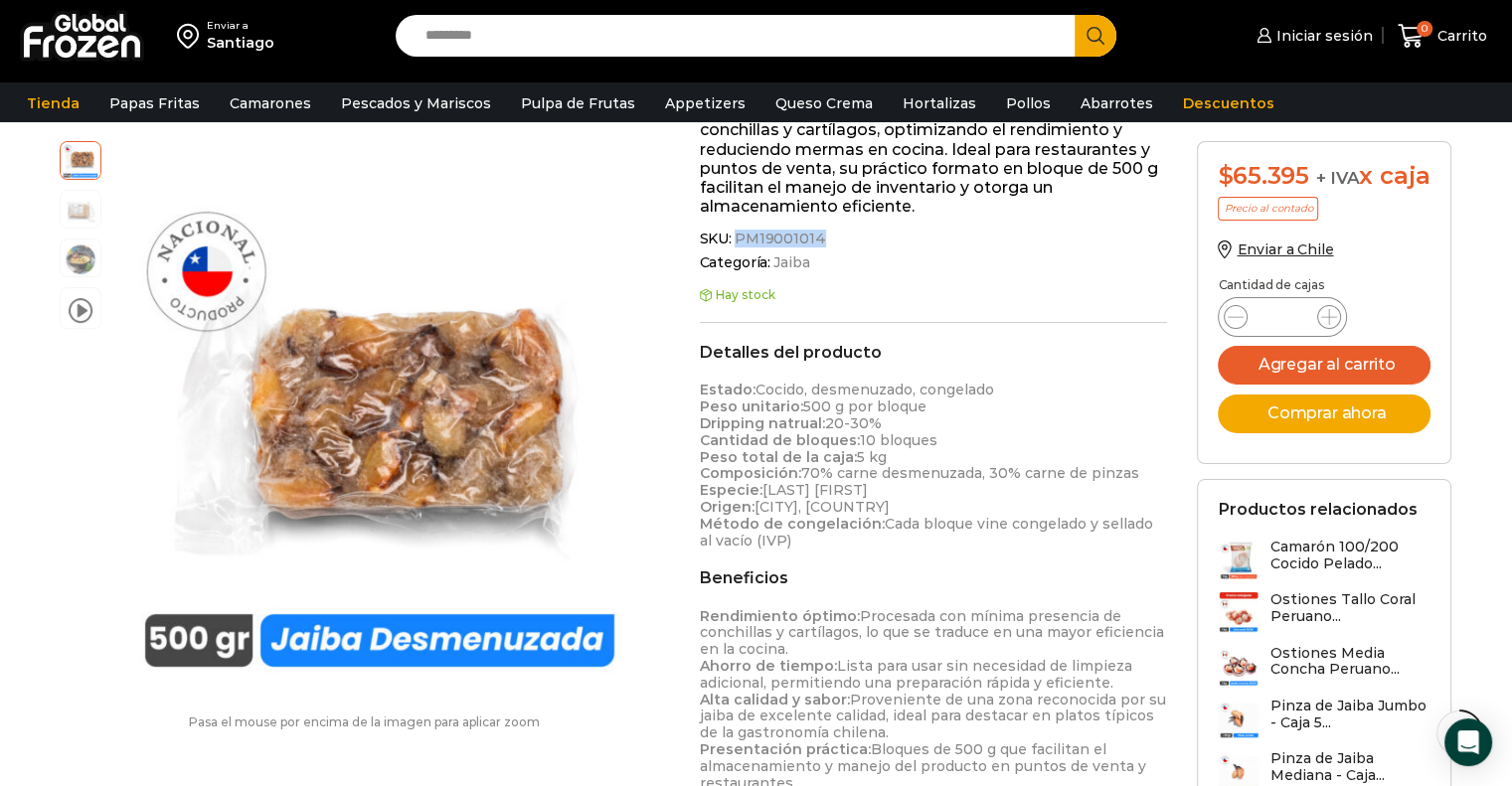 drag, startPoint x: 736, startPoint y: 237, endPoint x: 814, endPoint y: 237, distance: 78 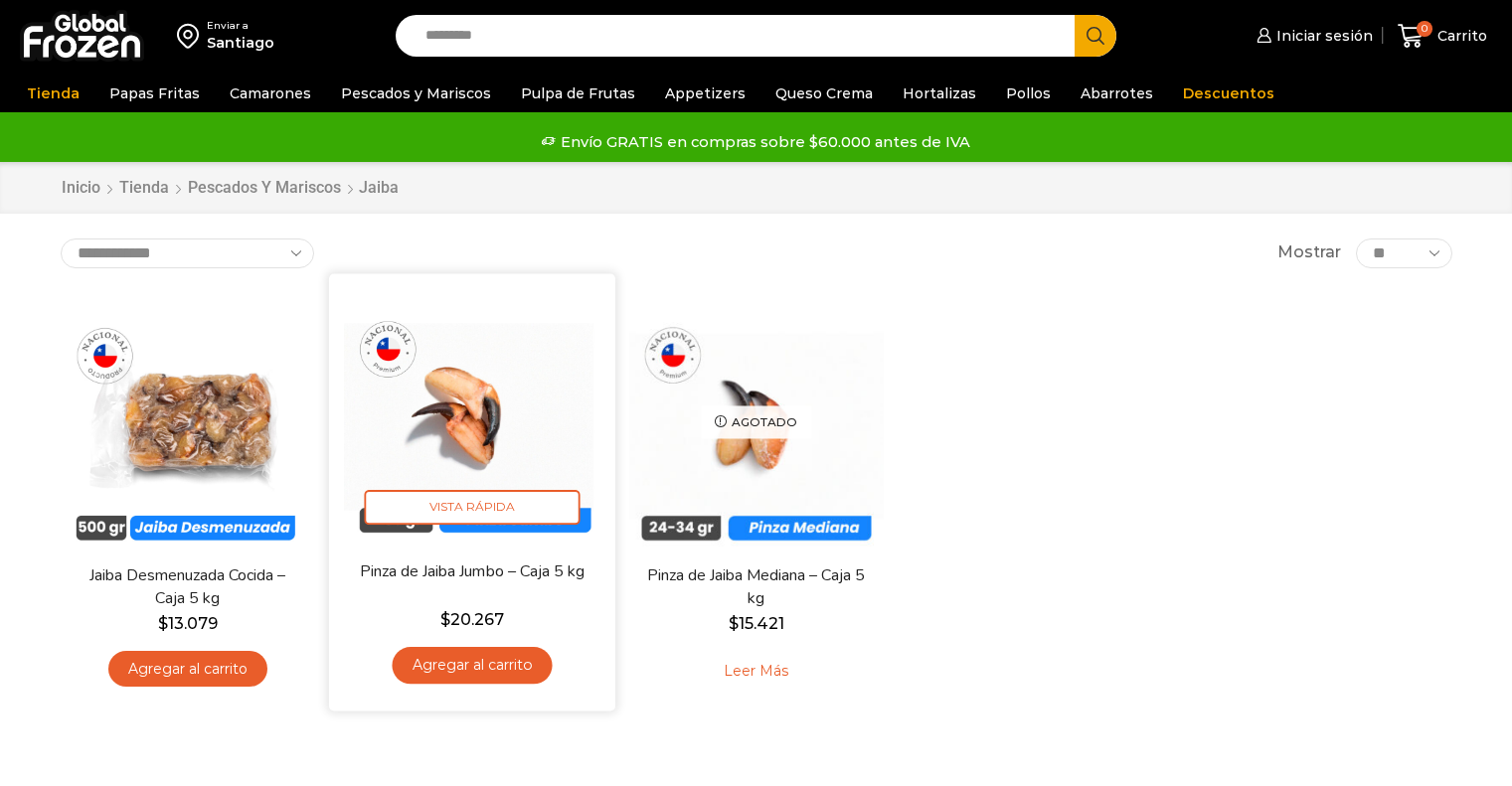 scroll, scrollTop: 0, scrollLeft: 0, axis: both 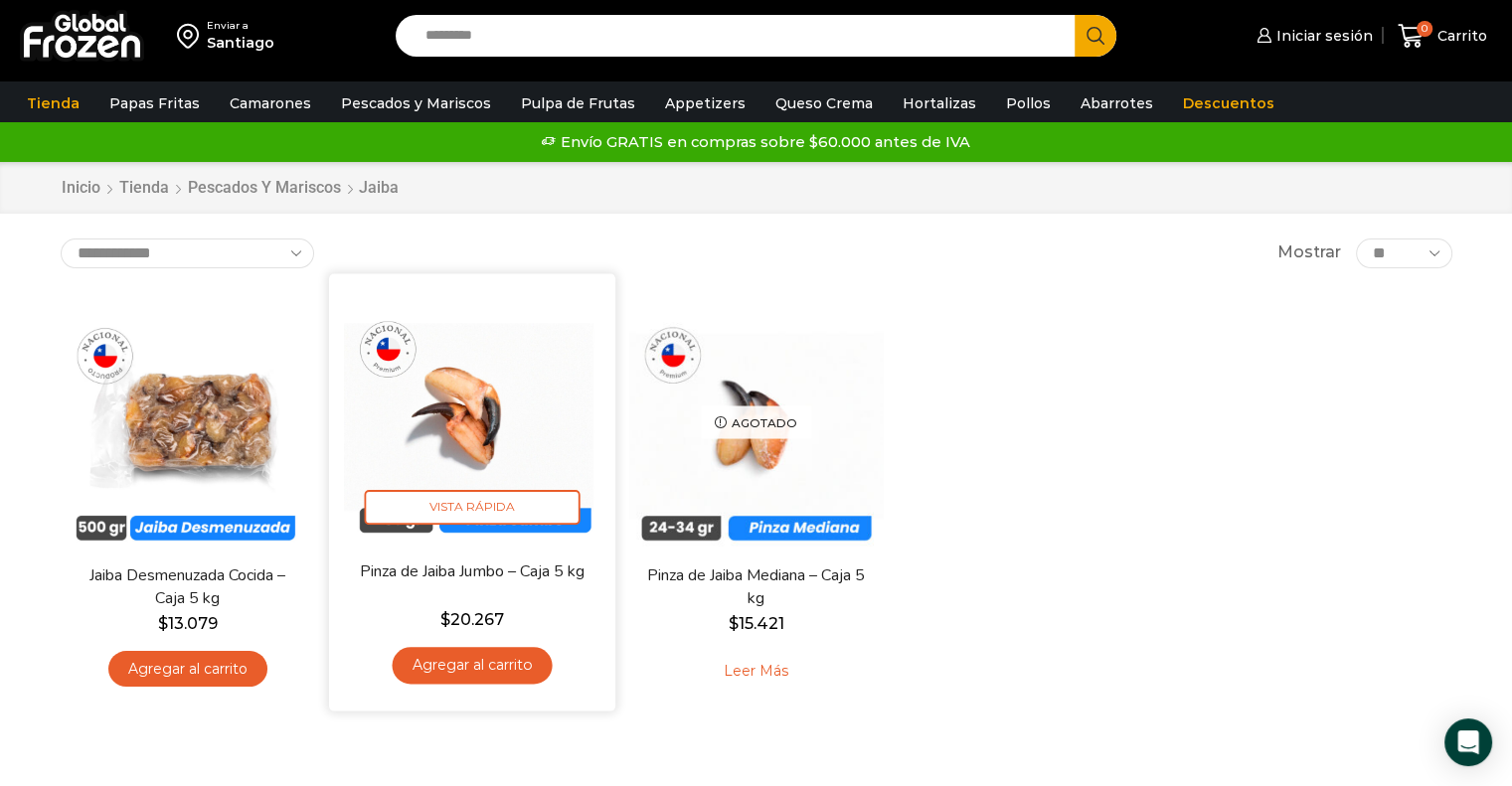 click at bounding box center (472, 416) 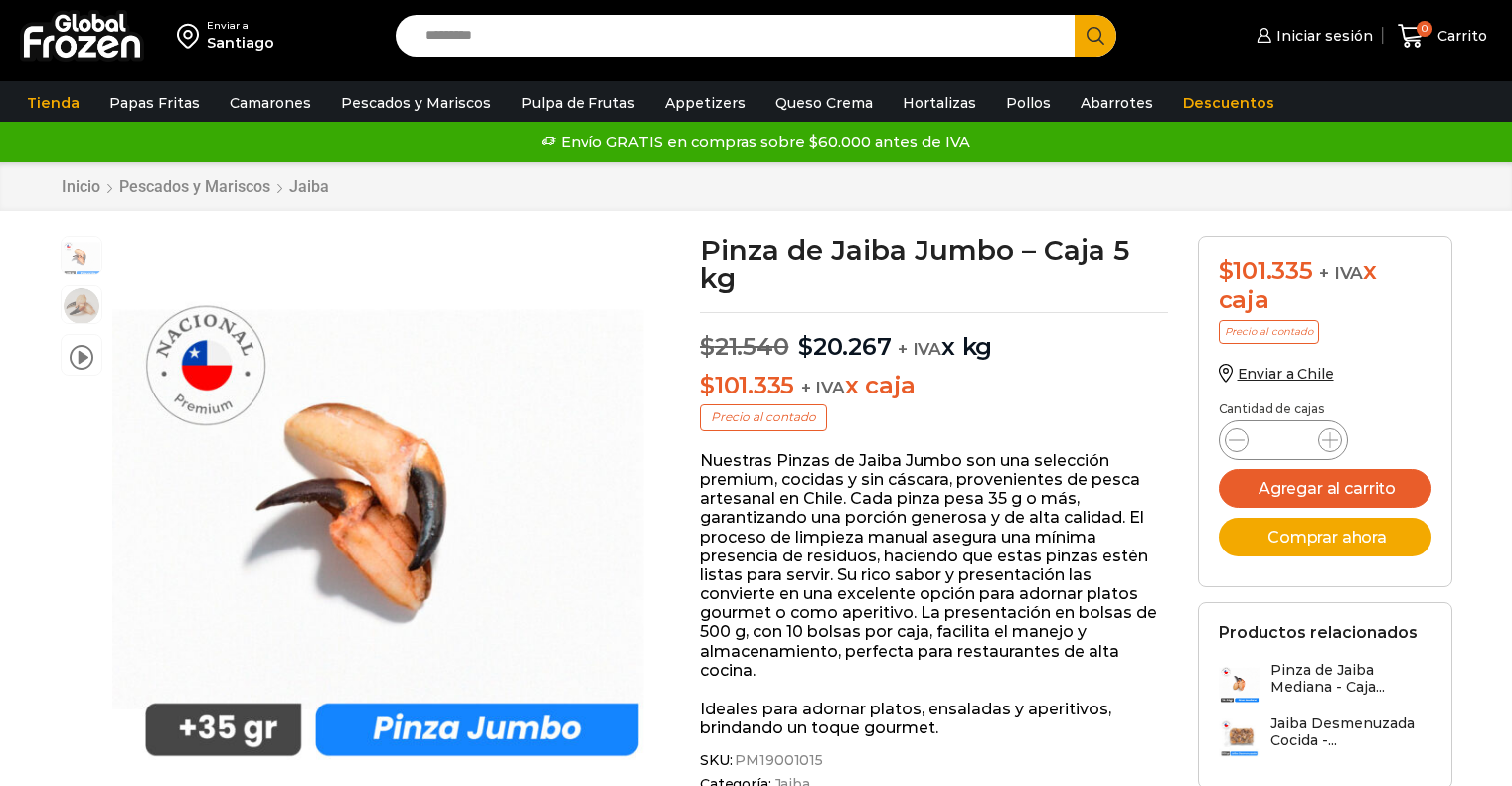 scroll, scrollTop: 0, scrollLeft: 0, axis: both 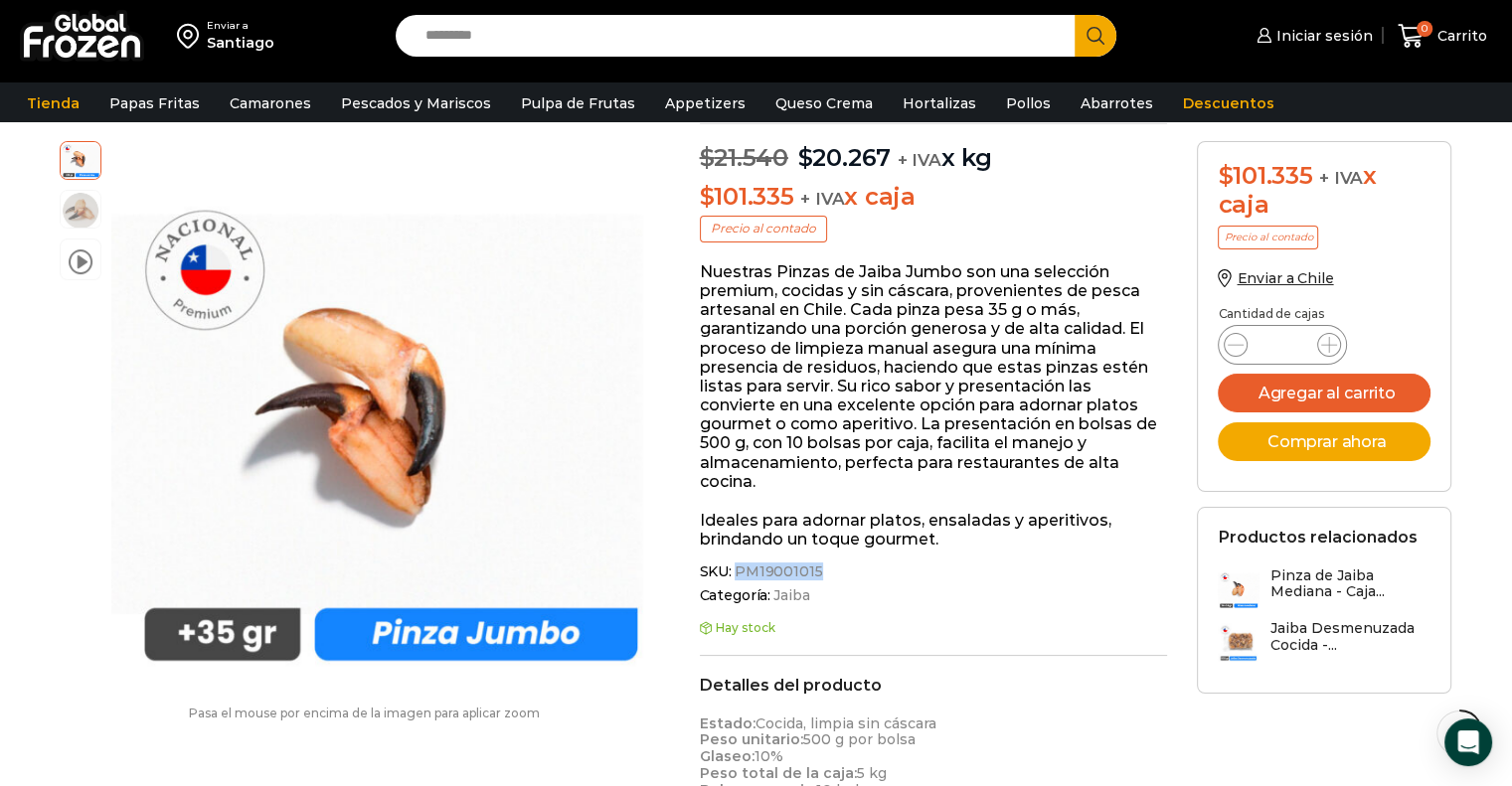 drag, startPoint x: 736, startPoint y: 572, endPoint x: 812, endPoint y: 571, distance: 76.00658 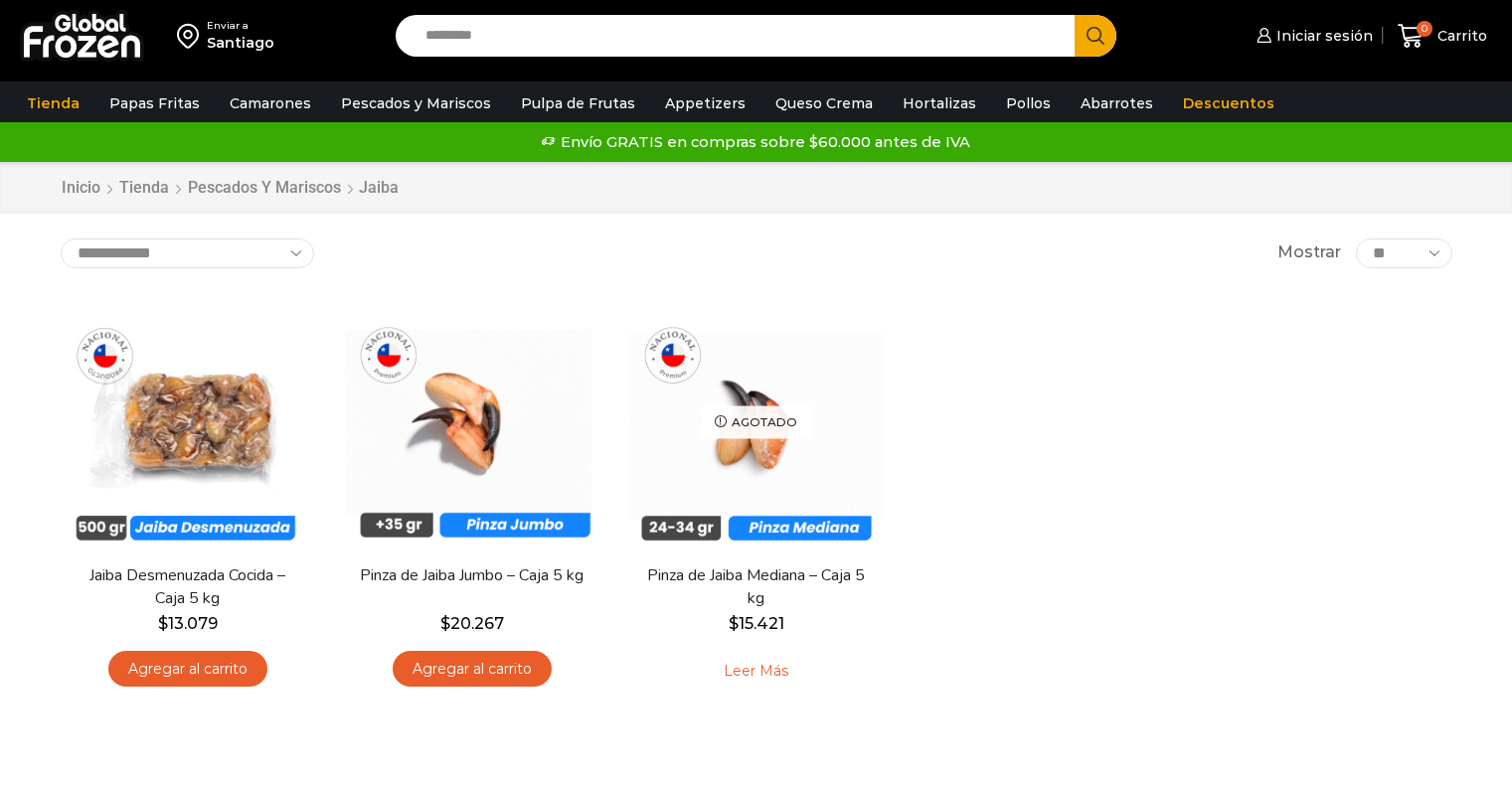 scroll, scrollTop: 0, scrollLeft: 0, axis: both 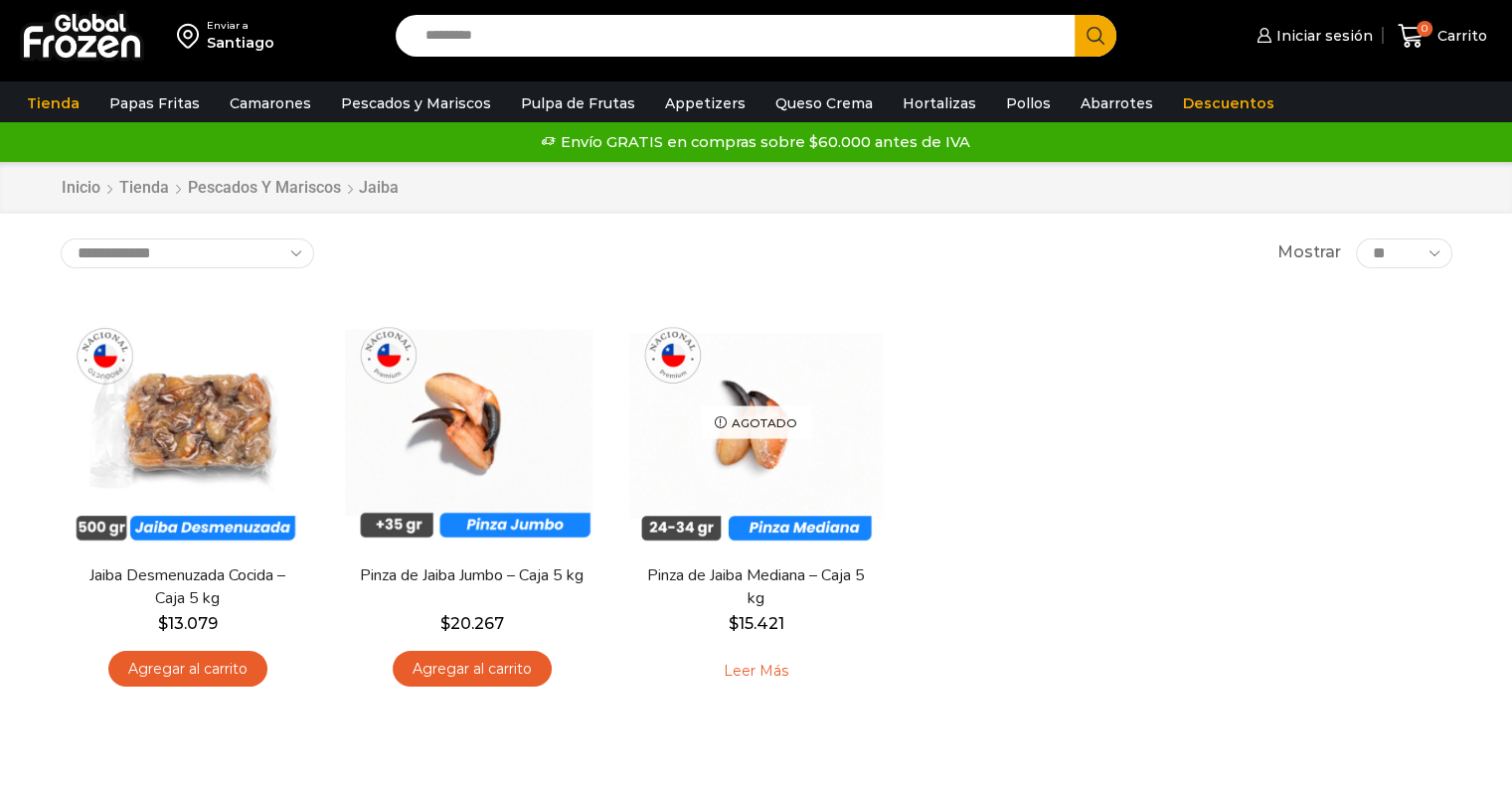 click on "Agotado" at bounding box center (756, 421) 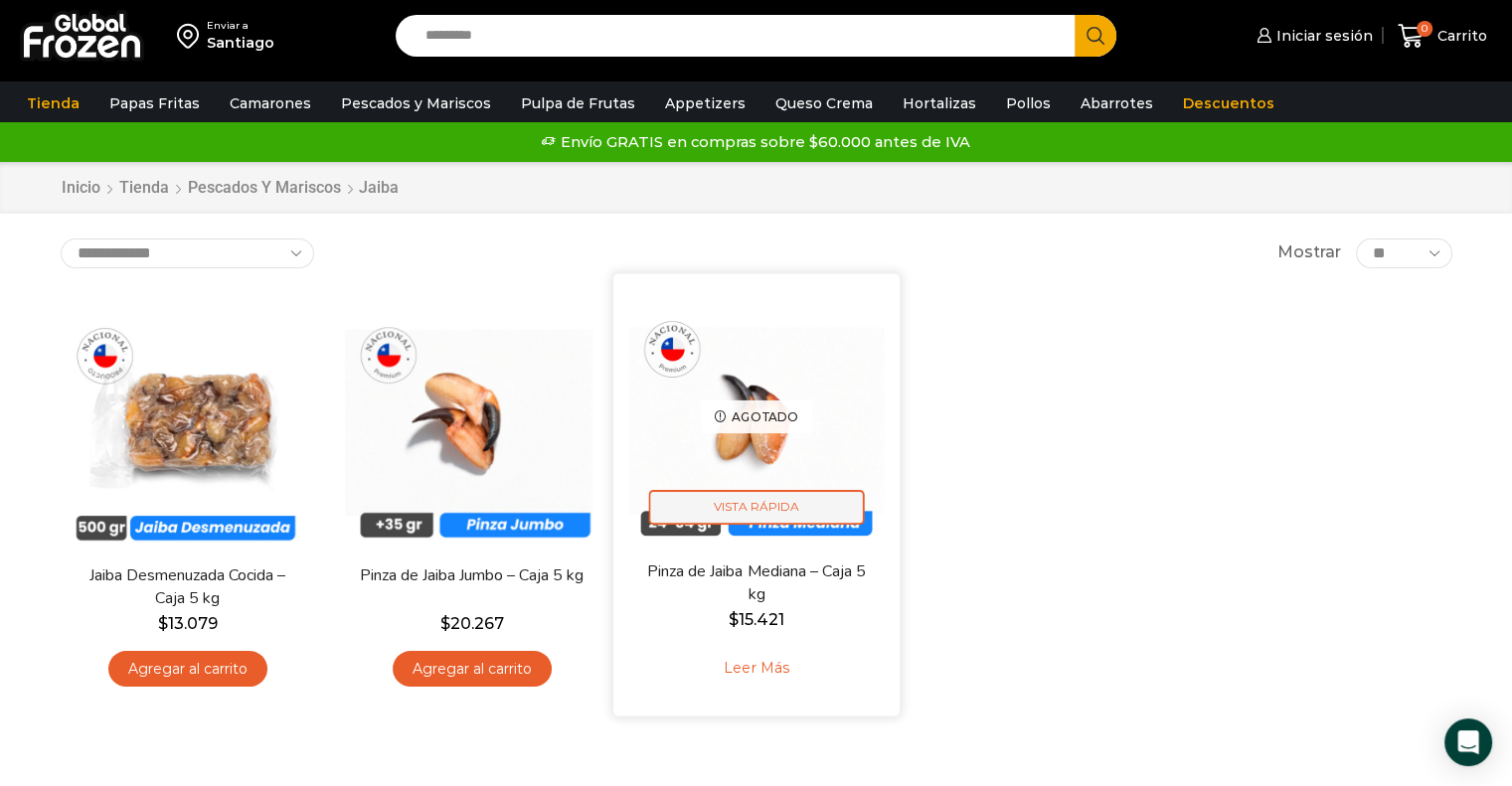 click on "Vista Rápida" at bounding box center [756, 507] 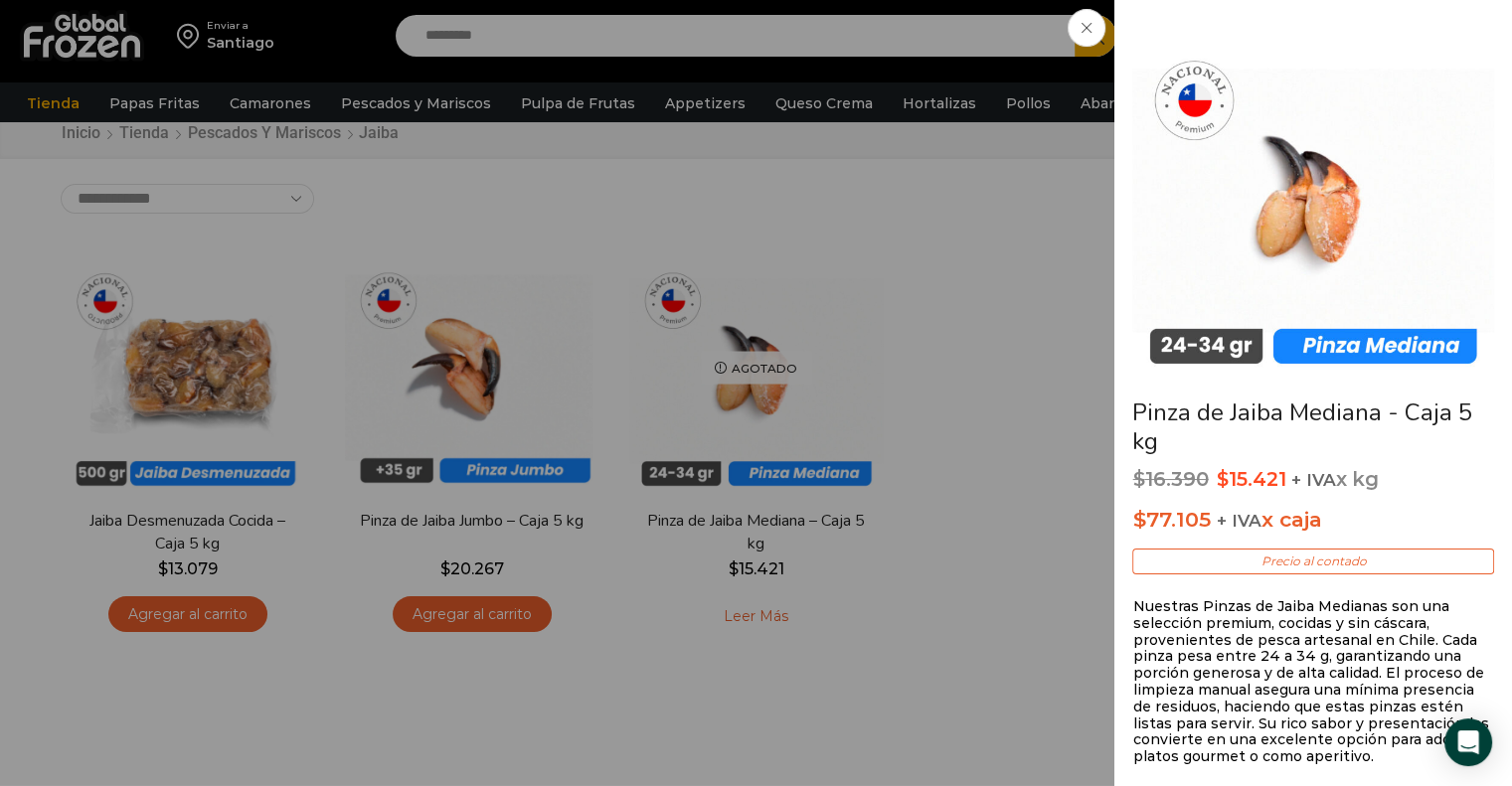 scroll, scrollTop: 99, scrollLeft: 0, axis: vertical 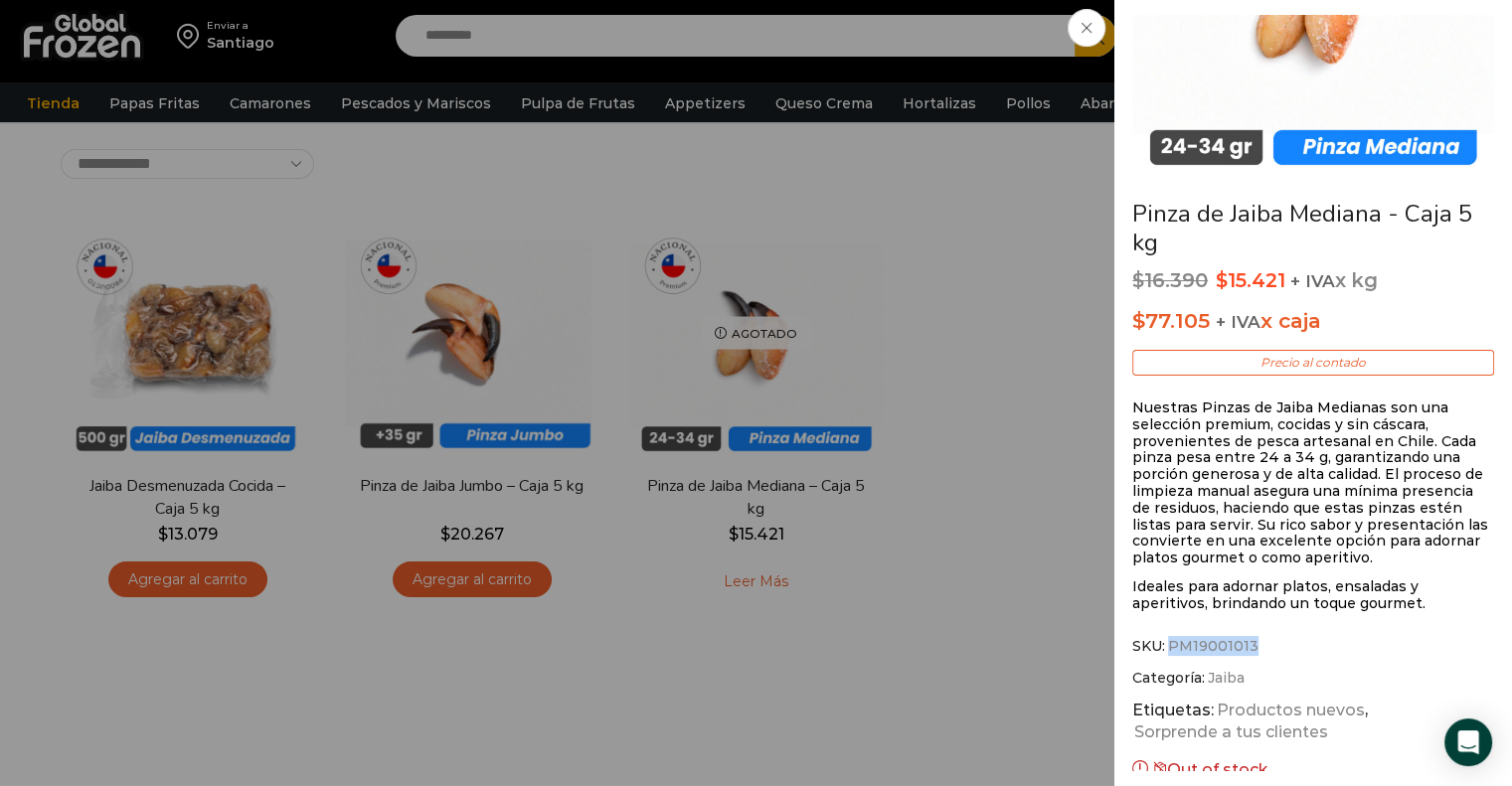 drag, startPoint x: 1171, startPoint y: 646, endPoint x: 1249, endPoint y: 643, distance: 78.05767 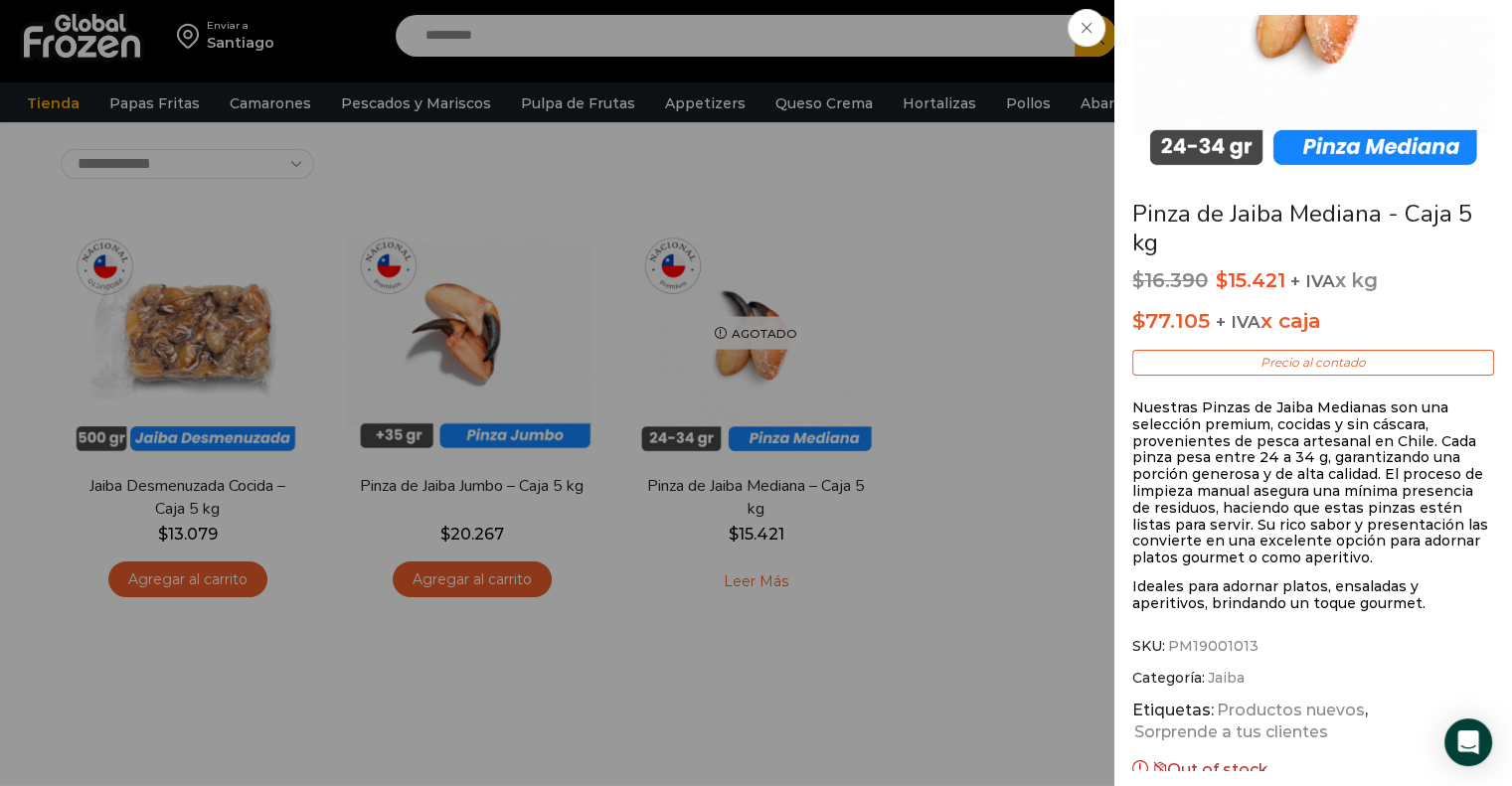 click on "Pinza de Jaiba Mediana - Caja 5 kg
$ 16.390   Original price was: $16.390. $ 15.421 Current price is: $15.421.   + IVA  x kg
$ 77.105   + IVA  x caja
Precio al contado
Nuestras Pinzas de Jaiba Medianas son una selección premium, cocidas y sin cáscara, provenientes de pesca artesanal en Chile. Cada pinza pesa entre 24 a 34 g, garantizando una porción generosa y de alta calidad. El proceso de limpieza manual asegura una mínima presencia de residuos, haciendo que estas pinzas estén listas para servir. Su rico sabor y presentación las convierte en una excelente opción para adornar platos gourmet o como aperitivo.
SKU:  PM19001013
Categoría:  Jaiba" at bounding box center (756, -99) 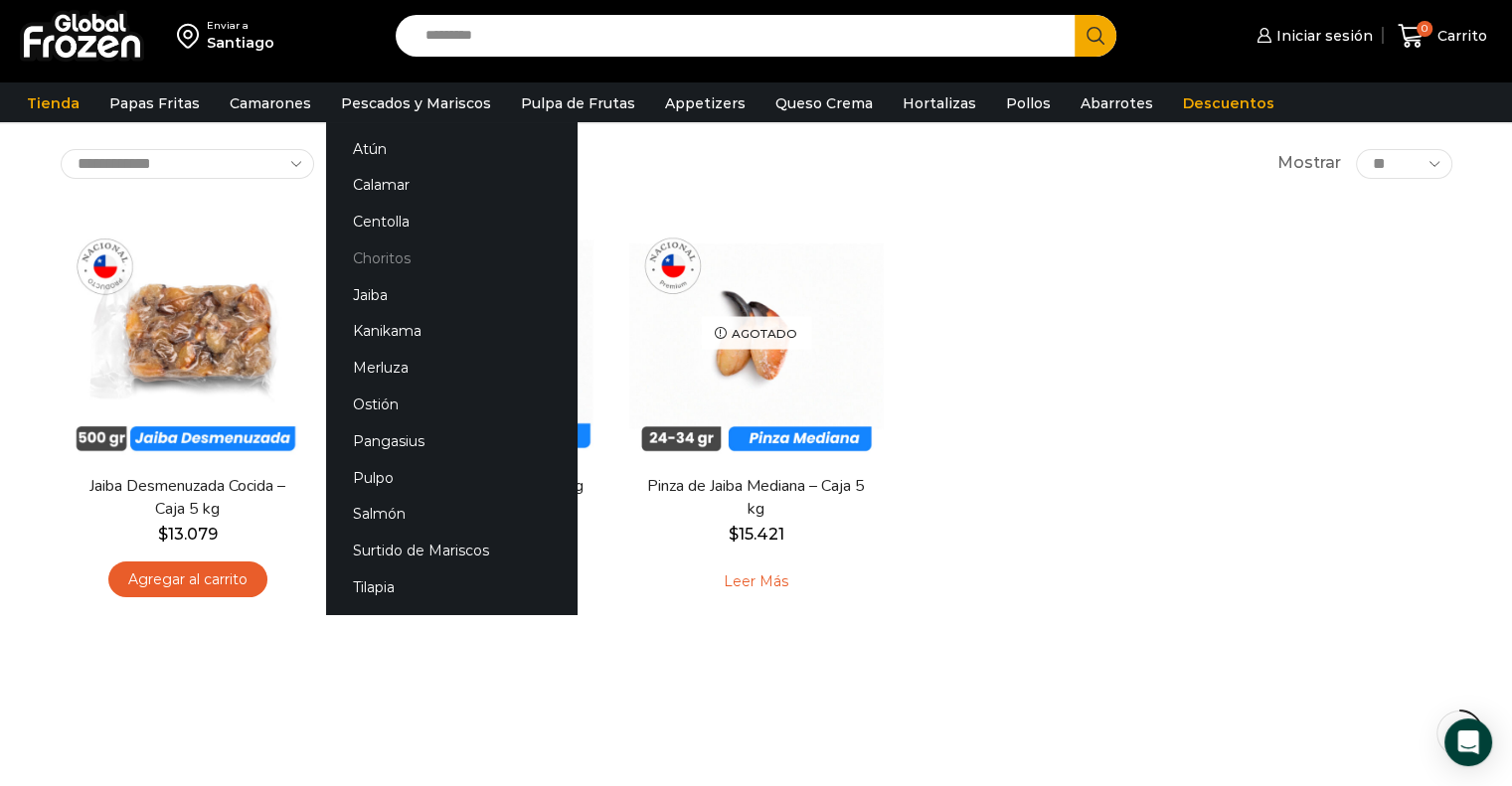 click on "Choritos" at bounding box center [451, 258] 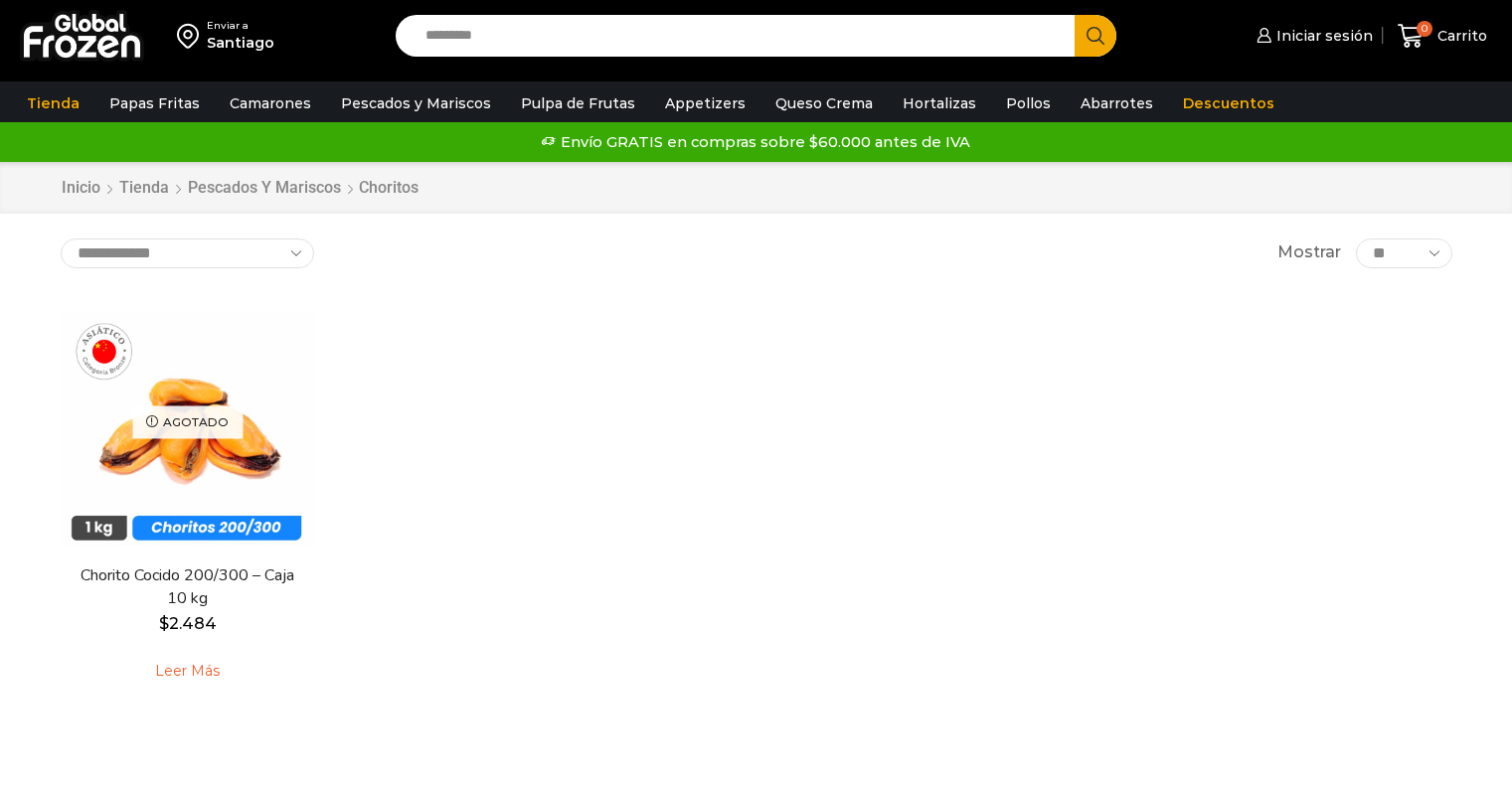 scroll, scrollTop: 0, scrollLeft: 0, axis: both 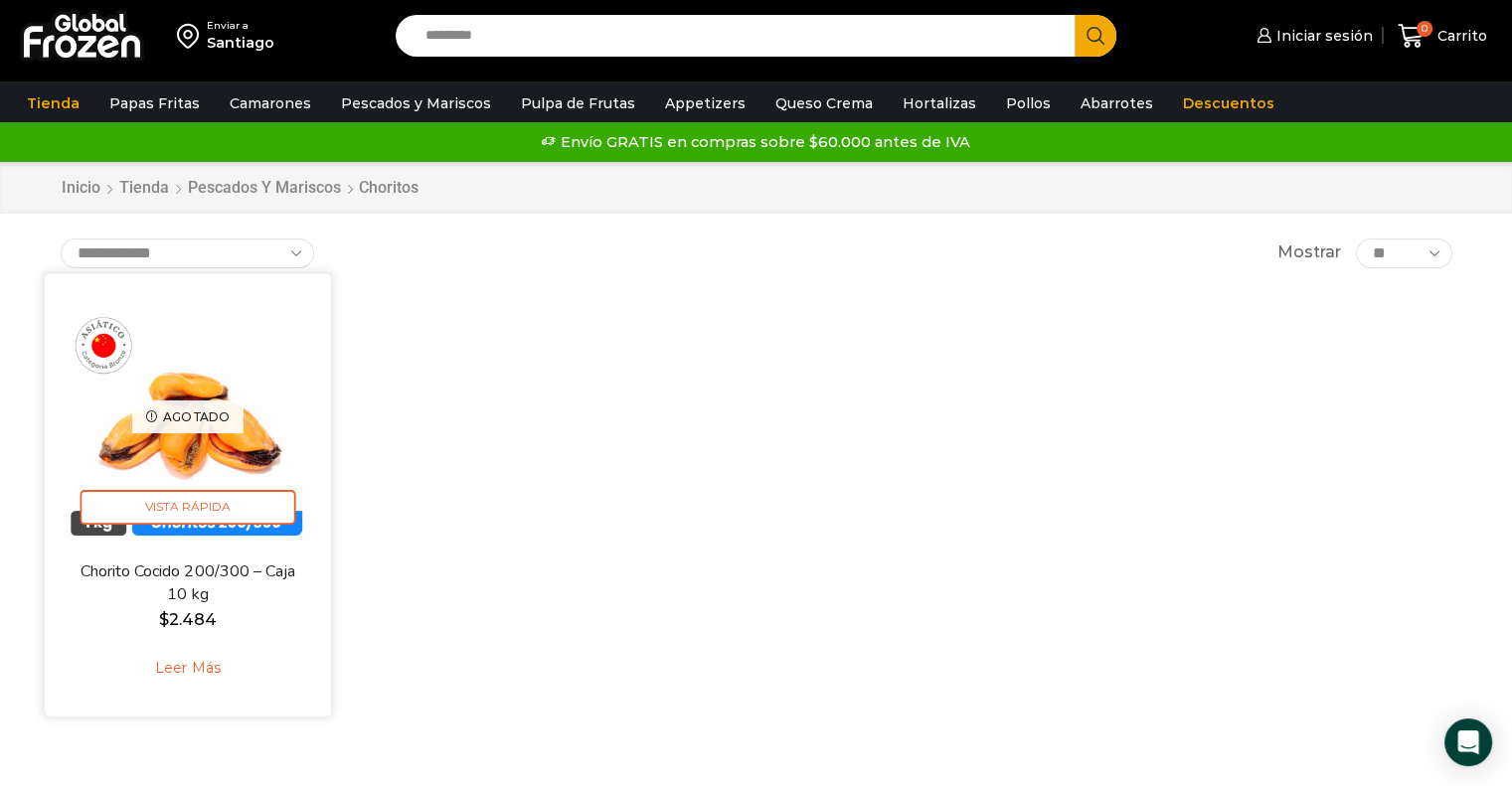 click at bounding box center [188, 416] 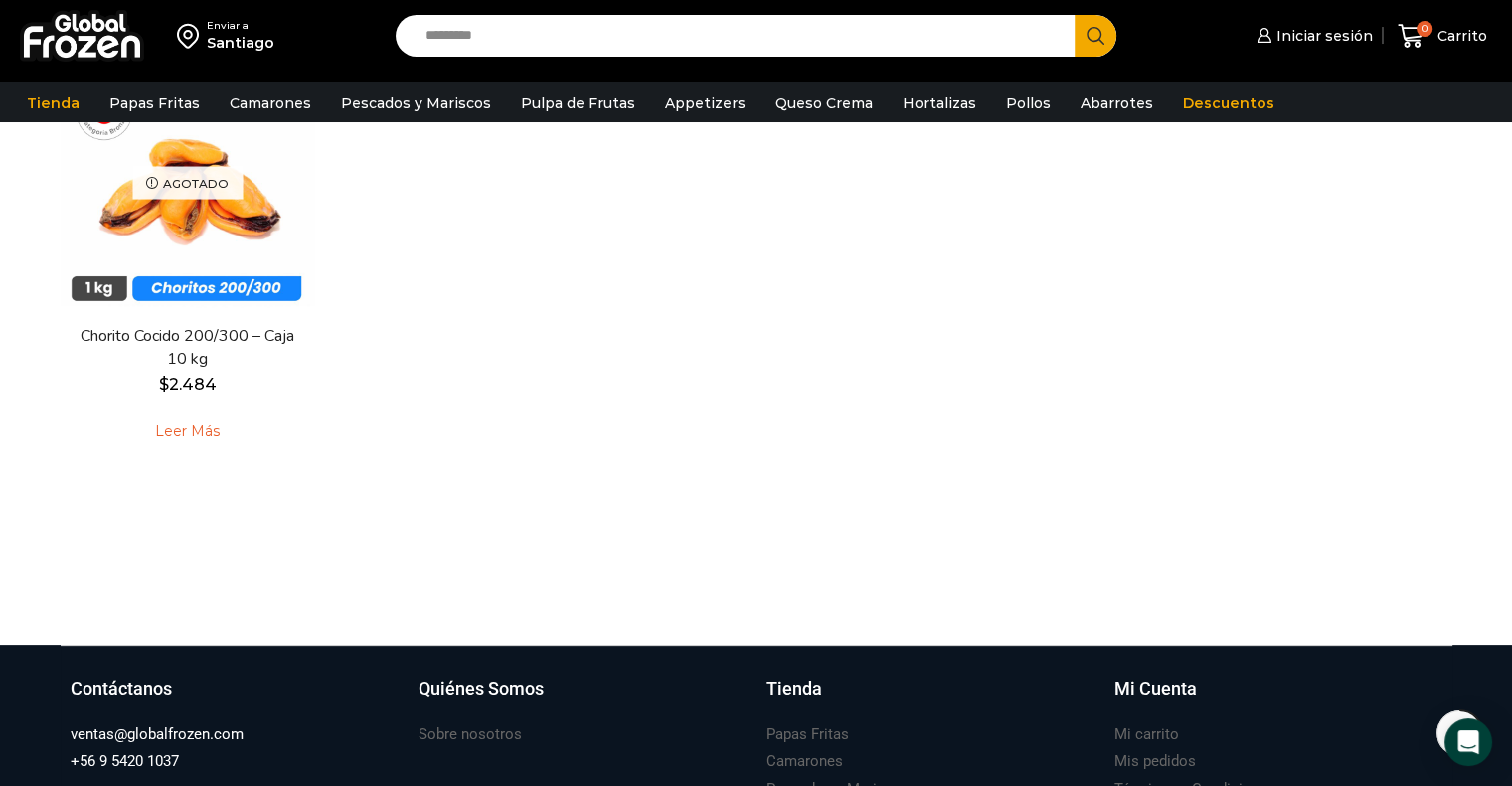 scroll, scrollTop: 298, scrollLeft: 0, axis: vertical 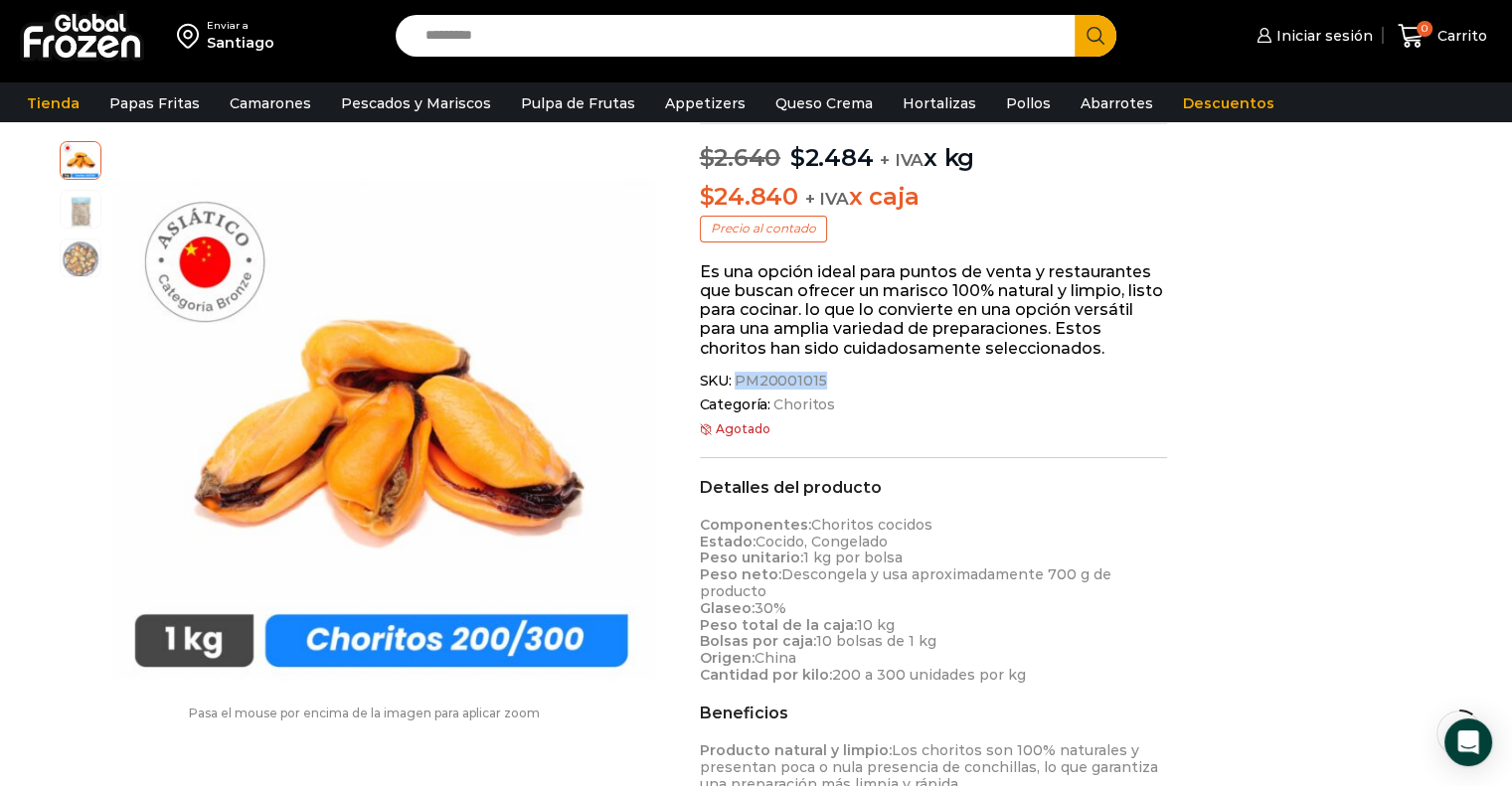drag, startPoint x: 738, startPoint y: 381, endPoint x: 818, endPoint y: 380, distance: 80.00625 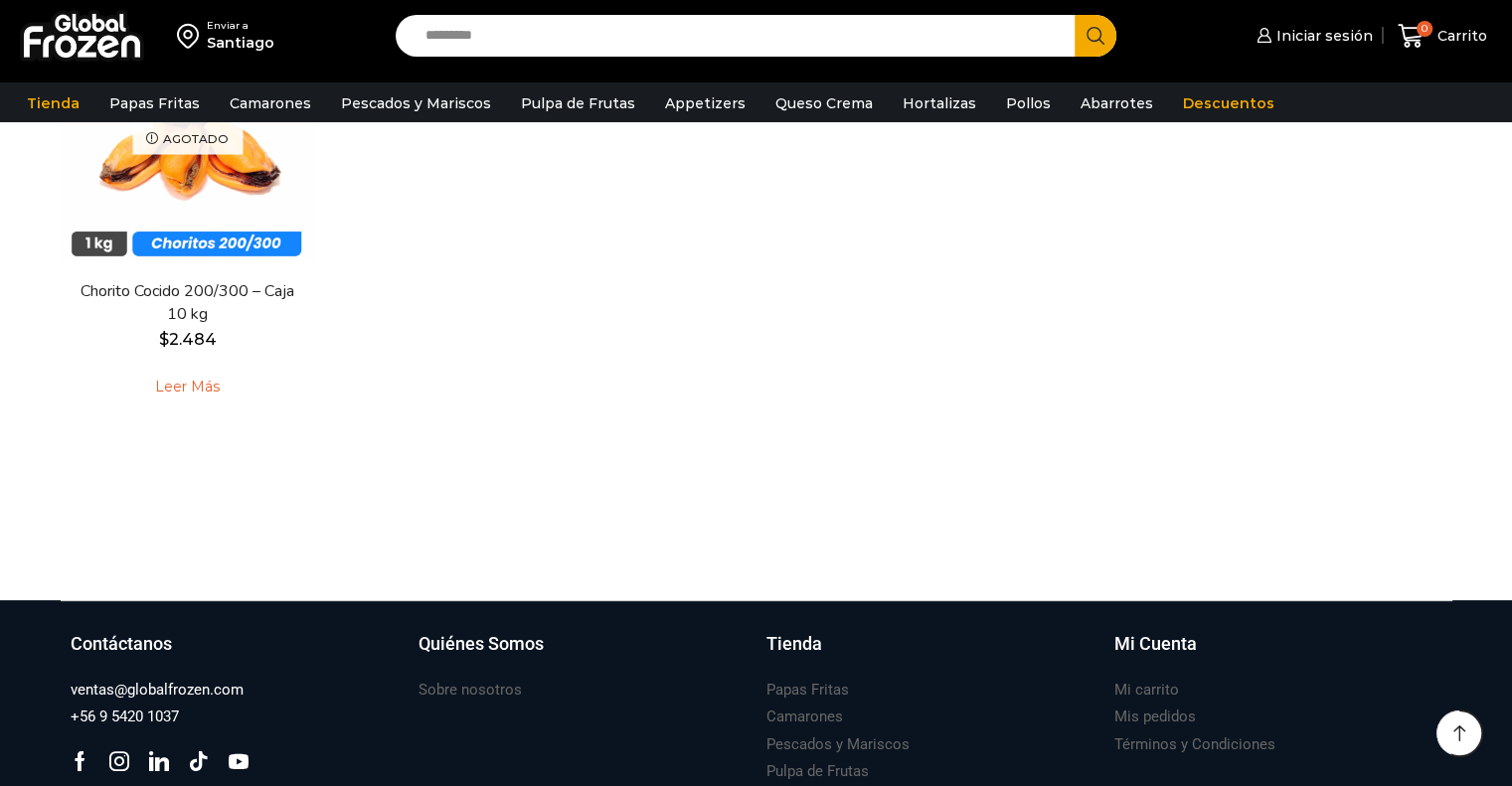 scroll, scrollTop: 300, scrollLeft: 0, axis: vertical 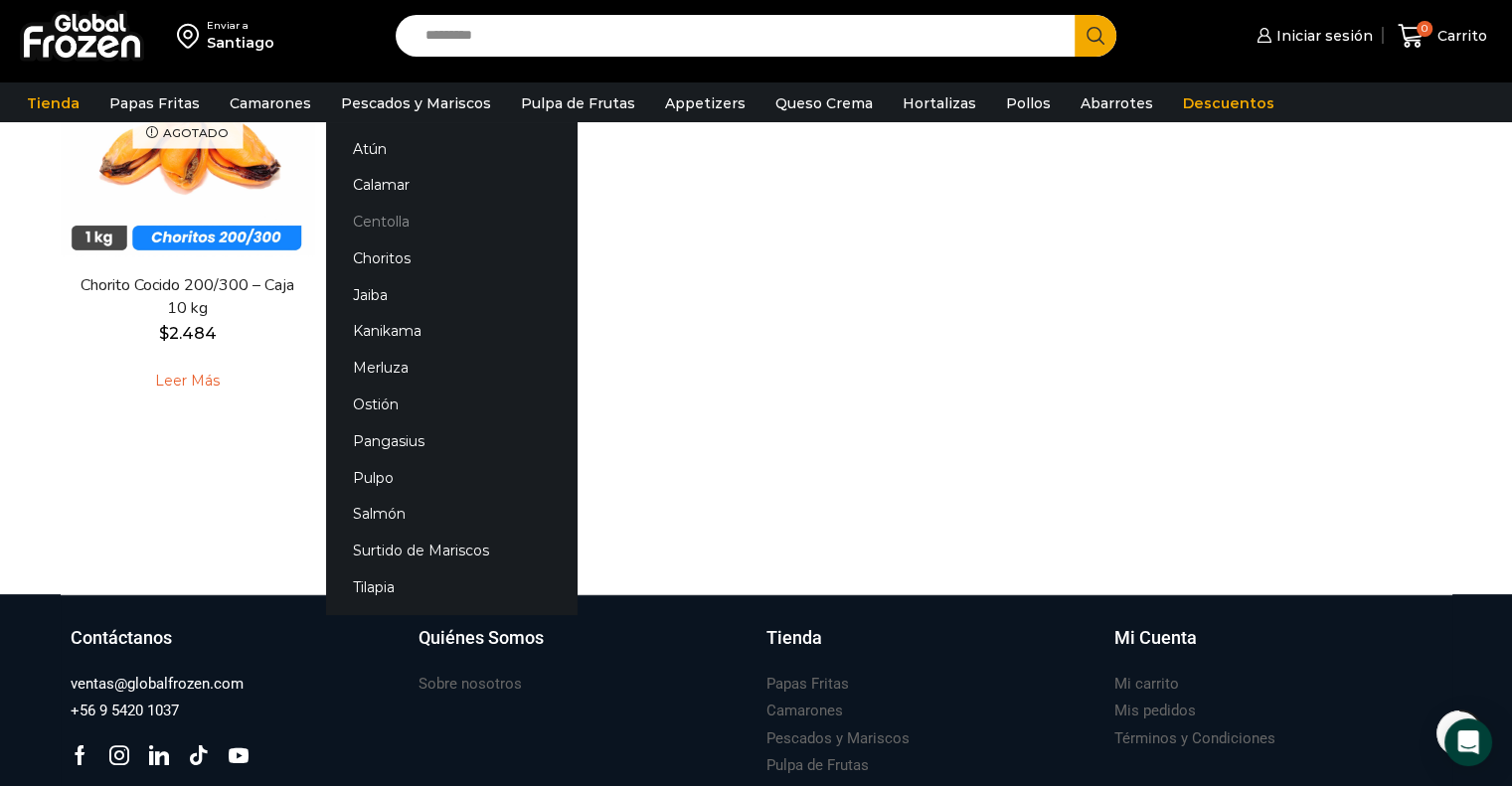 click on "Centolla" at bounding box center (451, 222) 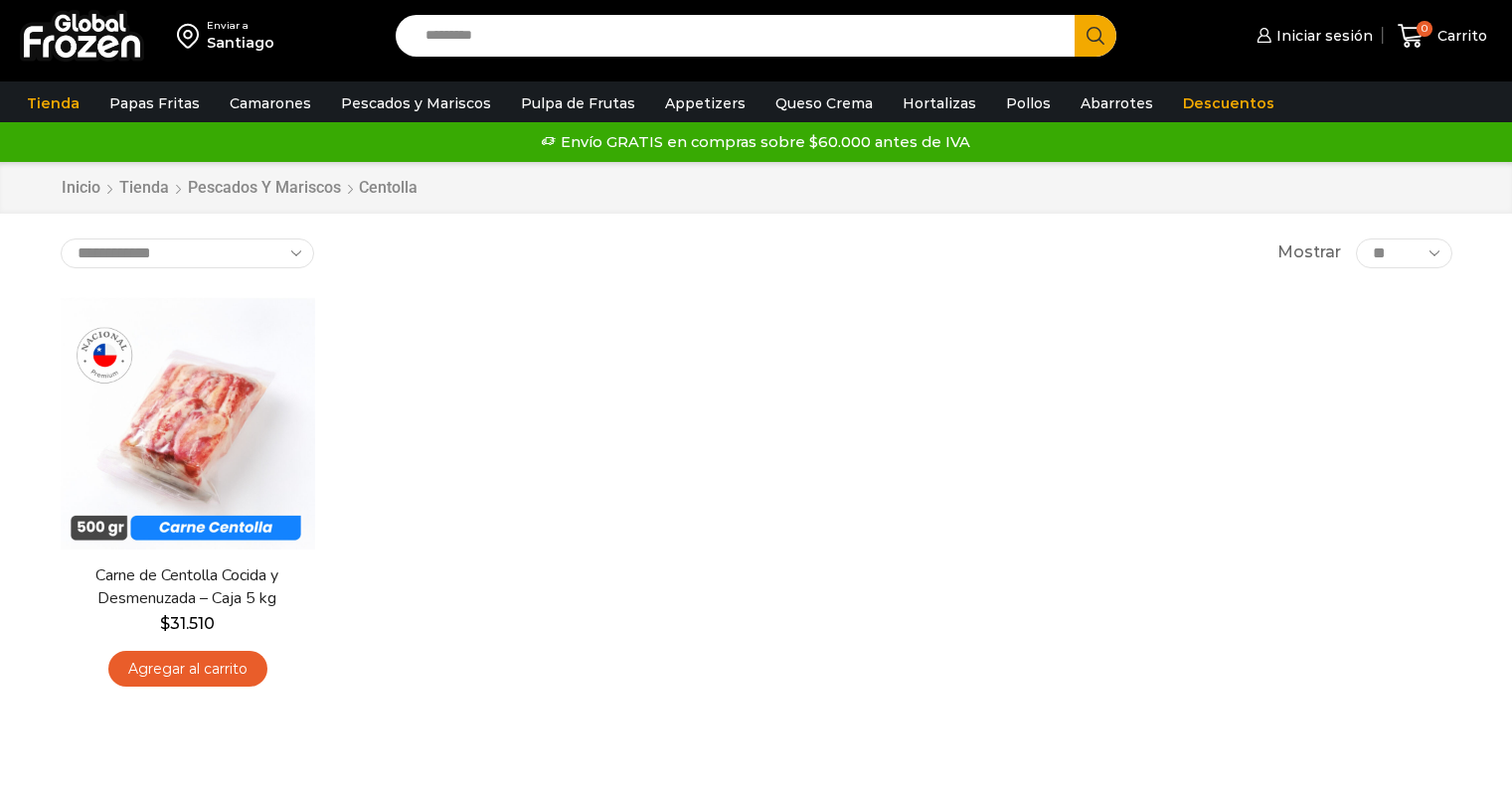 scroll, scrollTop: 0, scrollLeft: 0, axis: both 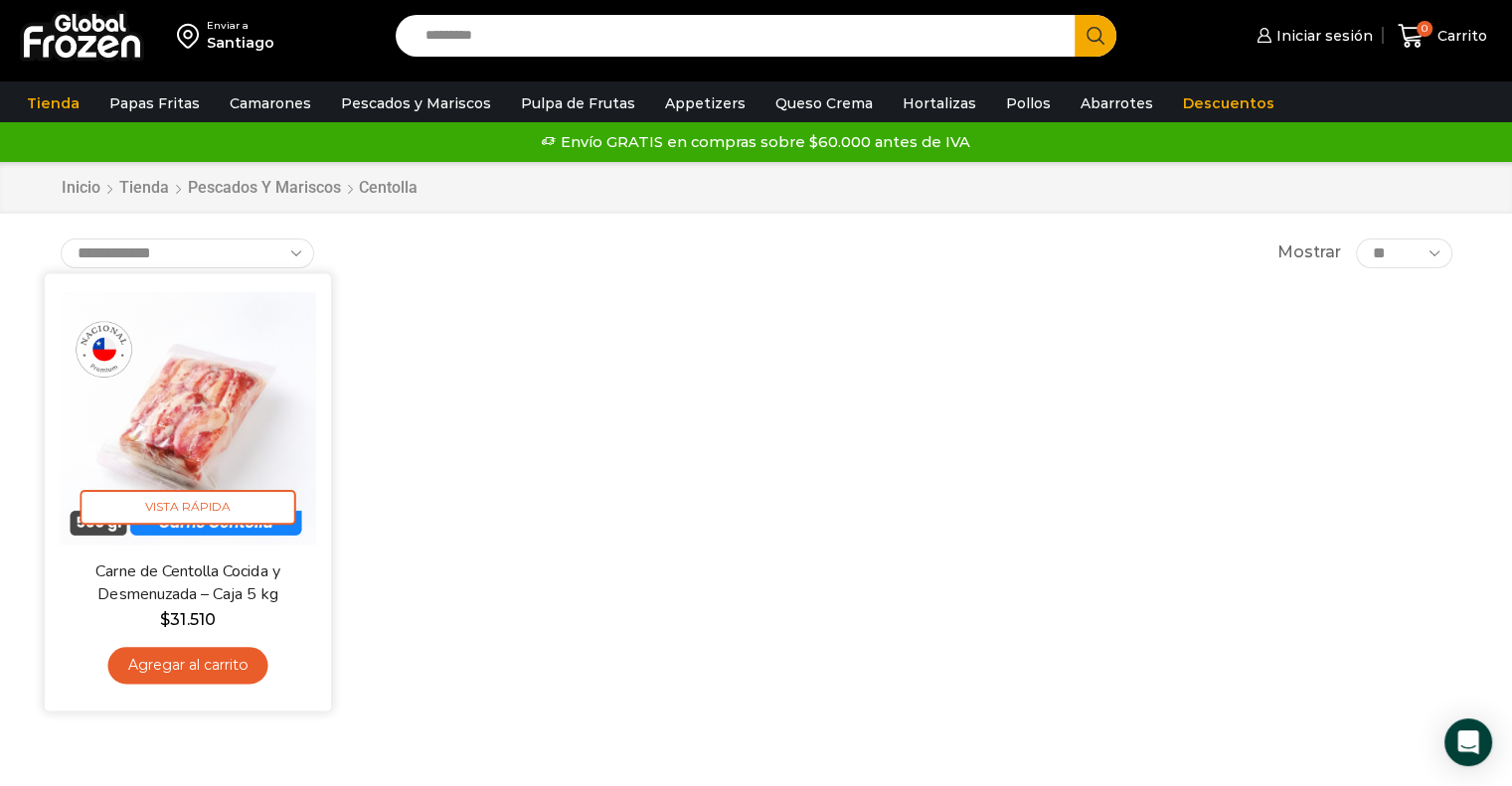 click at bounding box center (188, 416) 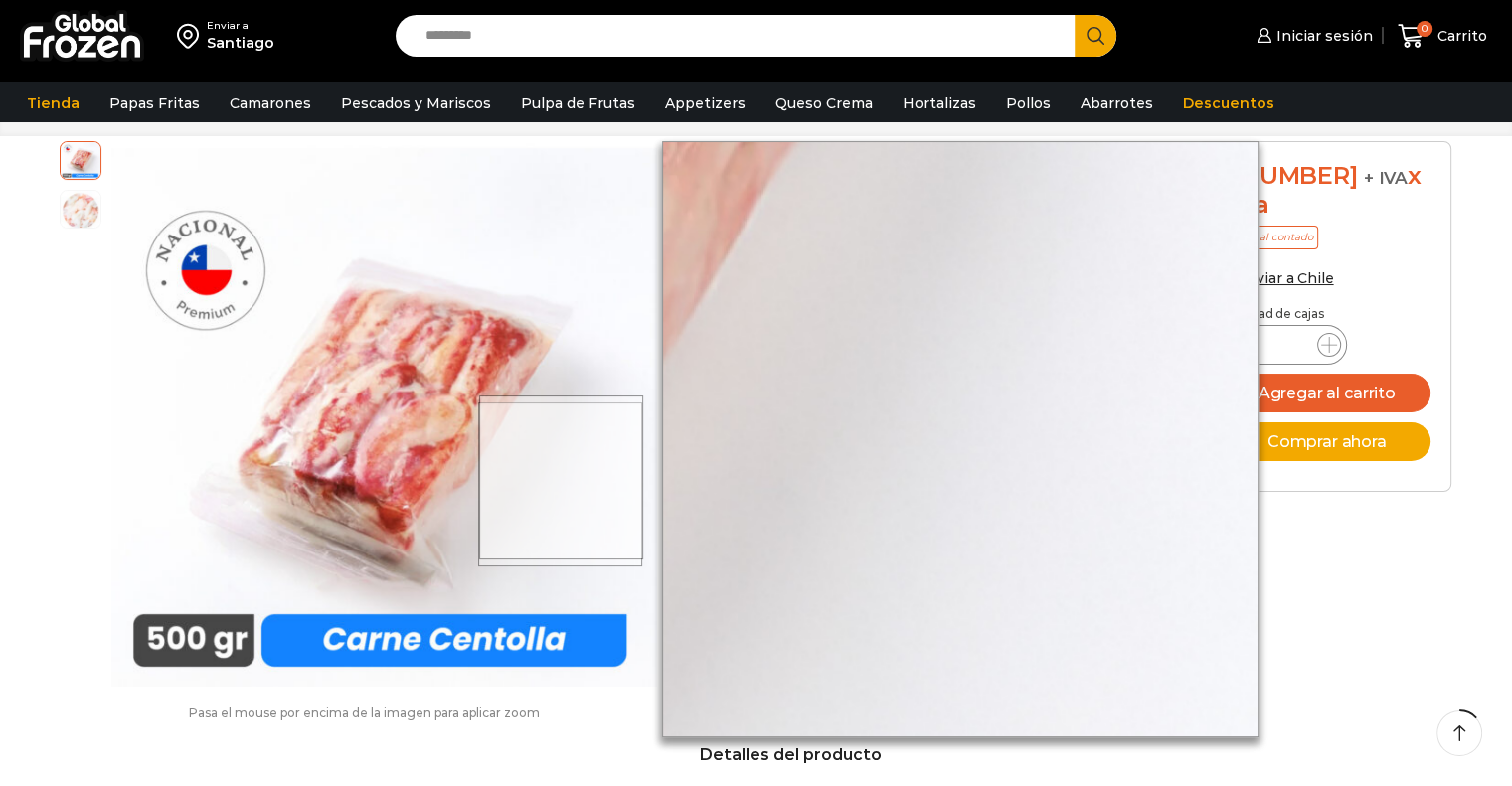 scroll, scrollTop: 298, scrollLeft: 0, axis: vertical 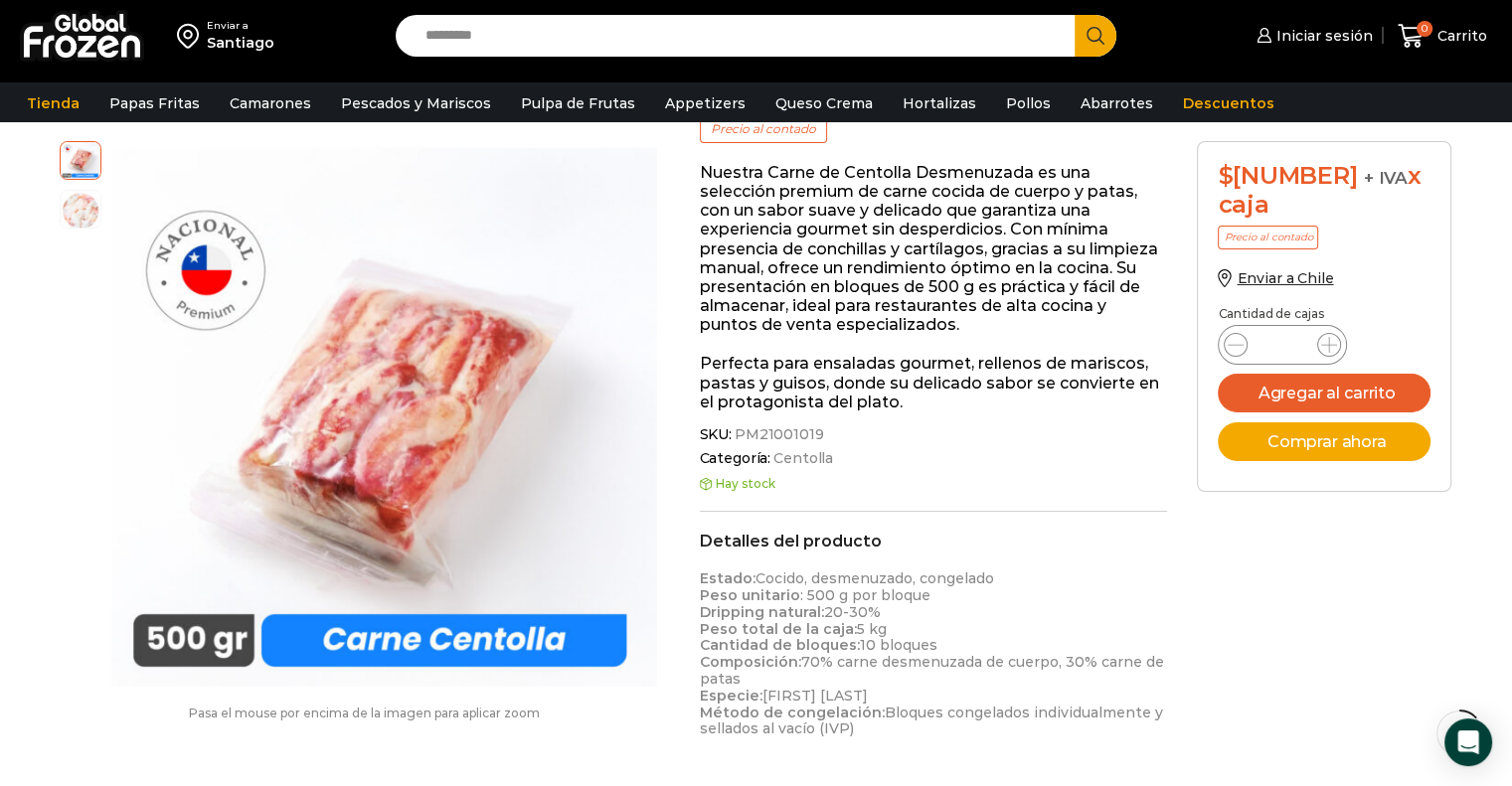 drag, startPoint x: 736, startPoint y: 431, endPoint x: 816, endPoint y: 428, distance: 80.05623 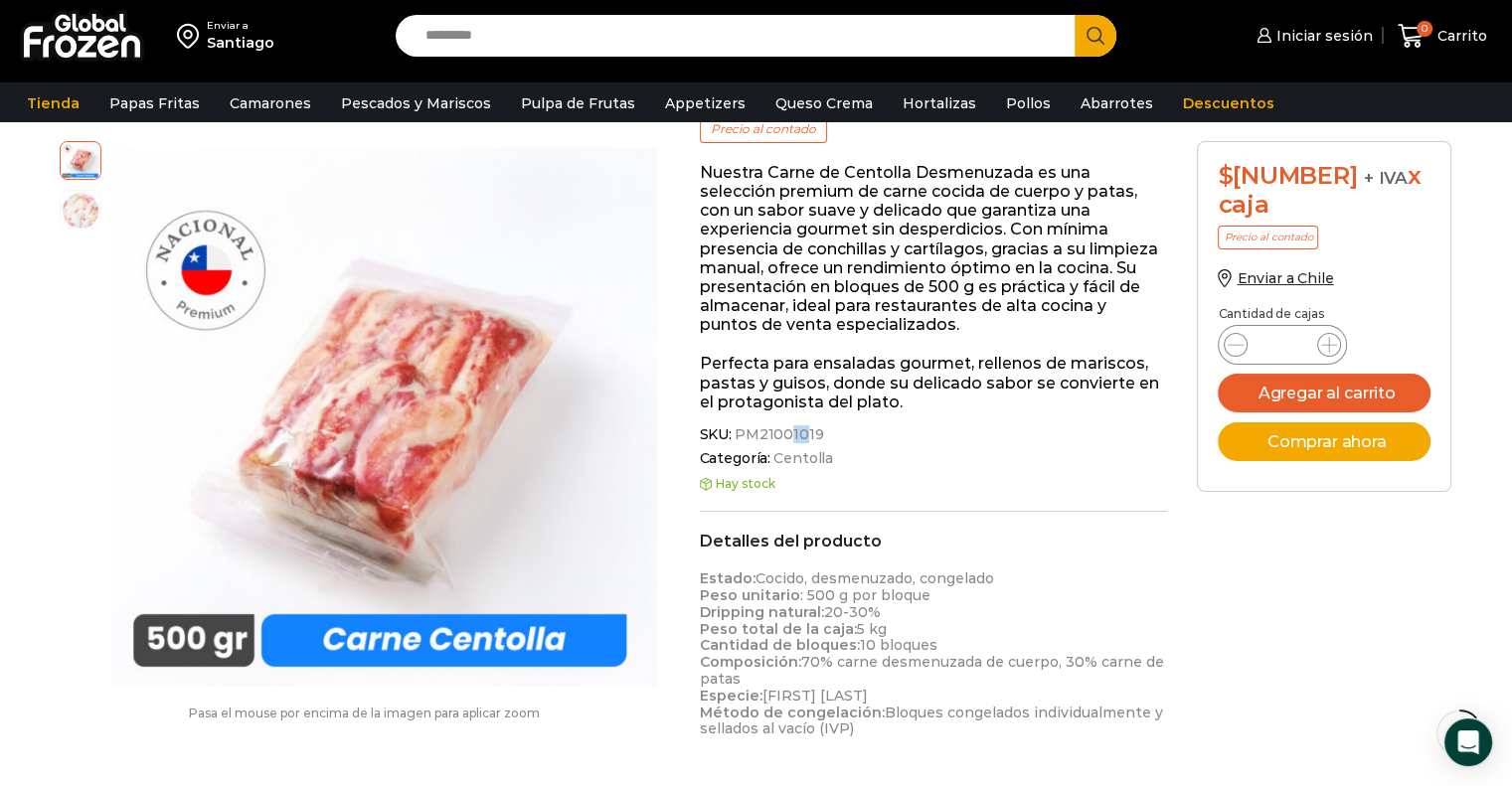 drag, startPoint x: 798, startPoint y: 435, endPoint x: 786, endPoint y: 436, distance: 12.0415946 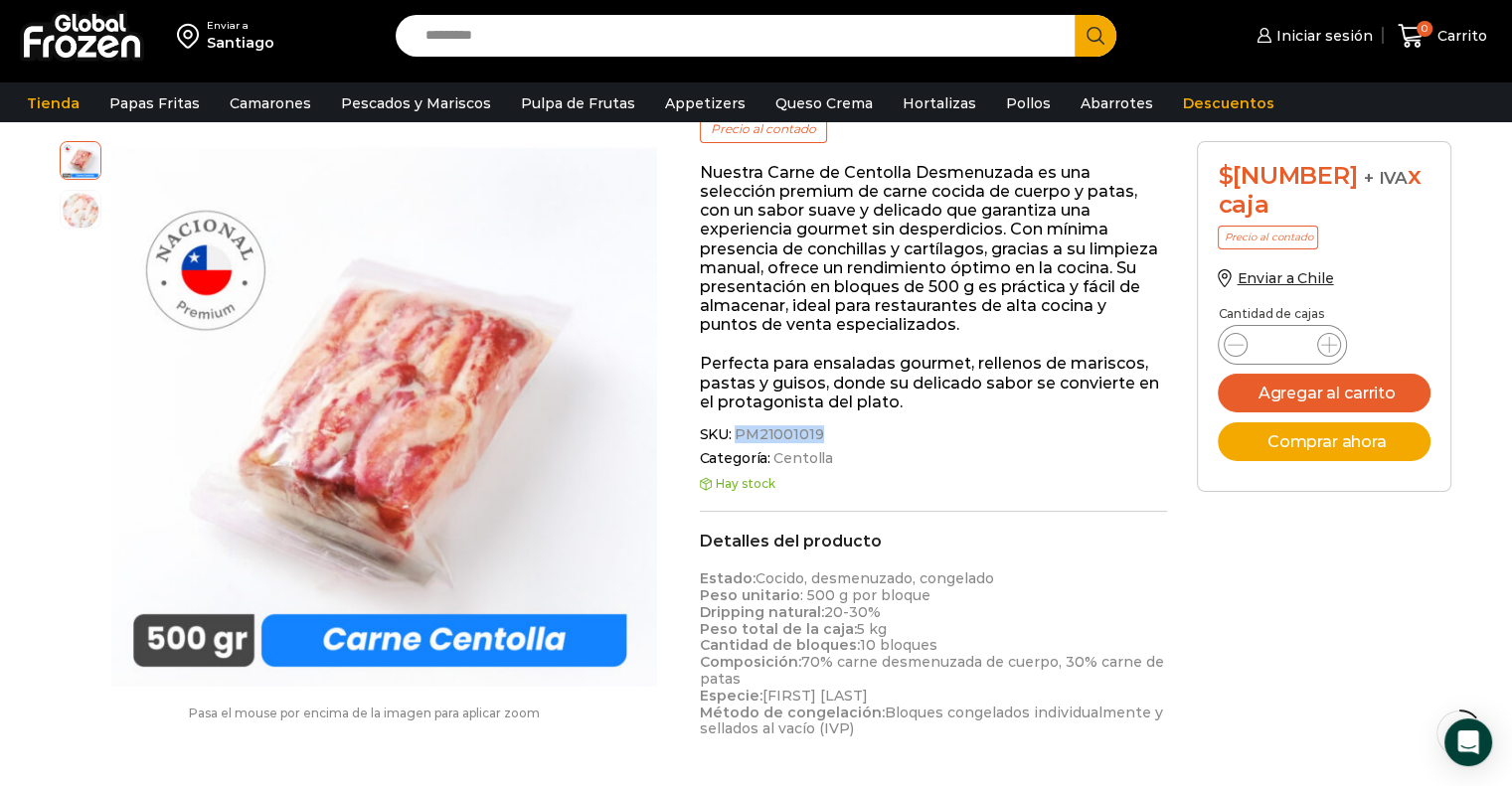 drag, startPoint x: 739, startPoint y: 433, endPoint x: 814, endPoint y: 432, distance: 75.00667 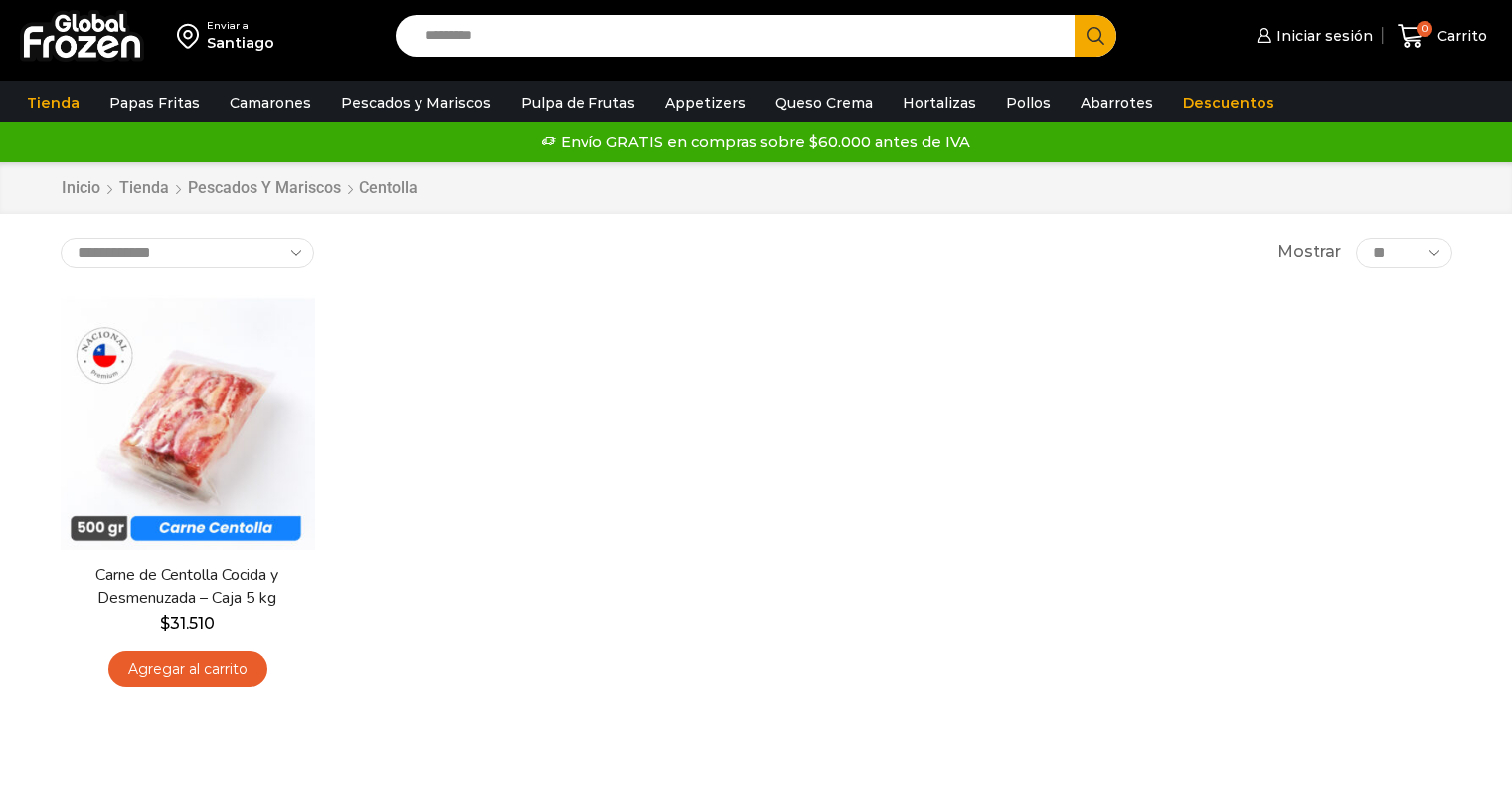 scroll, scrollTop: 0, scrollLeft: 0, axis: both 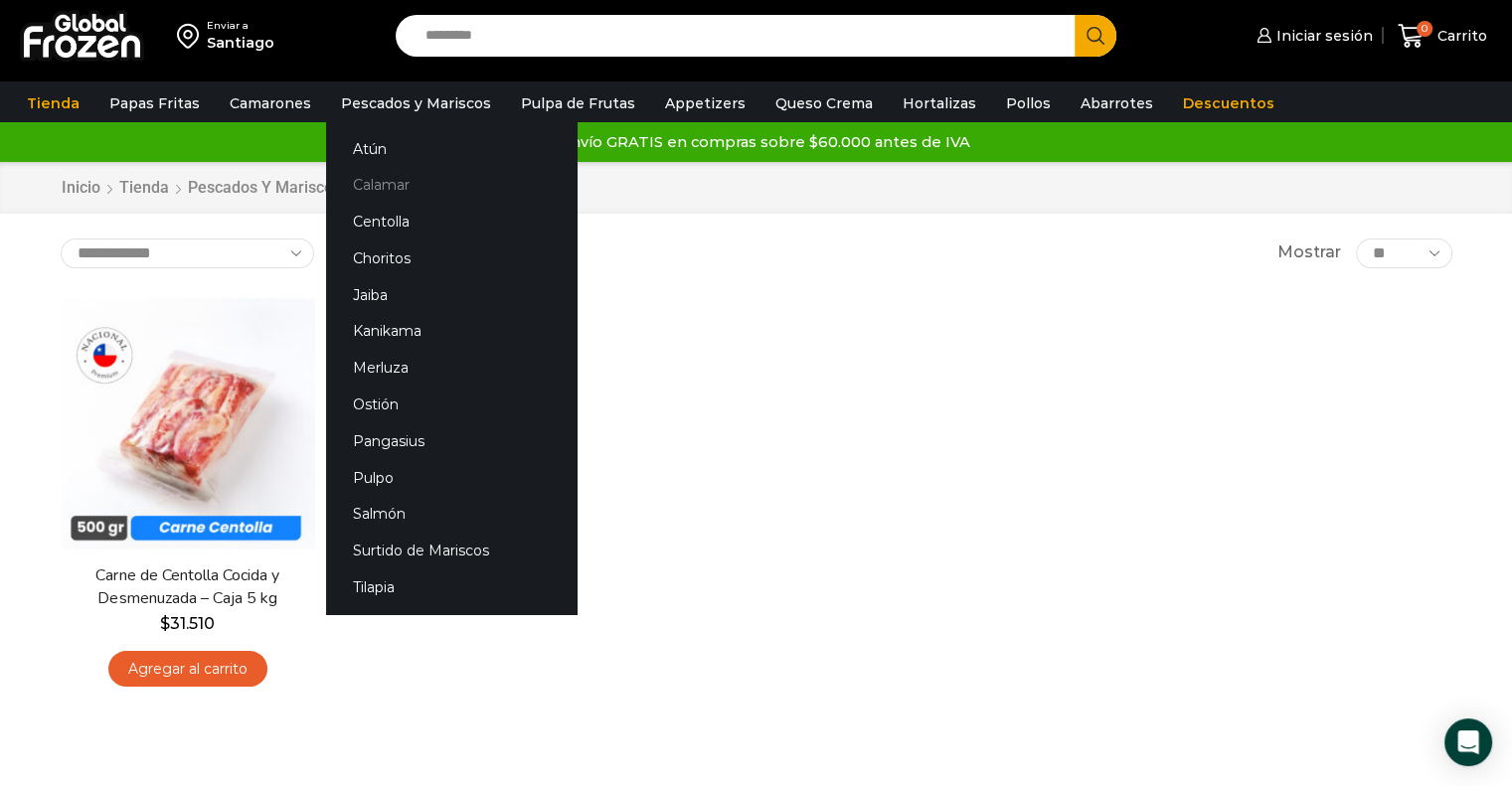 click on "Calamar" at bounding box center (451, 185) 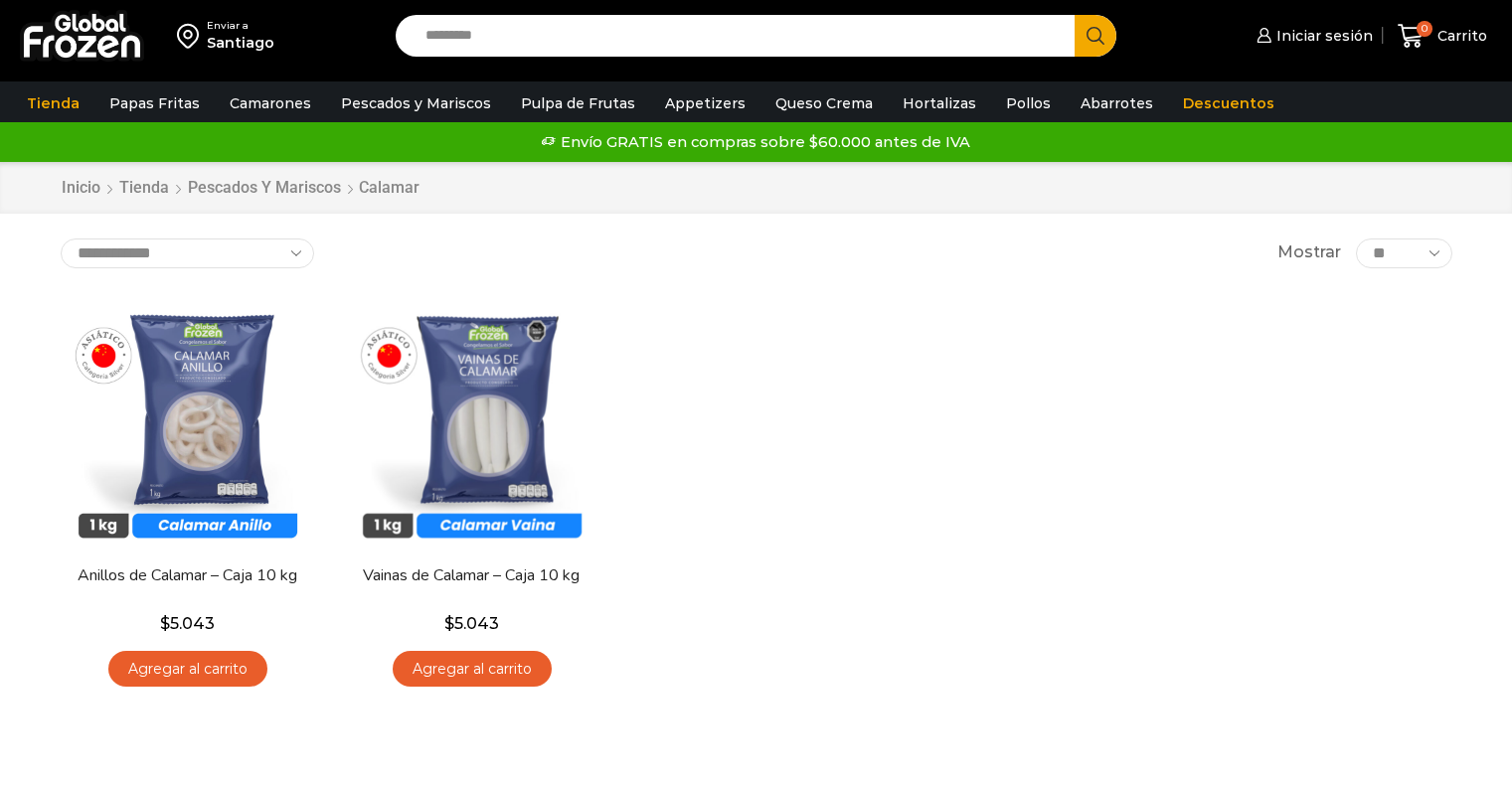 scroll, scrollTop: 0, scrollLeft: 0, axis: both 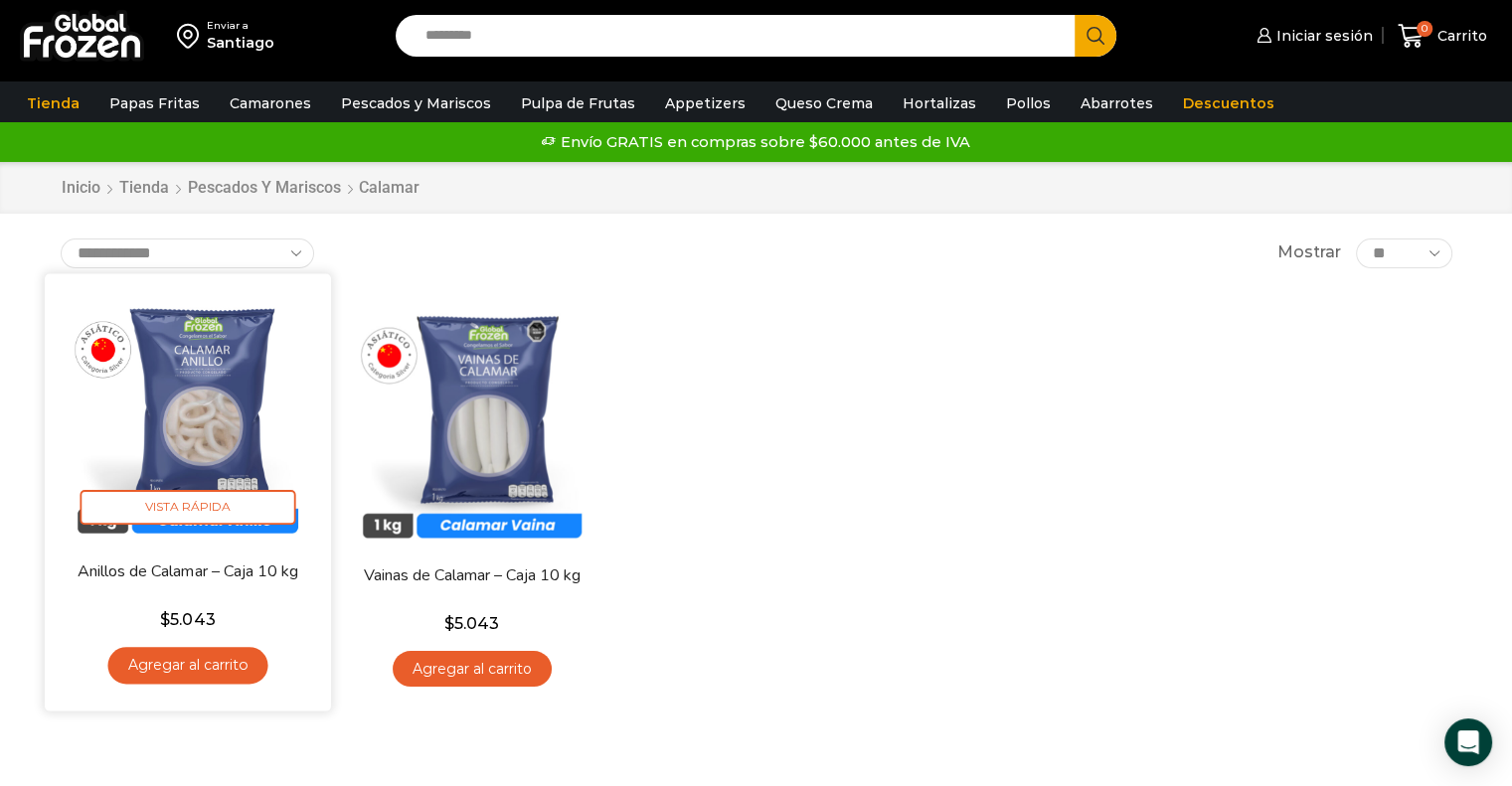 click at bounding box center (188, 416) 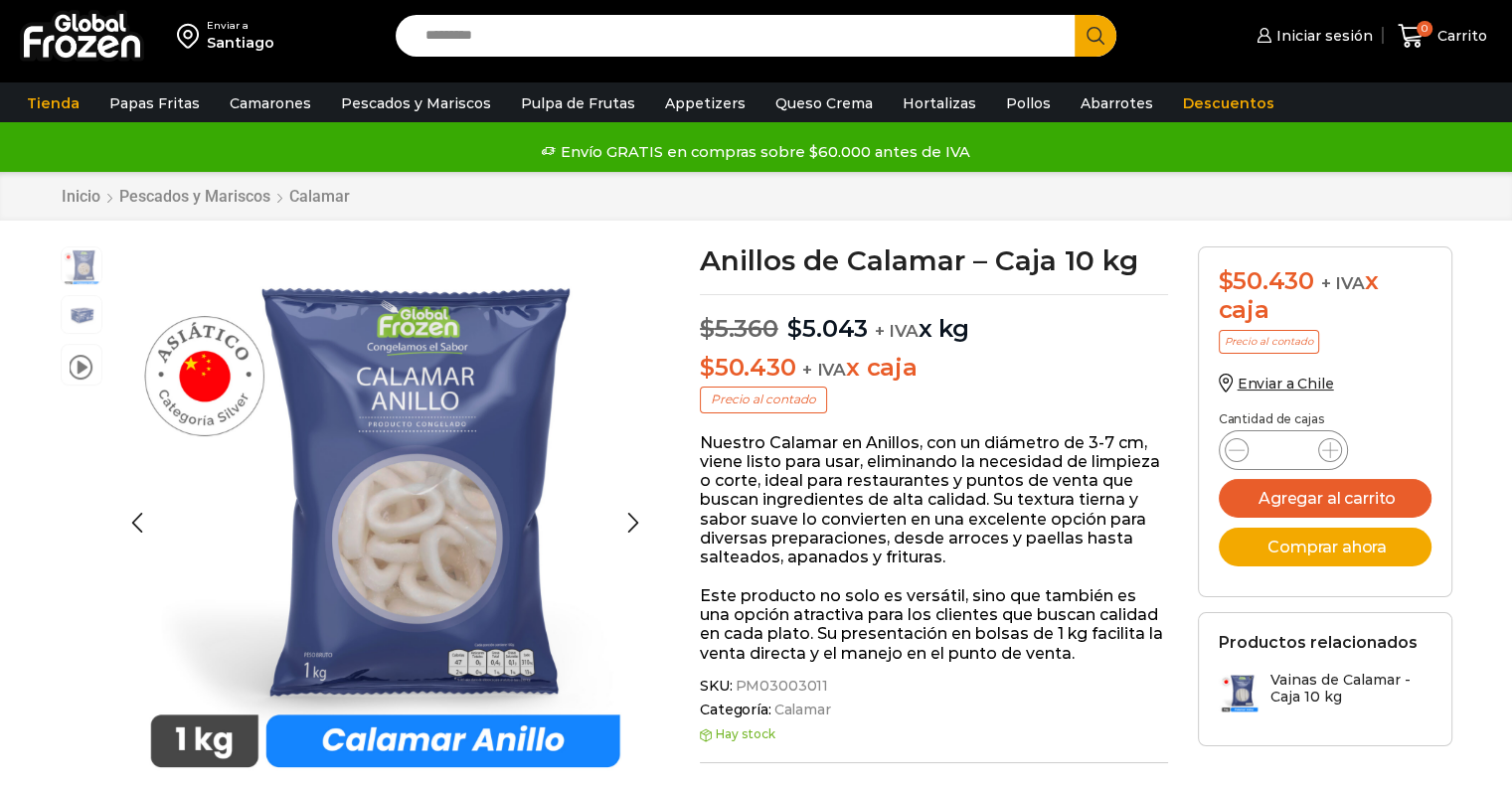 scroll, scrollTop: 0, scrollLeft: 0, axis: both 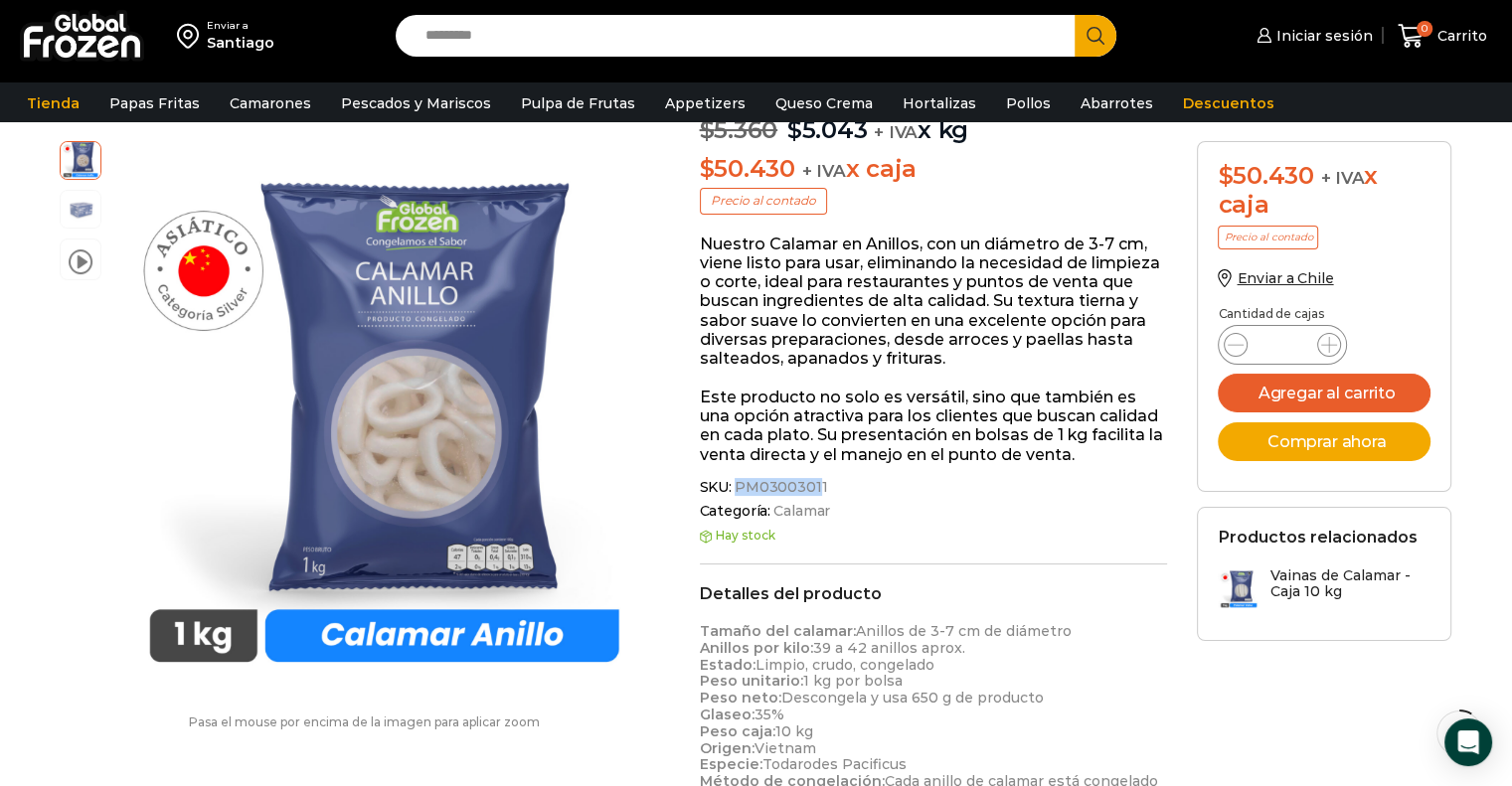 drag, startPoint x: 734, startPoint y: 487, endPoint x: 815, endPoint y: 487, distance: 81 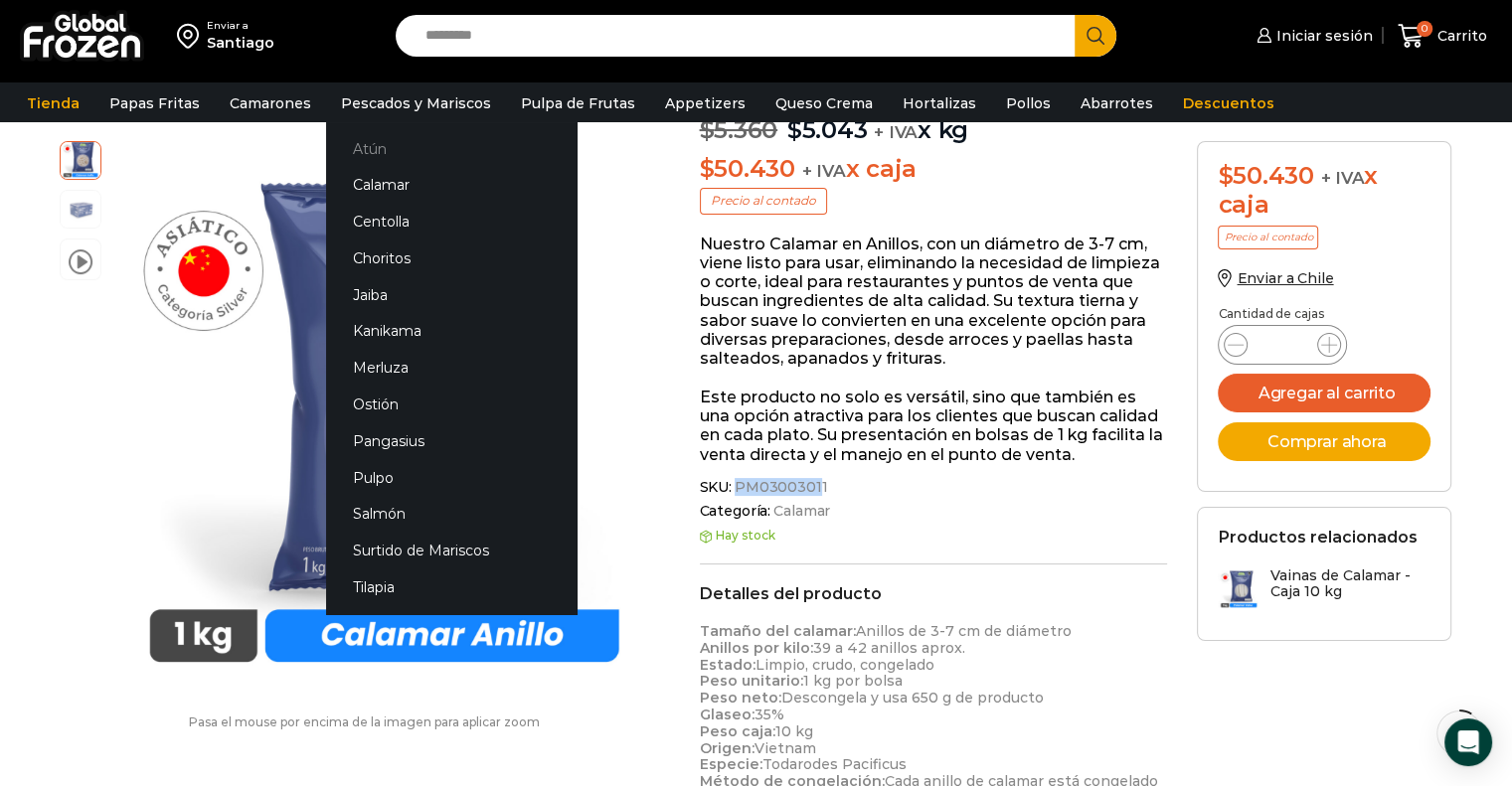 click on "Atún" at bounding box center [451, 148] 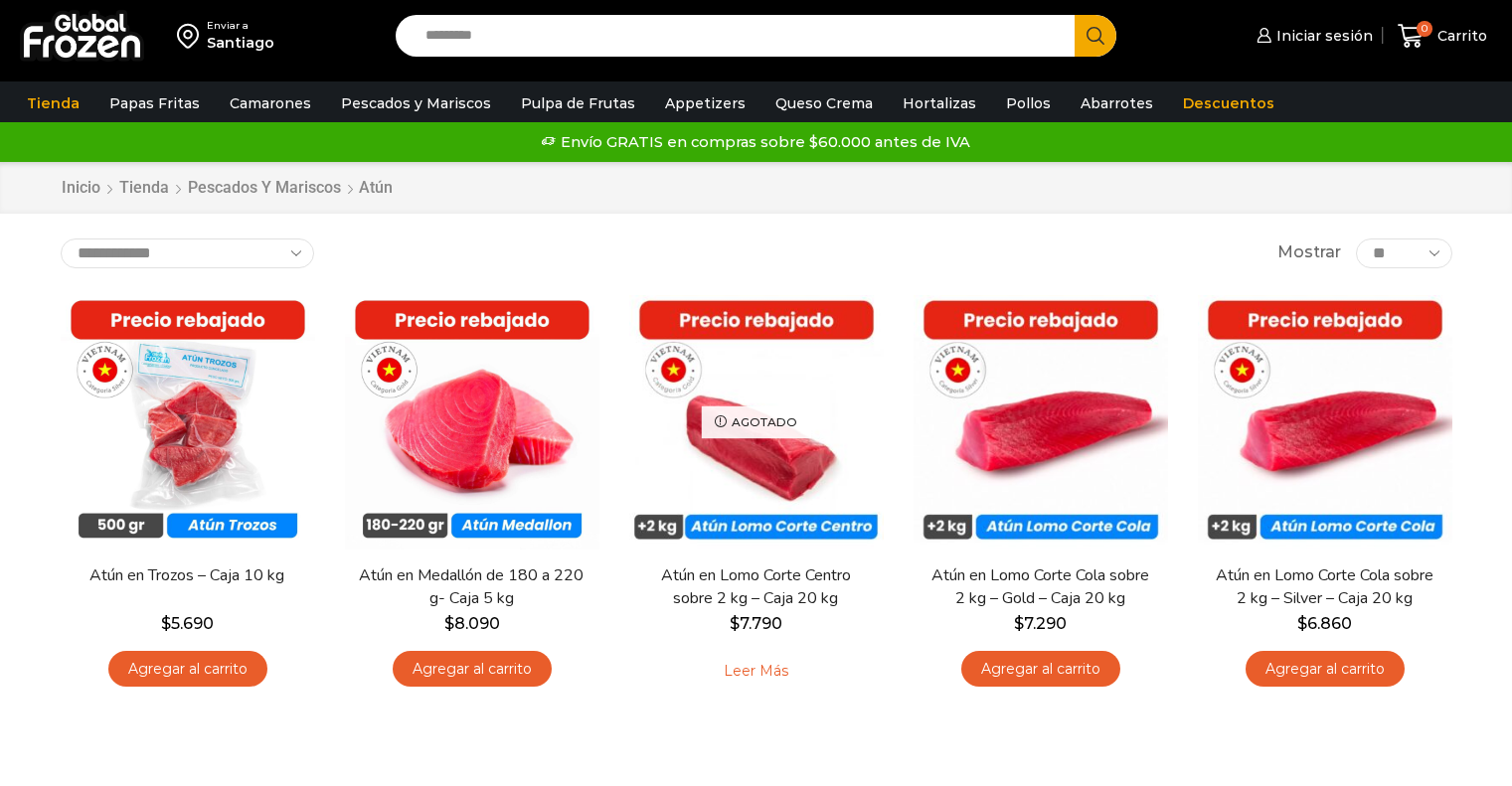 scroll, scrollTop: 0, scrollLeft: 0, axis: both 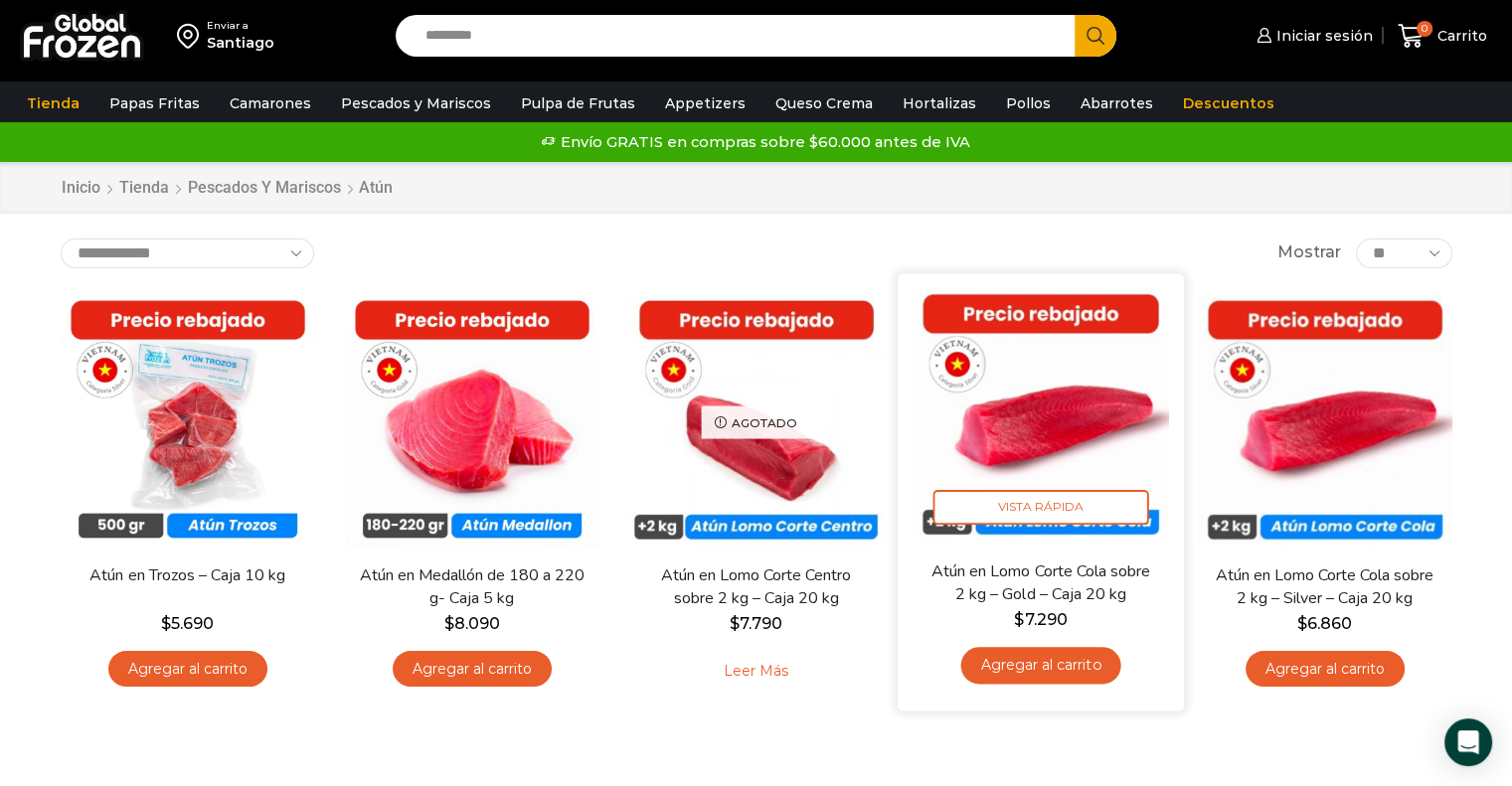 click at bounding box center (1041, 416) 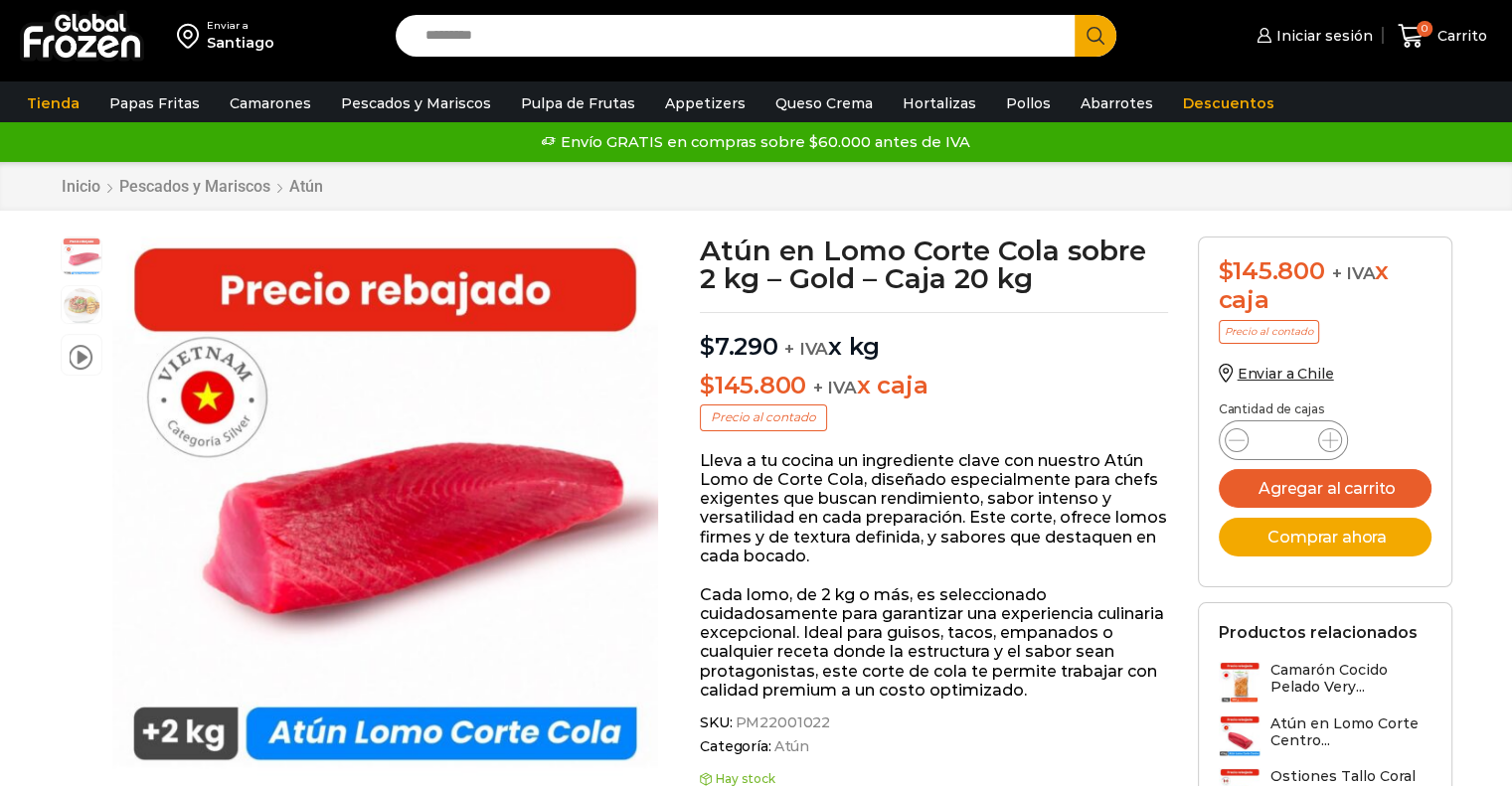 scroll, scrollTop: 0, scrollLeft: 0, axis: both 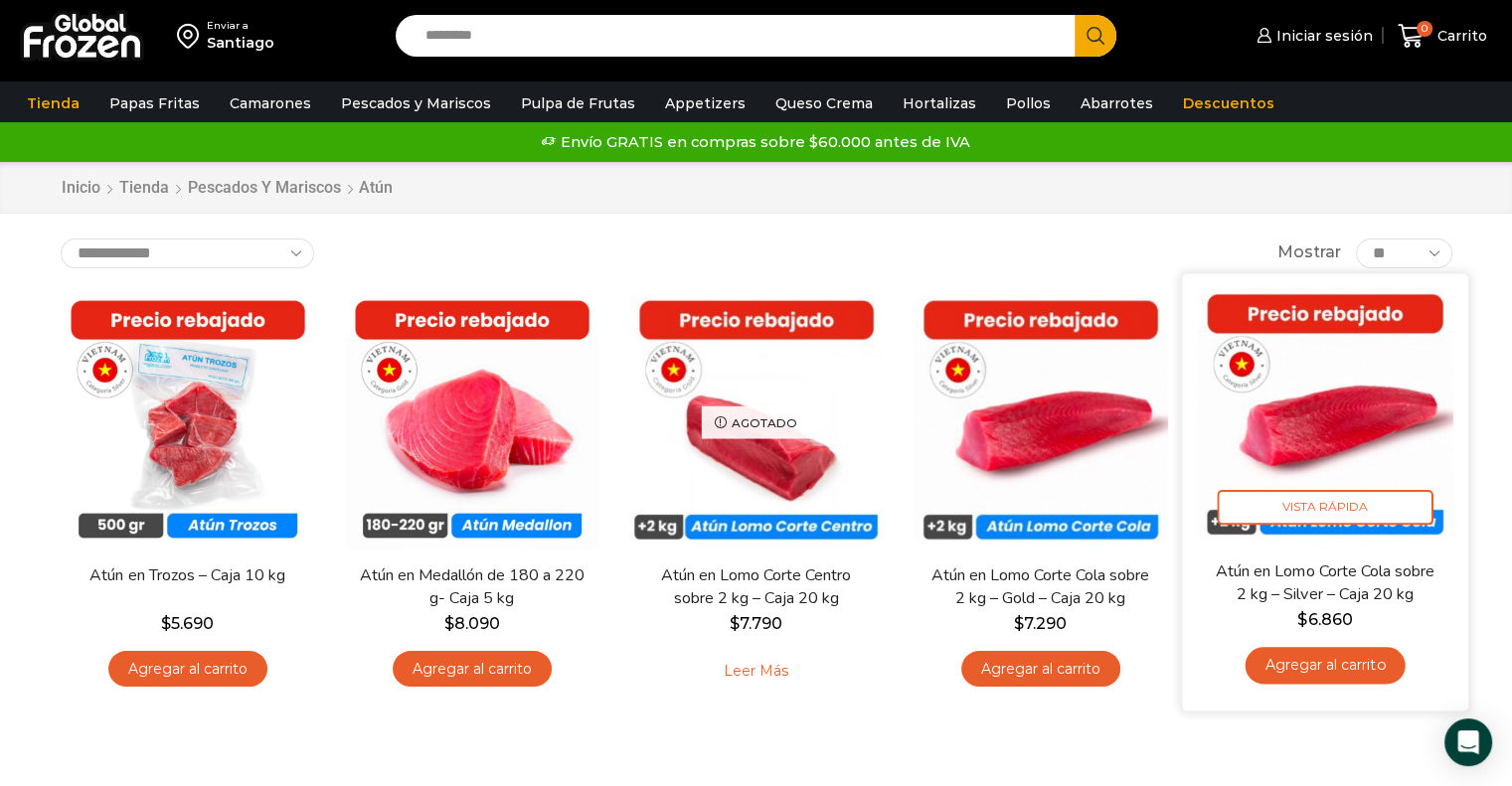 click at bounding box center (1325, 416) 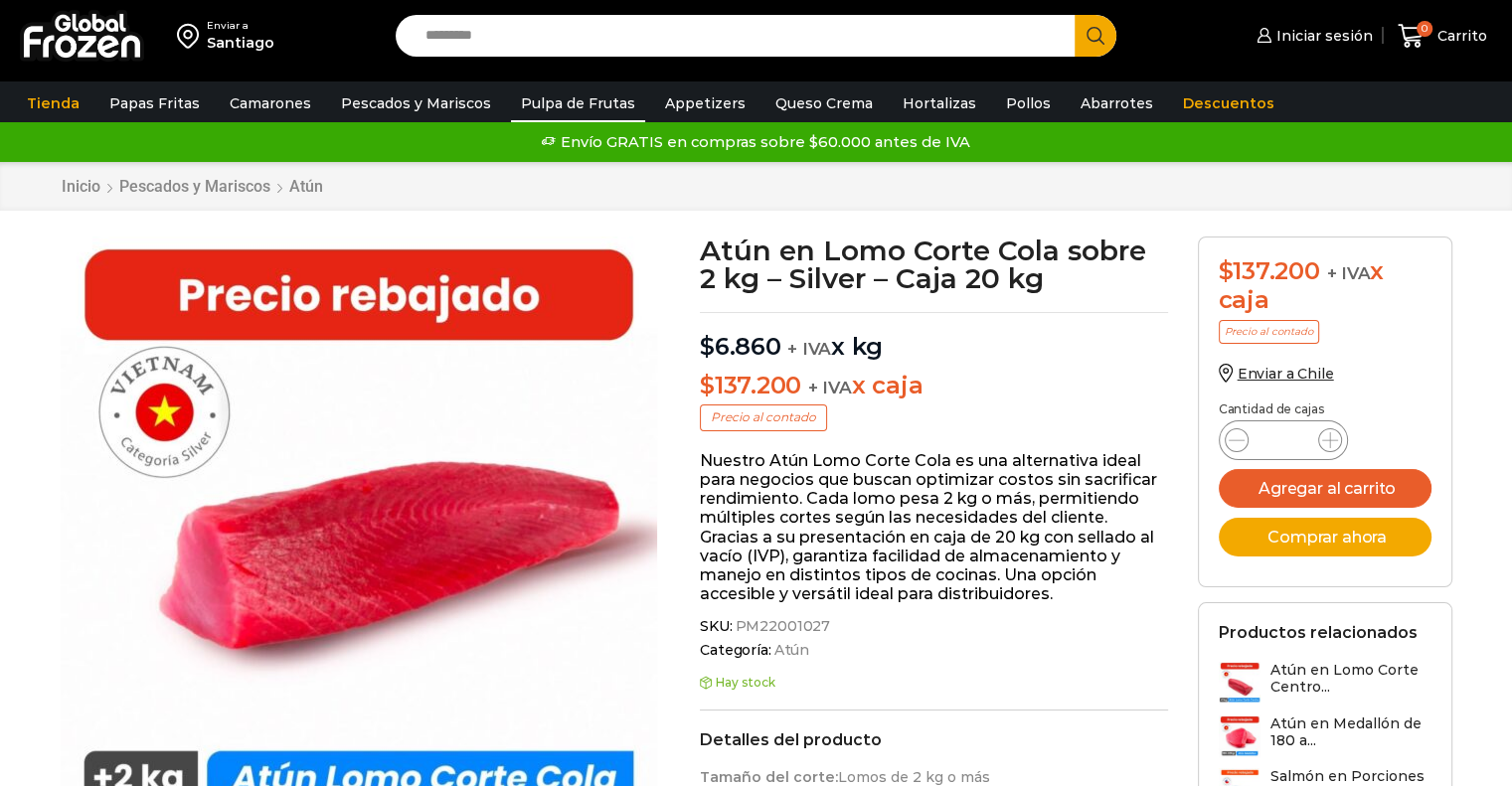 scroll, scrollTop: 0, scrollLeft: 0, axis: both 